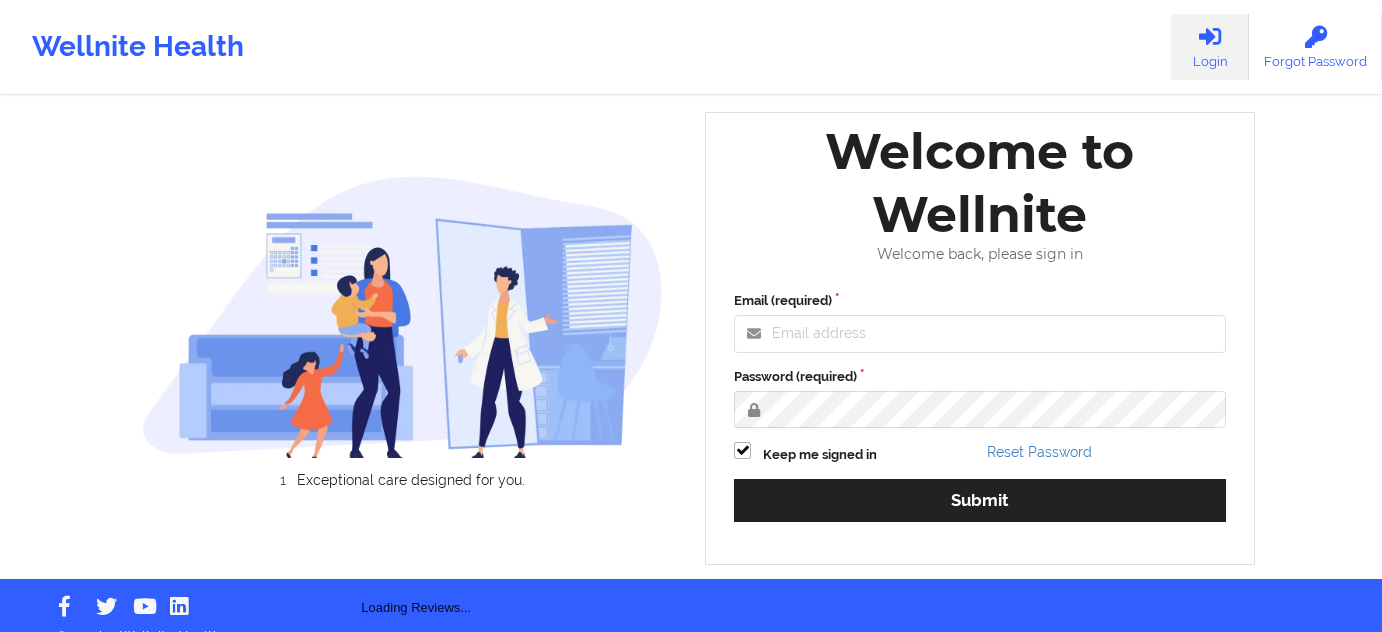 scroll, scrollTop: 0, scrollLeft: 0, axis: both 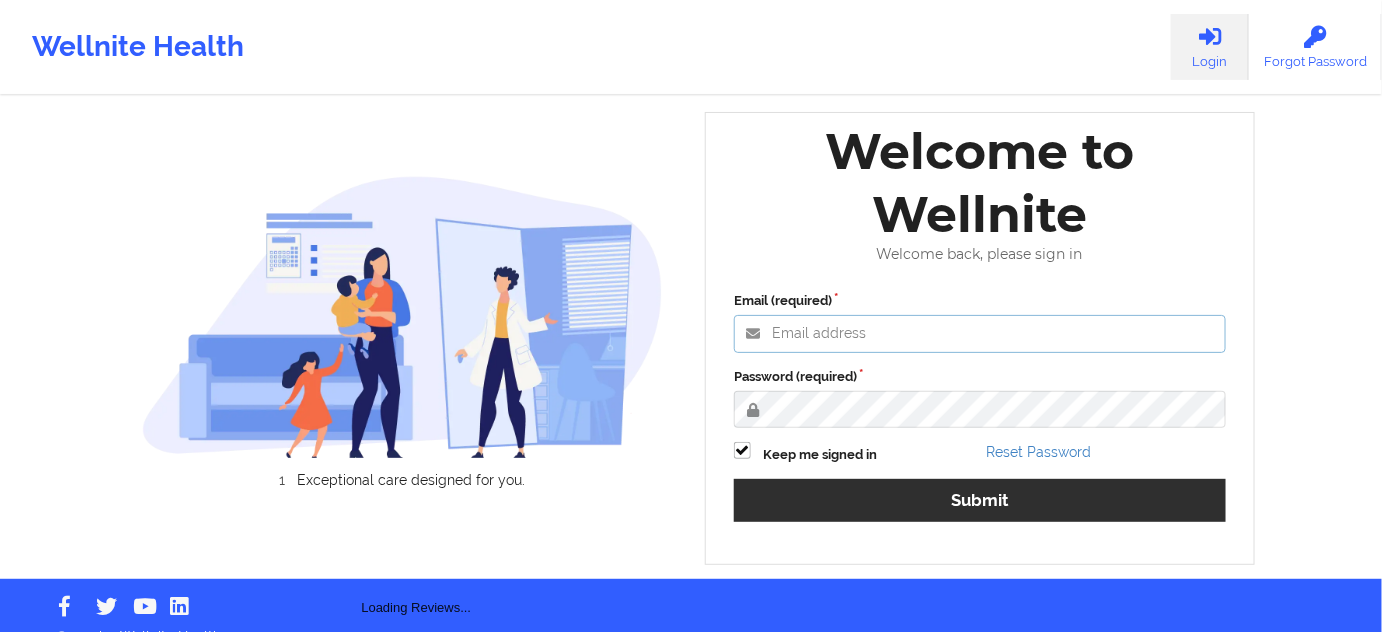 type on "shawn.hossain@example.com" 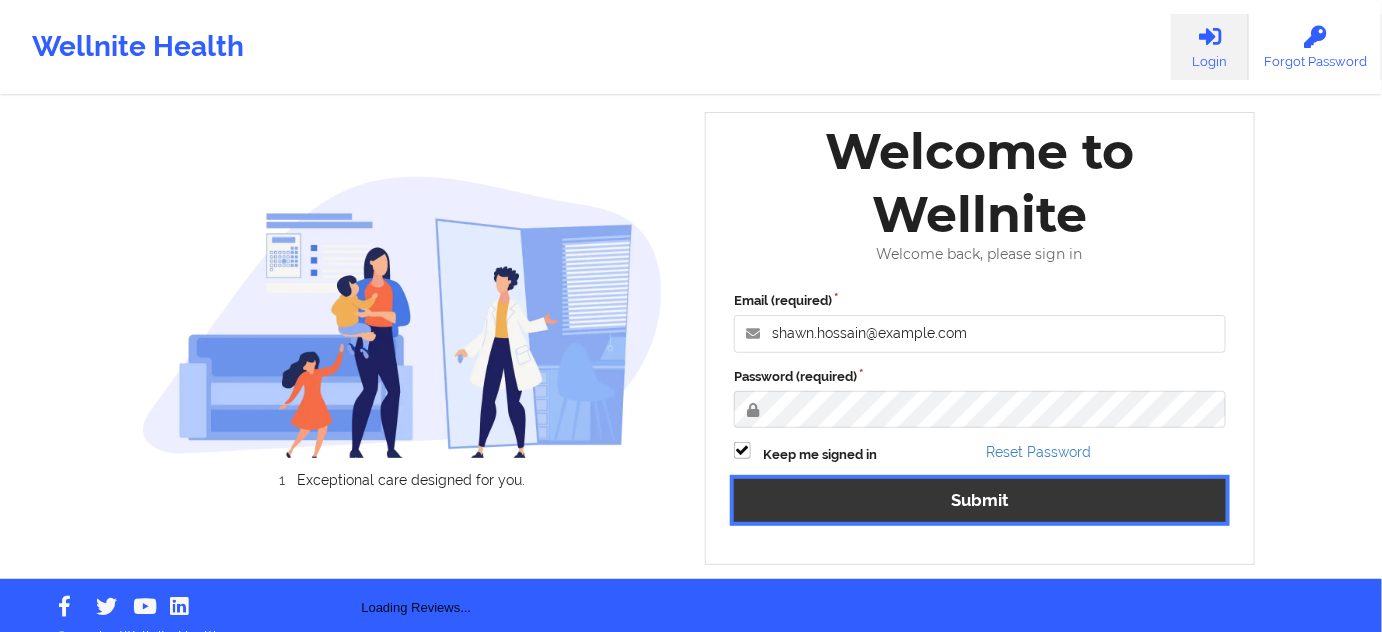 click on "Submit" at bounding box center (980, 500) 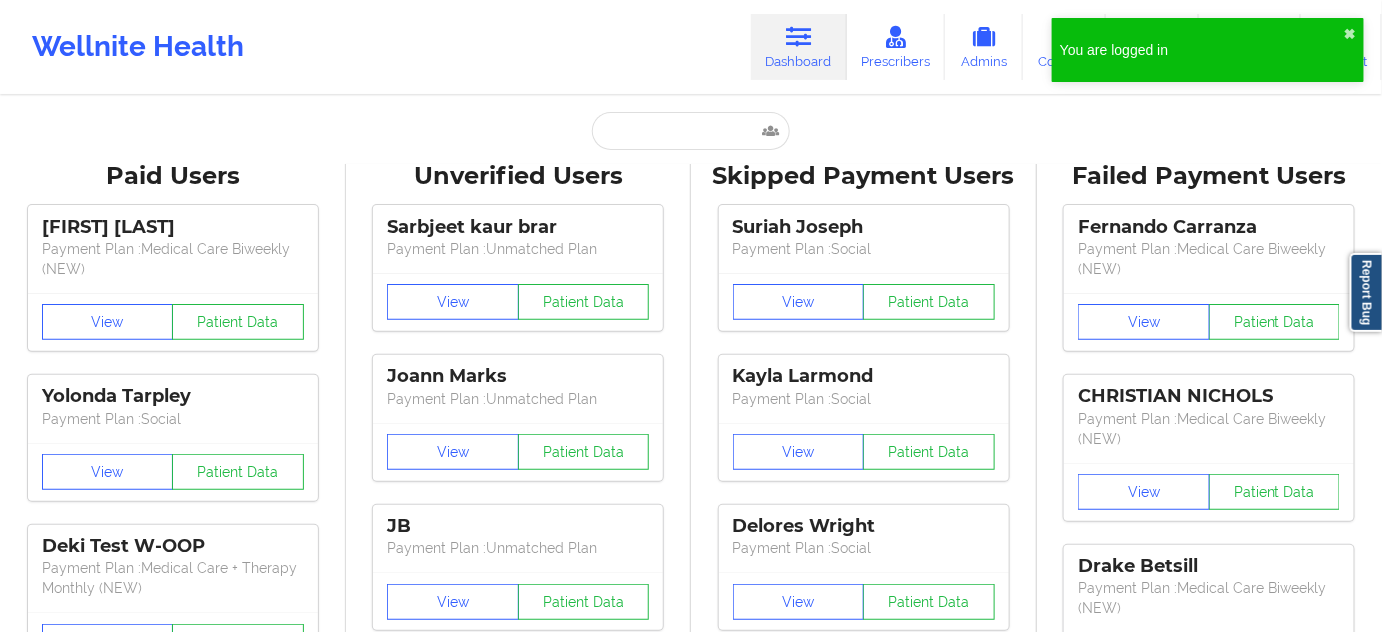click on "Paid Users [FIRST] [LAST] Payment Plan : Medical Care Biweekly (NEW) View Patient Data [FIRST] [LAST] Payment Plan : Social View Patient Data [FIRST] [LAST] Payment Plan : Medical Care + Therapy Monthly (NEW) View Patient Data [FIRST] [LAST] Payment Plan : Social View Patient Data [FIRST] [LAST] Digital Practice Member View Patient Data [FIRST] [LAST] Payment Plan : Social View Patient Data ⟨ 1 2 3 ⟩ Unverified Users [FIRST] [LAST] Payment Plan : Unmatched Plan View Patient Data [FIRST] [LAST] Payment Plan : Unmatched Plan View Patient Data [FIRST] Payment Plan : Unmatched Plan View Patient Data [FIRST] [LAST] Payment Plan : Unmatched Plan View Patient Data [FIRST] [LAST] Payment Plan : Unmatched Plan View Patient Data [FIRST] [LAST] Payment Plan : Unmatched Plan View Patient Data [FIRST] [LAST] Digital Practice Member (In-Network) View Patient Data [FIRST] [LAST] Digital Practice Member (In-Network) View" at bounding box center [691, 2575] 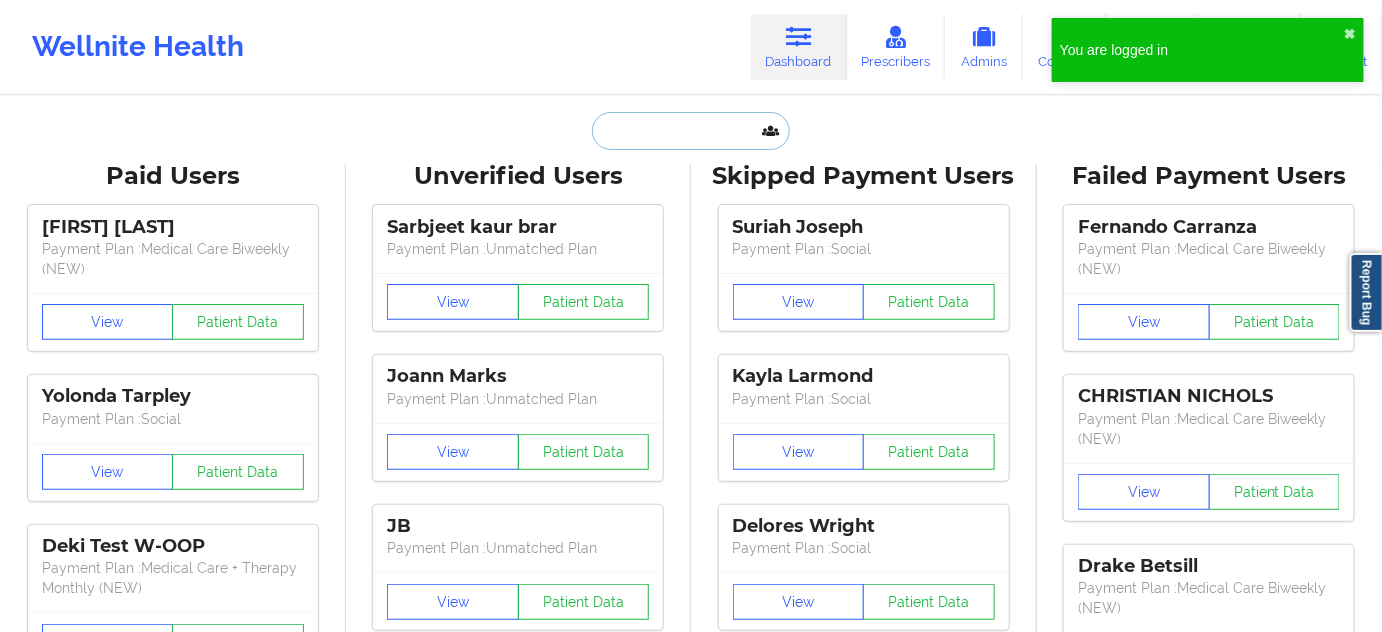 click at bounding box center [691, 131] 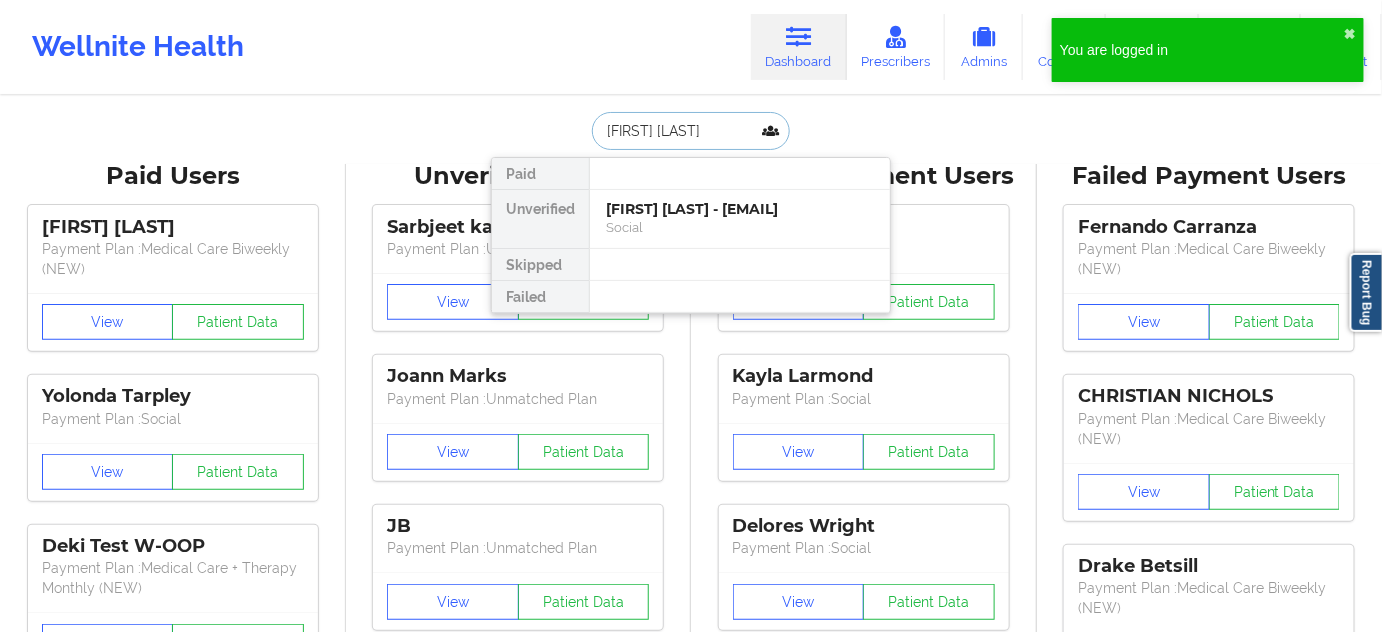 click on "[FIRST] [LAST] - [EMAIL]" at bounding box center (740, 209) 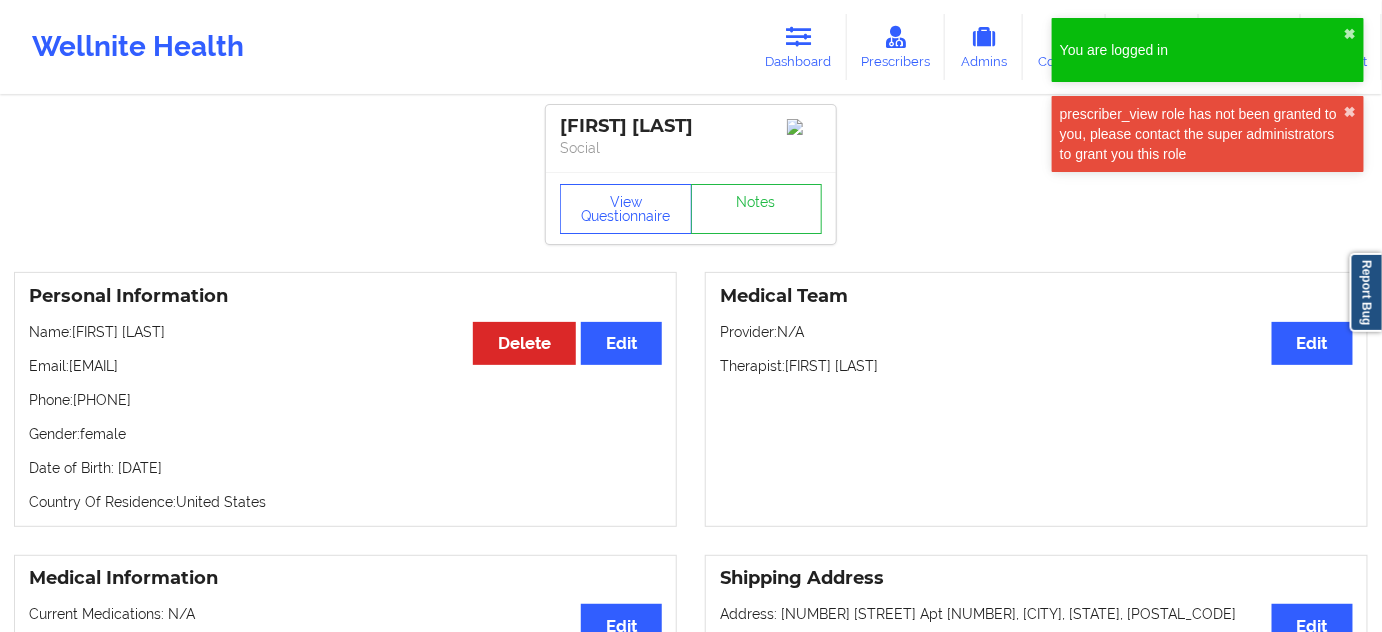 drag, startPoint x: 71, startPoint y: 365, endPoint x: 275, endPoint y: 377, distance: 204.35263 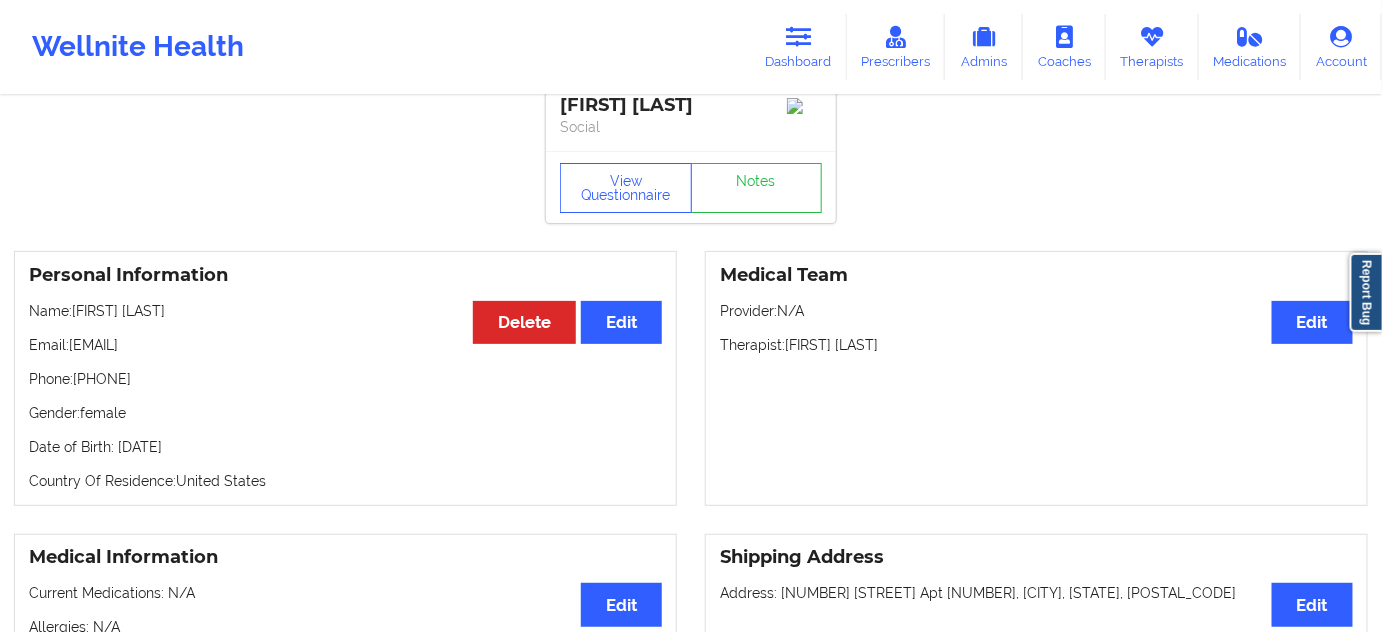 scroll, scrollTop: 0, scrollLeft: 0, axis: both 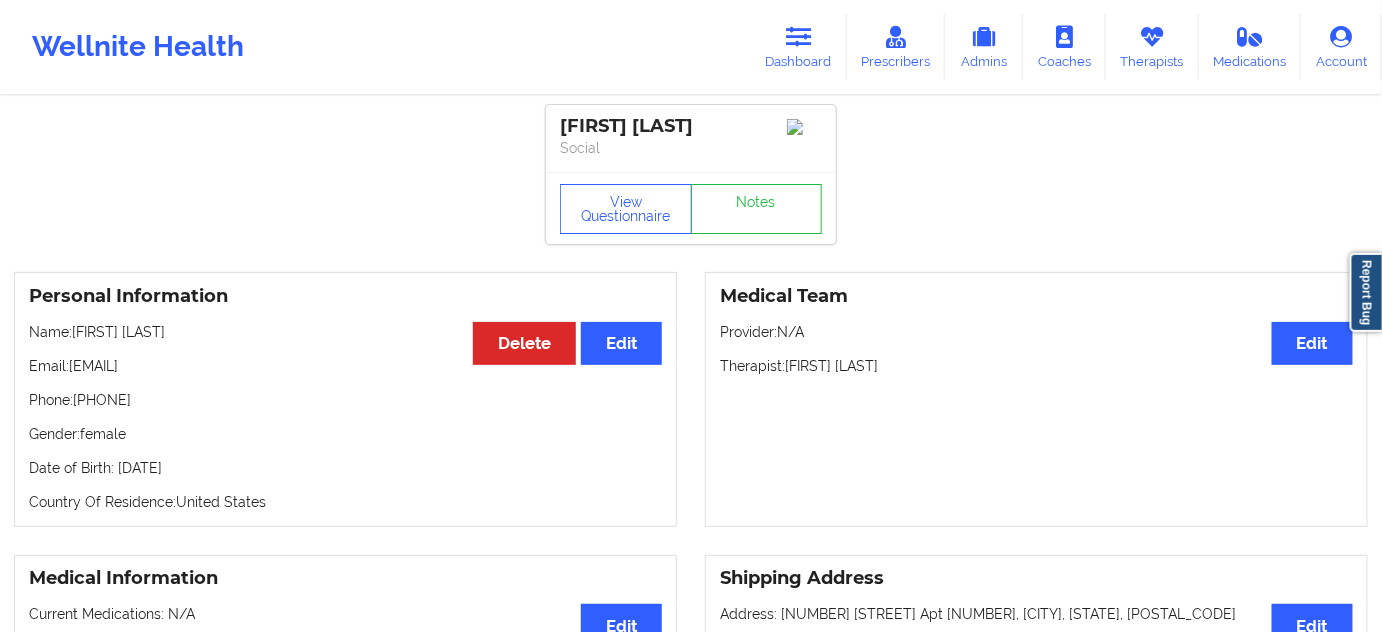 click on "[FIRST] [LAST]" at bounding box center (691, 126) 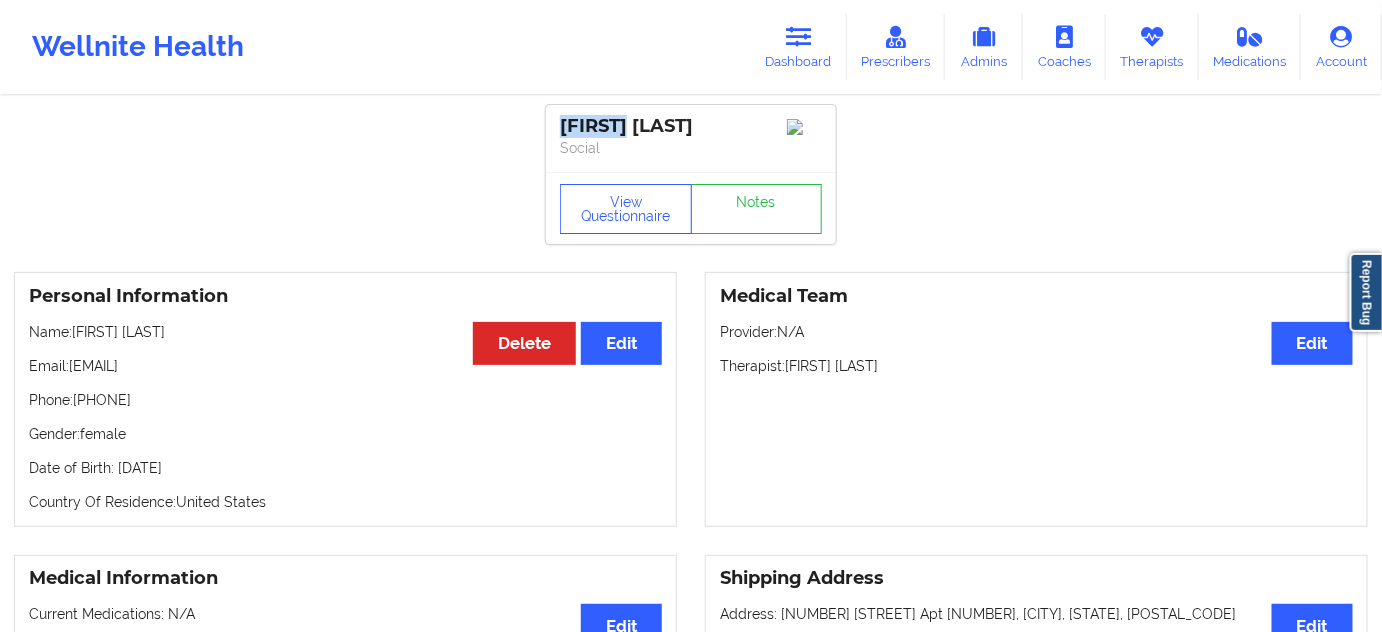 click on "[FIRST] [LAST]" at bounding box center [691, 126] 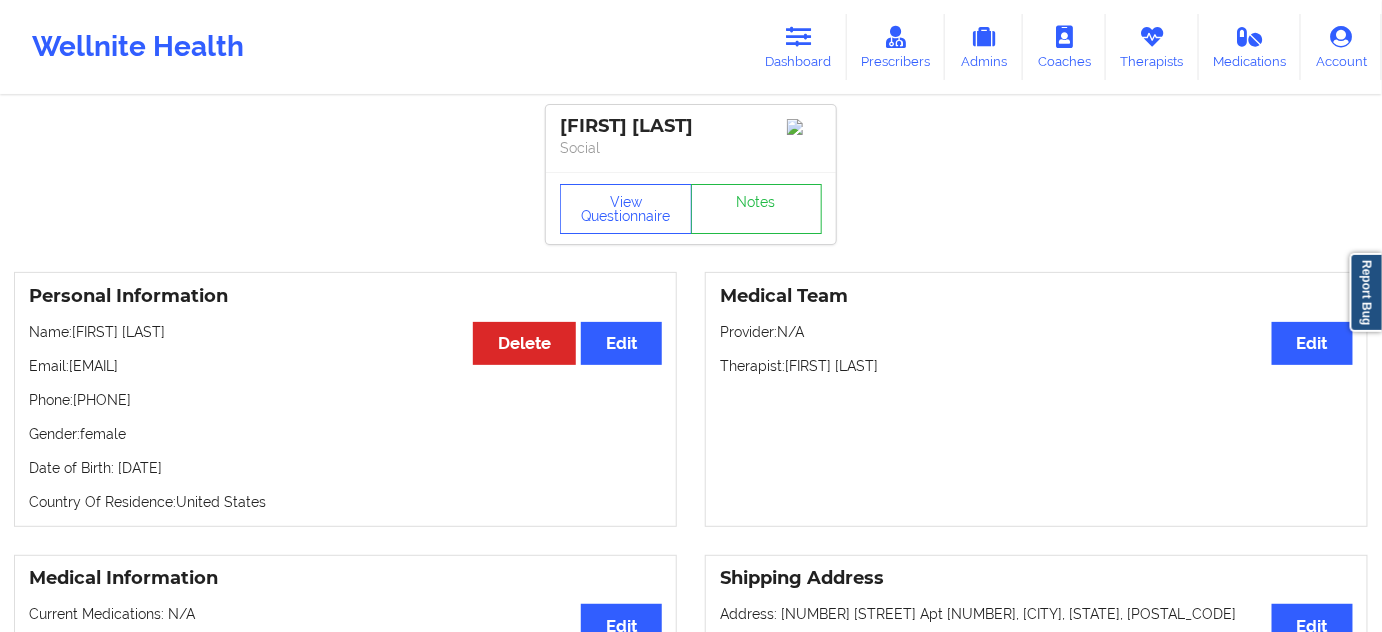 click on "[FIRST] [LAST]" at bounding box center [691, 126] 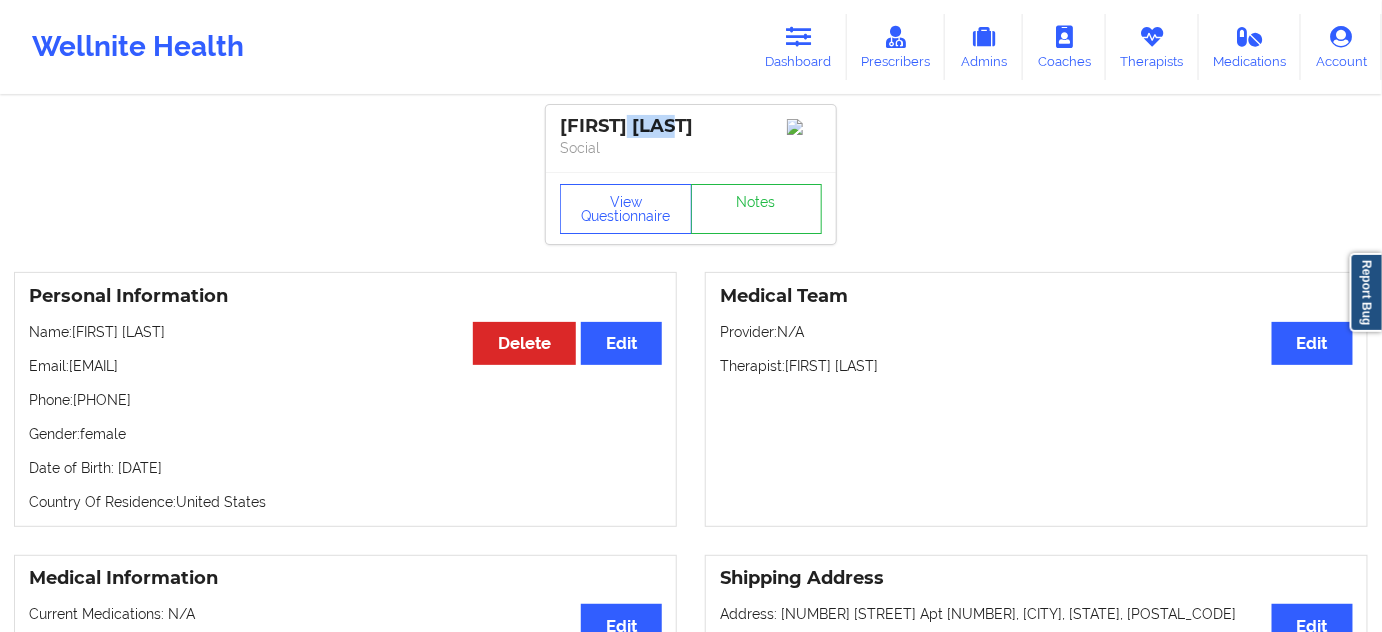 click on "[FIRST] [LAST]" at bounding box center (691, 126) 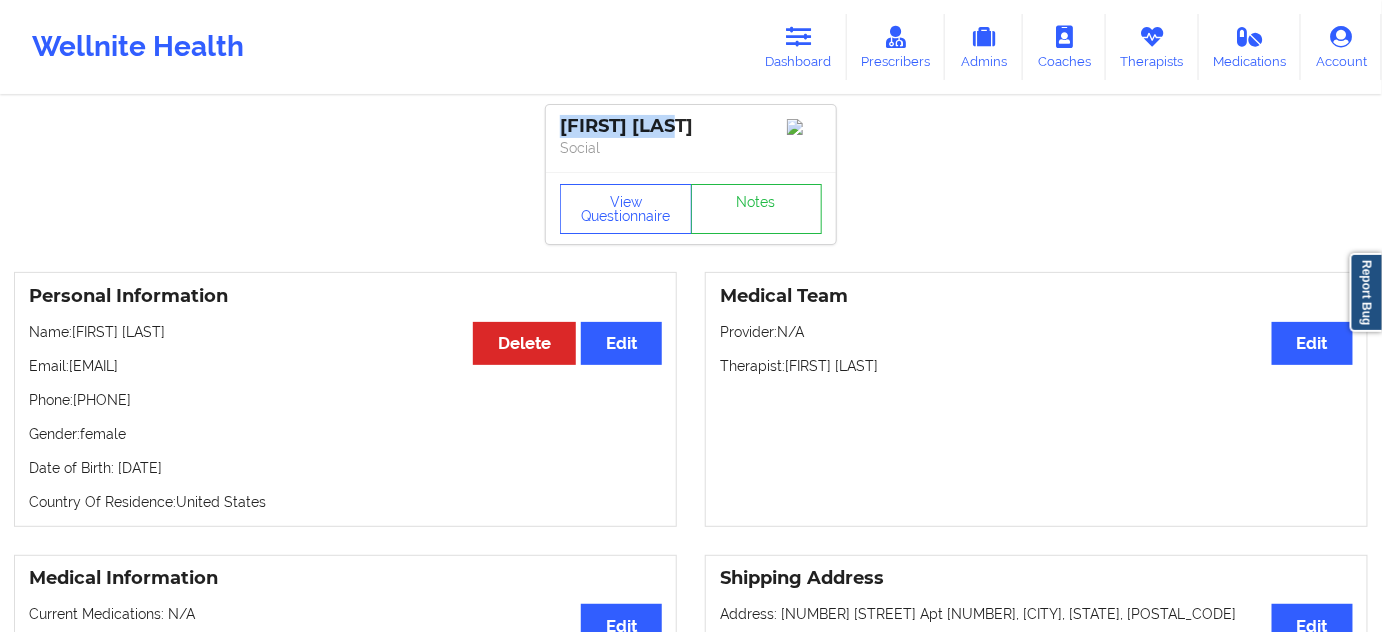 drag, startPoint x: 554, startPoint y: 121, endPoint x: 683, endPoint y: 112, distance: 129.31357 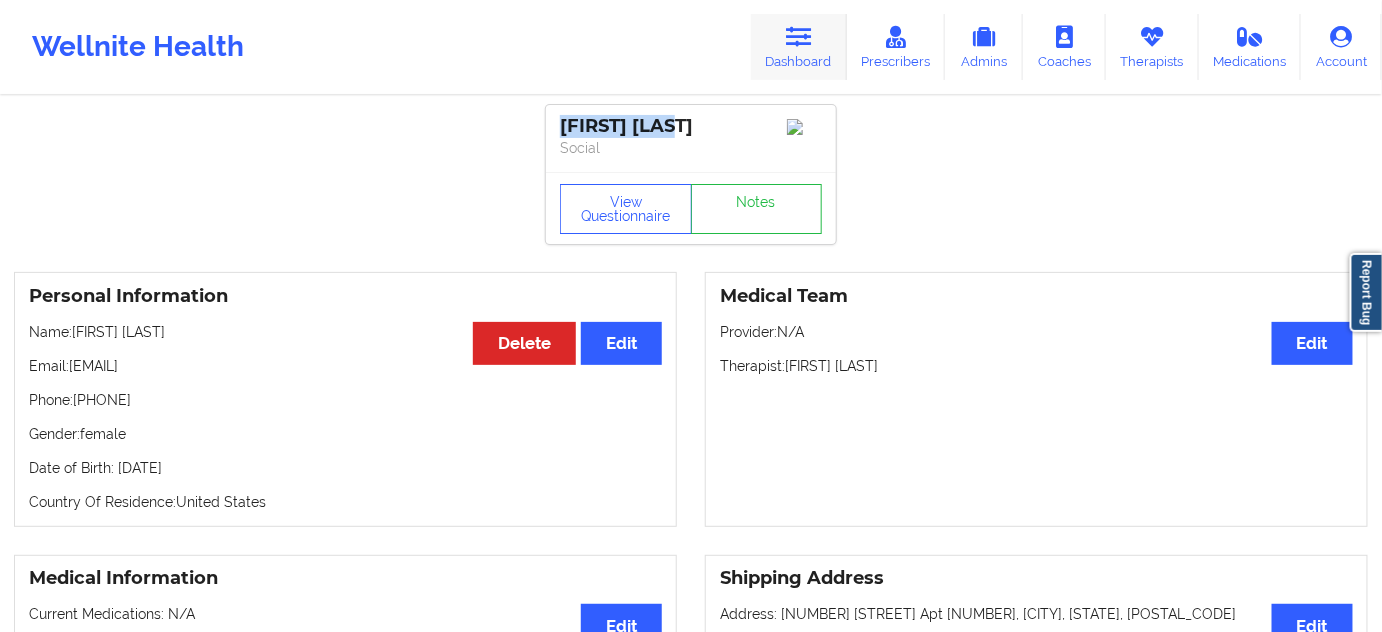 click on "Dashboard" at bounding box center [799, 47] 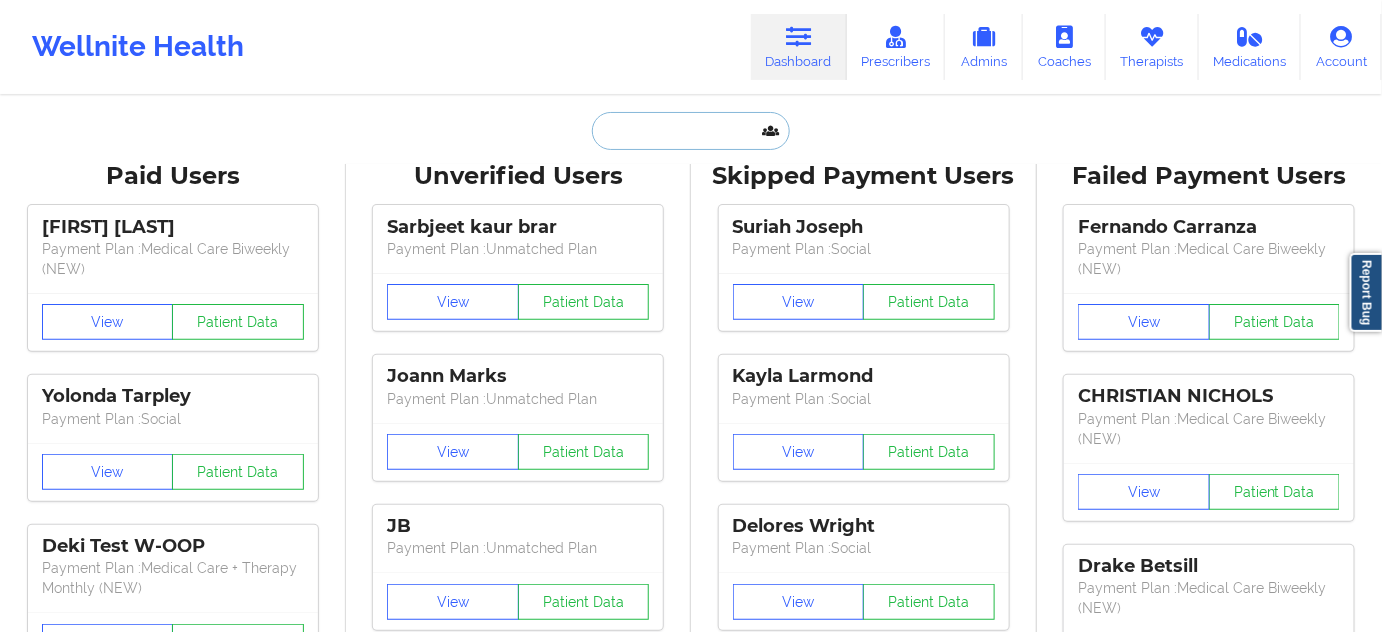 click at bounding box center (691, 131) 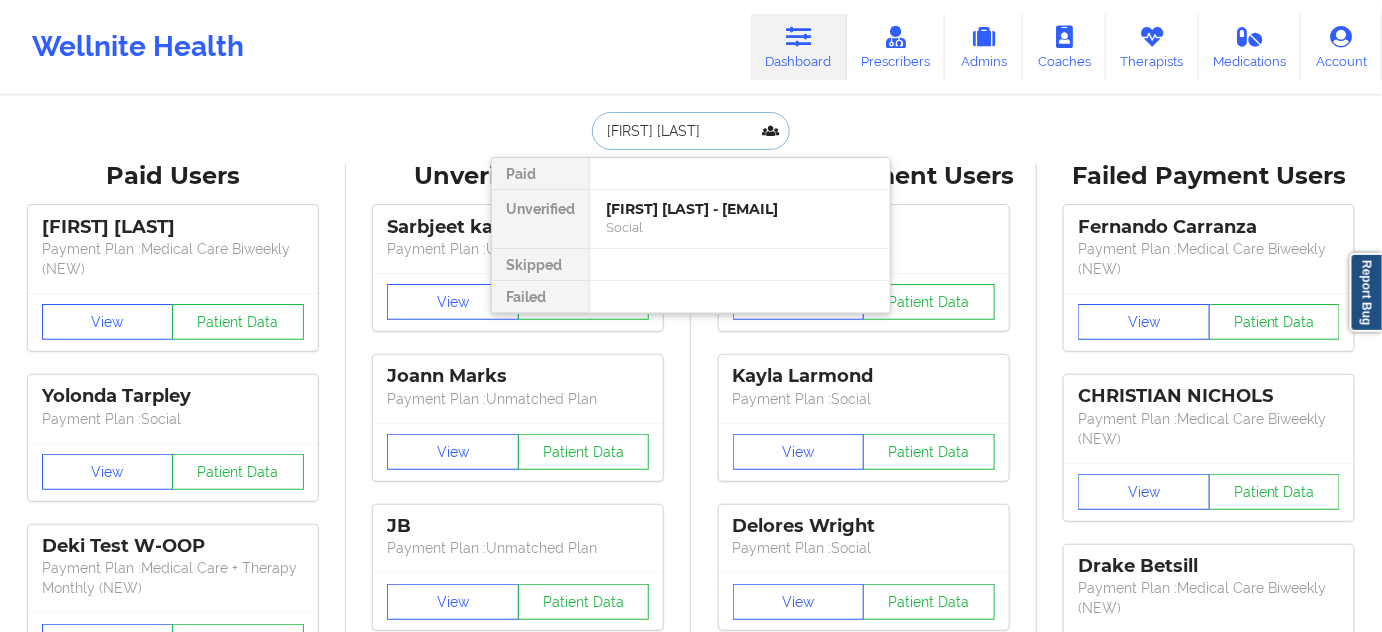 click on "[FIRST] [LAST] - [EMAIL]" at bounding box center (740, 209) 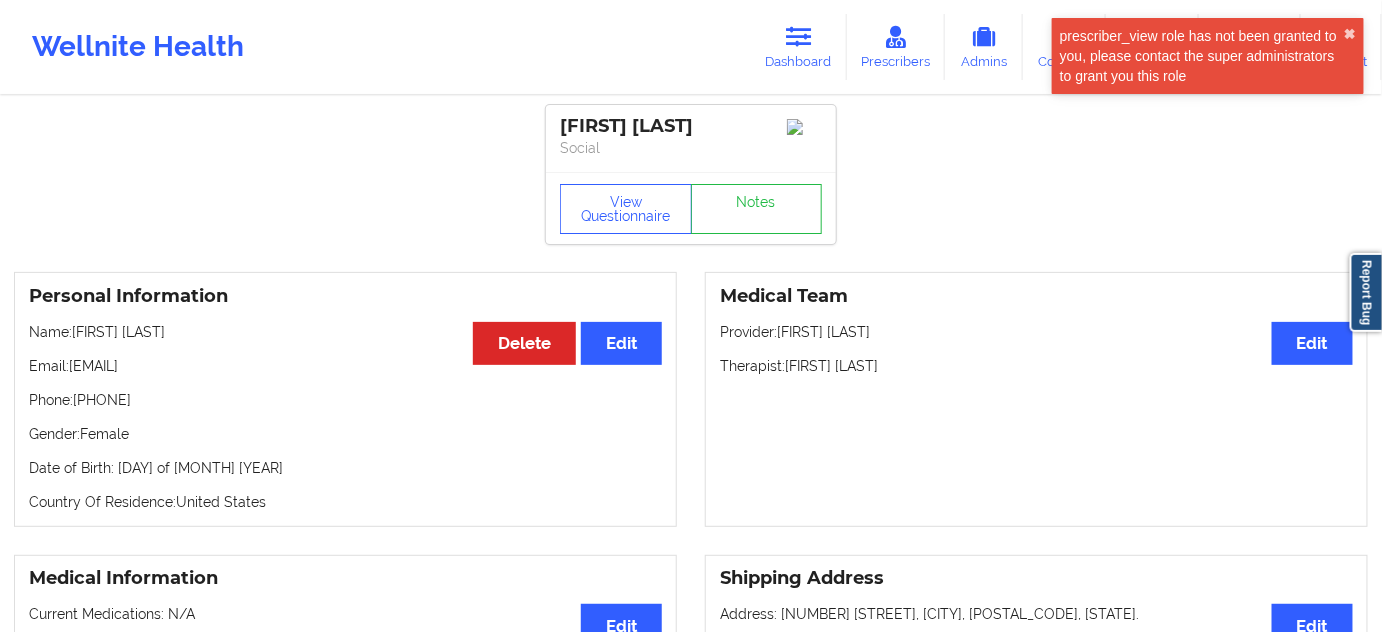 click on "[FIRST] [LAST] Social" at bounding box center (691, 138) 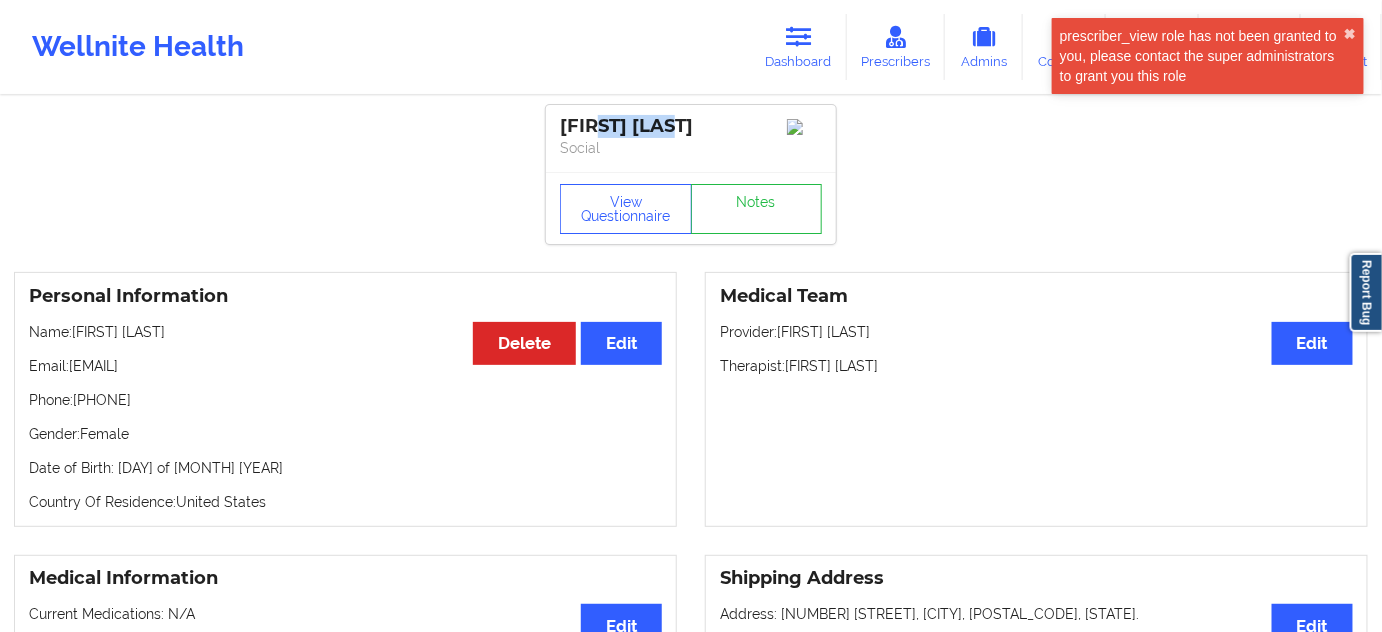 click on "[FIRST] [LAST] Social" at bounding box center (691, 138) 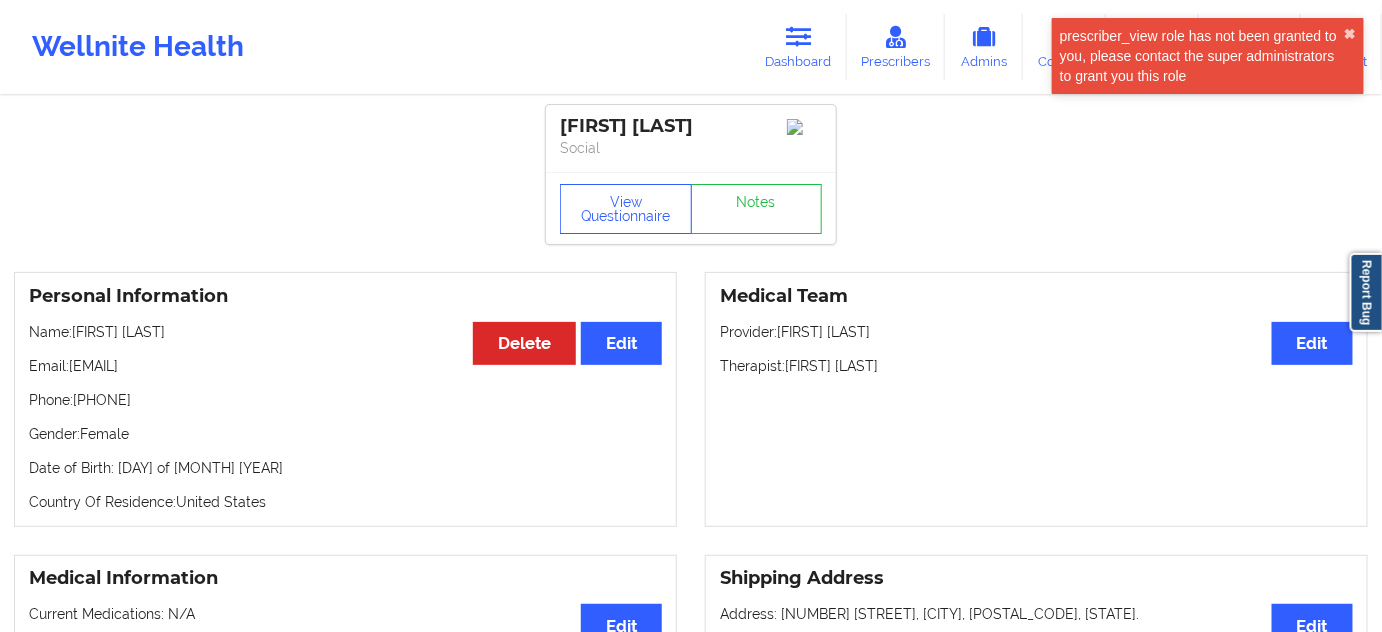 click on "Personal Information Edit Delete Name: [FIRST] [LAST] Email: [EMAIL] Phone: [PHONE] Gender: Female Date of Birth: [DAY] of [MONTH] [YEAR] Country Of Residence: United States" at bounding box center [345, 399] 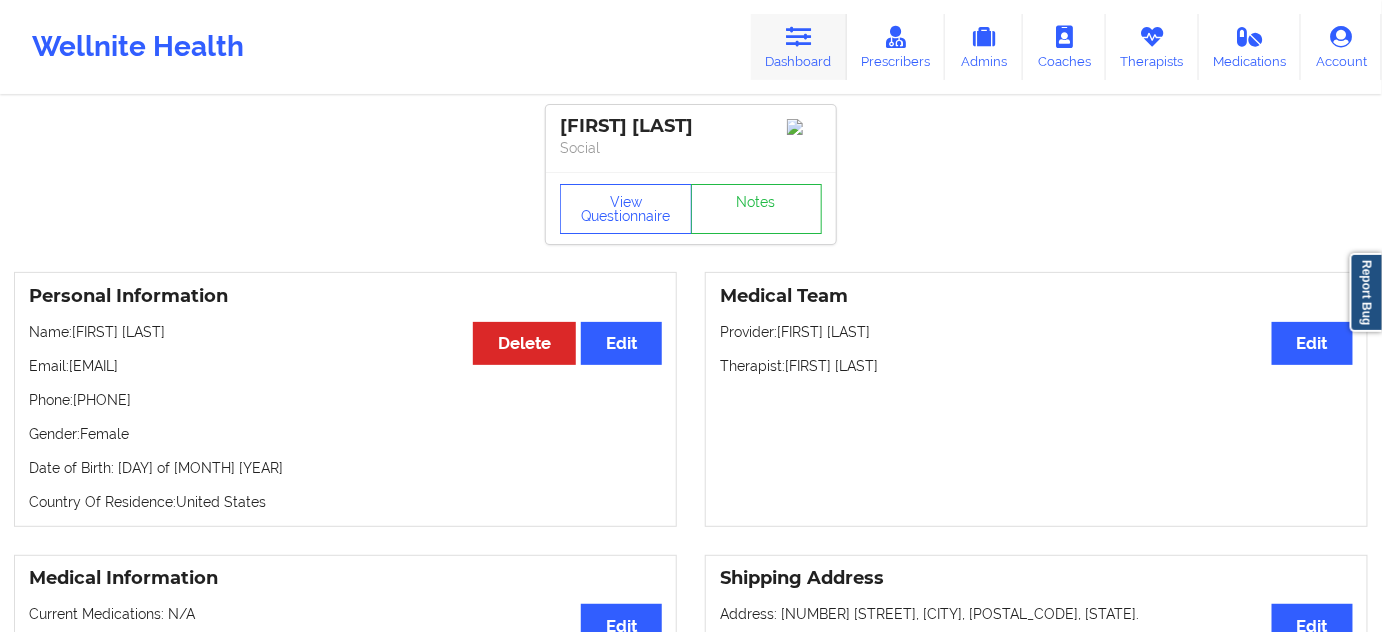 click on "Dashboard" at bounding box center (799, 47) 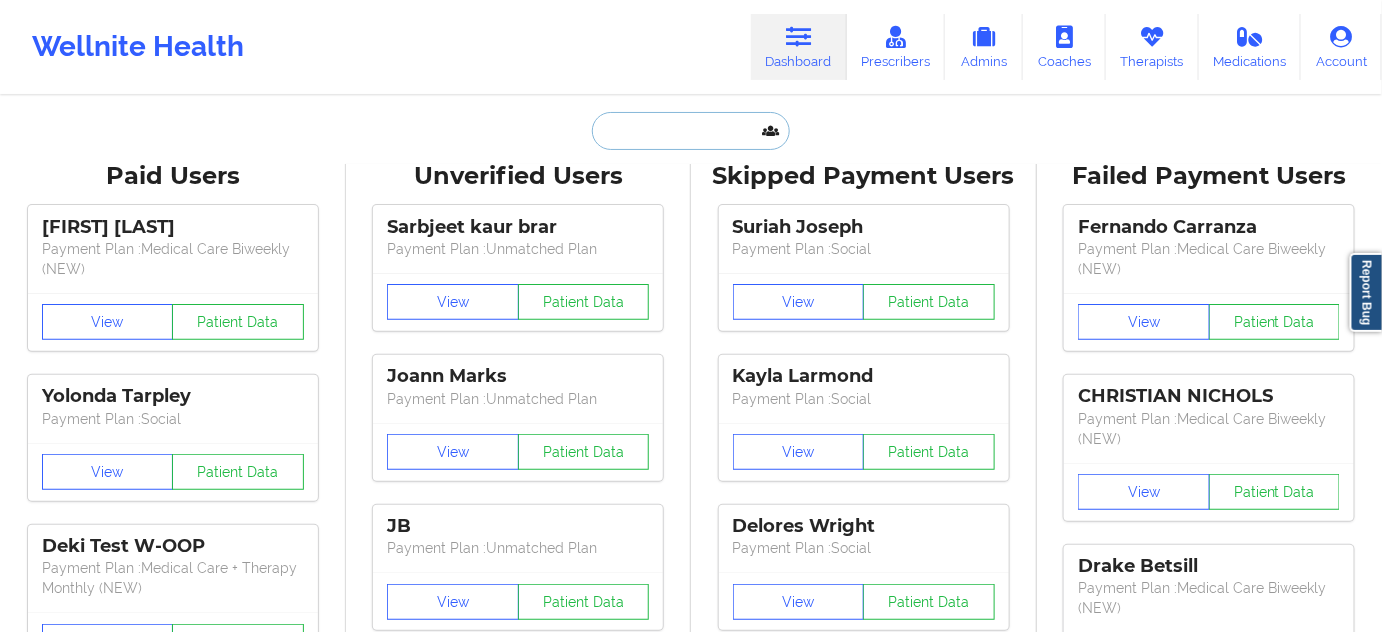 click at bounding box center (691, 131) 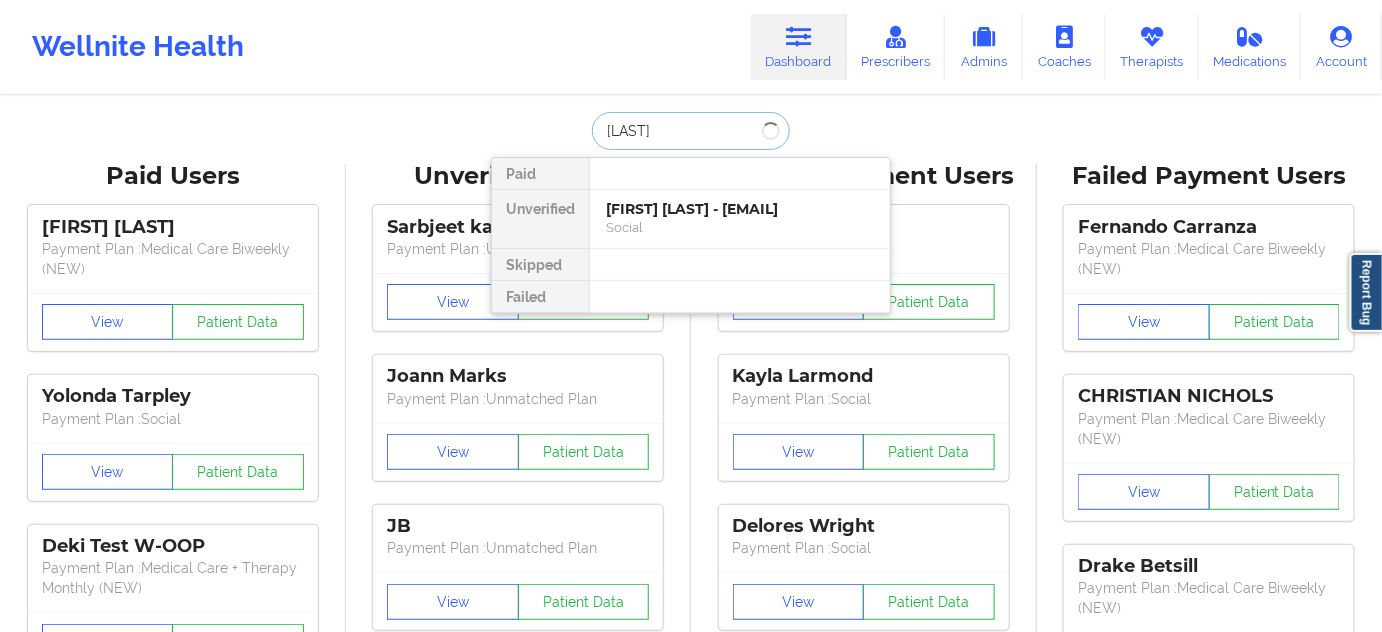 type on "[LAST]" 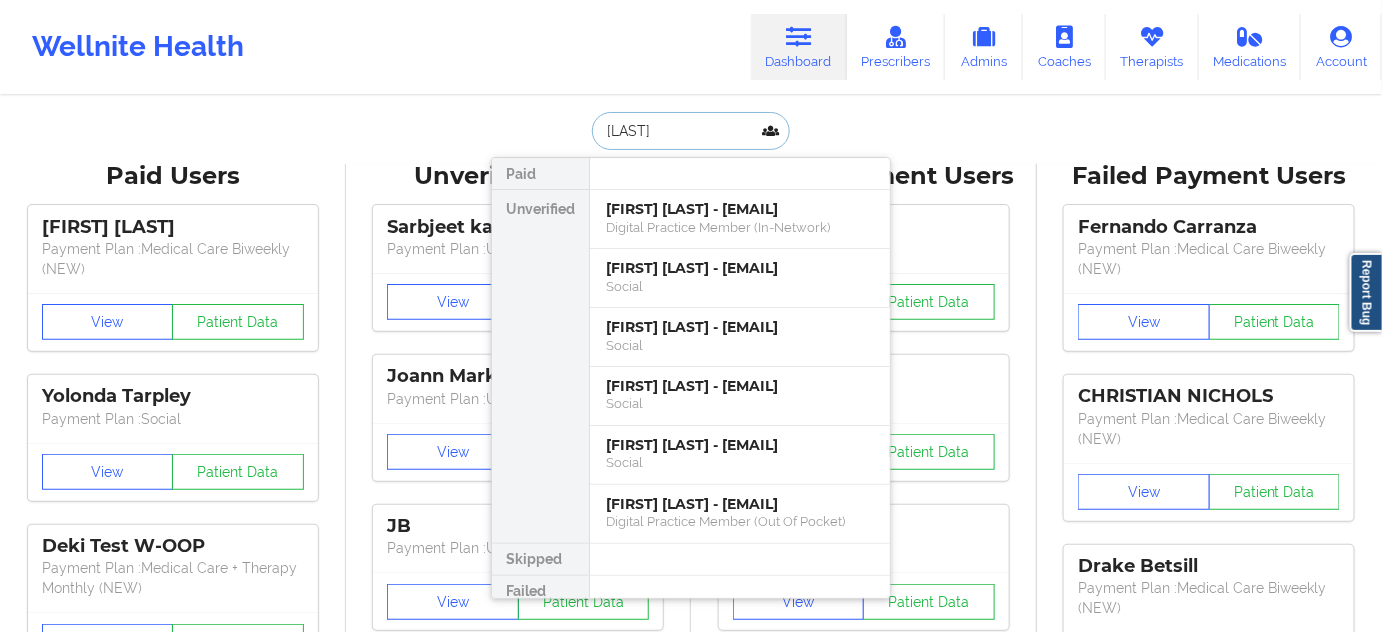 click on "[FIRST] [LAST] - [EMAIL]" at bounding box center (740, 209) 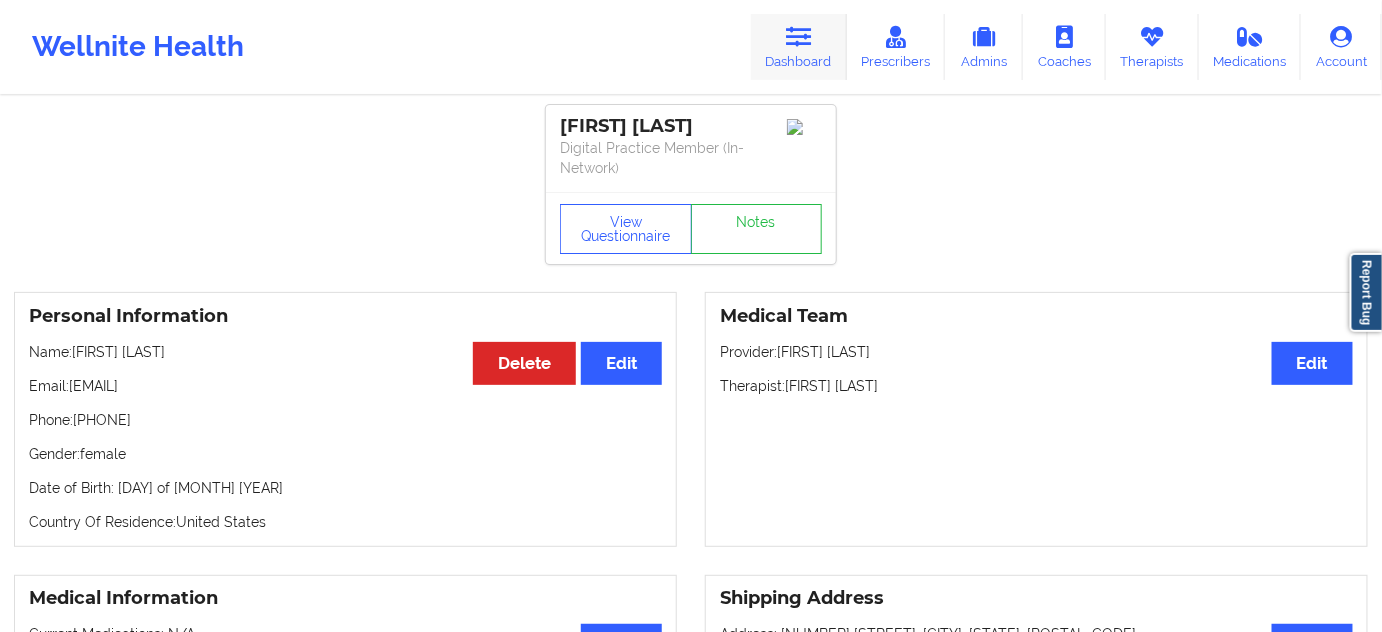 click at bounding box center [799, 37] 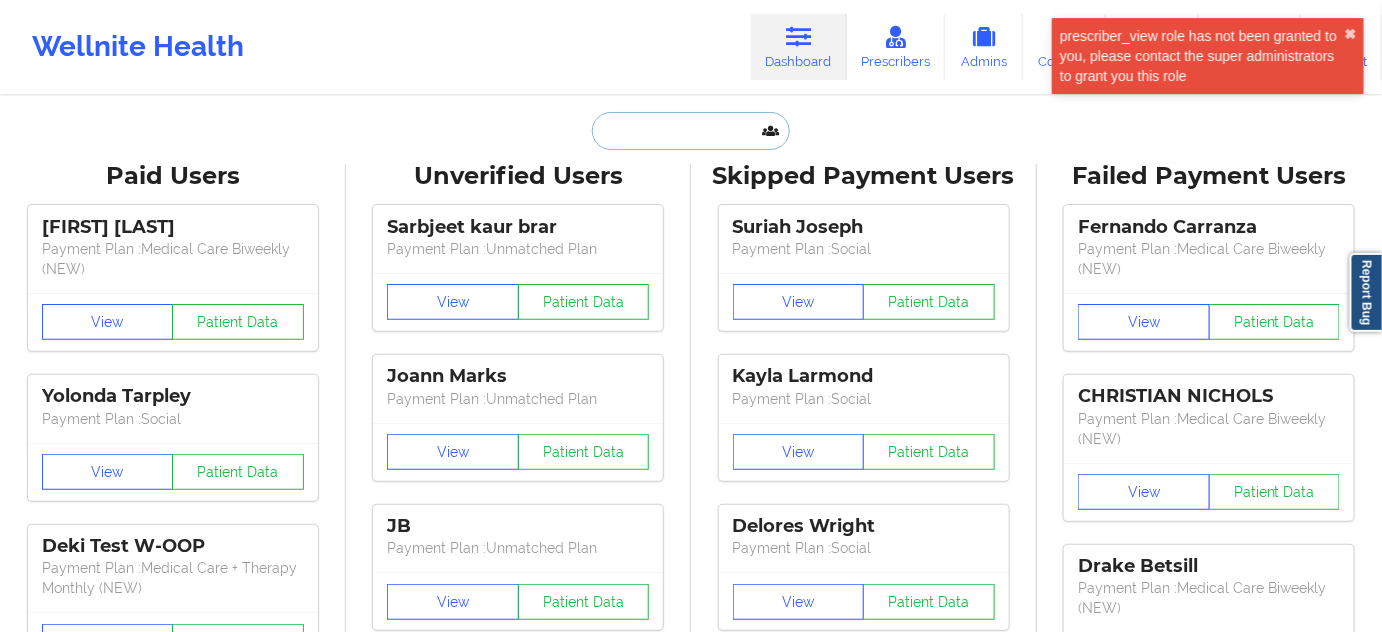 click at bounding box center (691, 131) 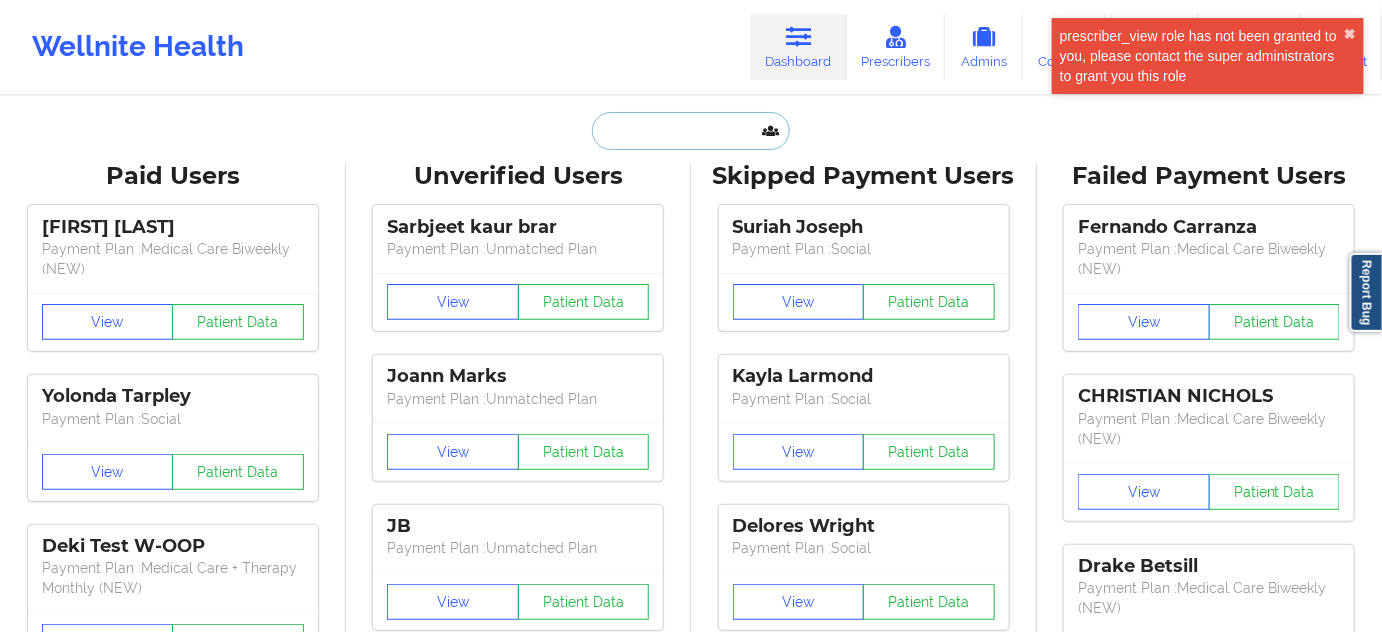 paste on "[LAST]" 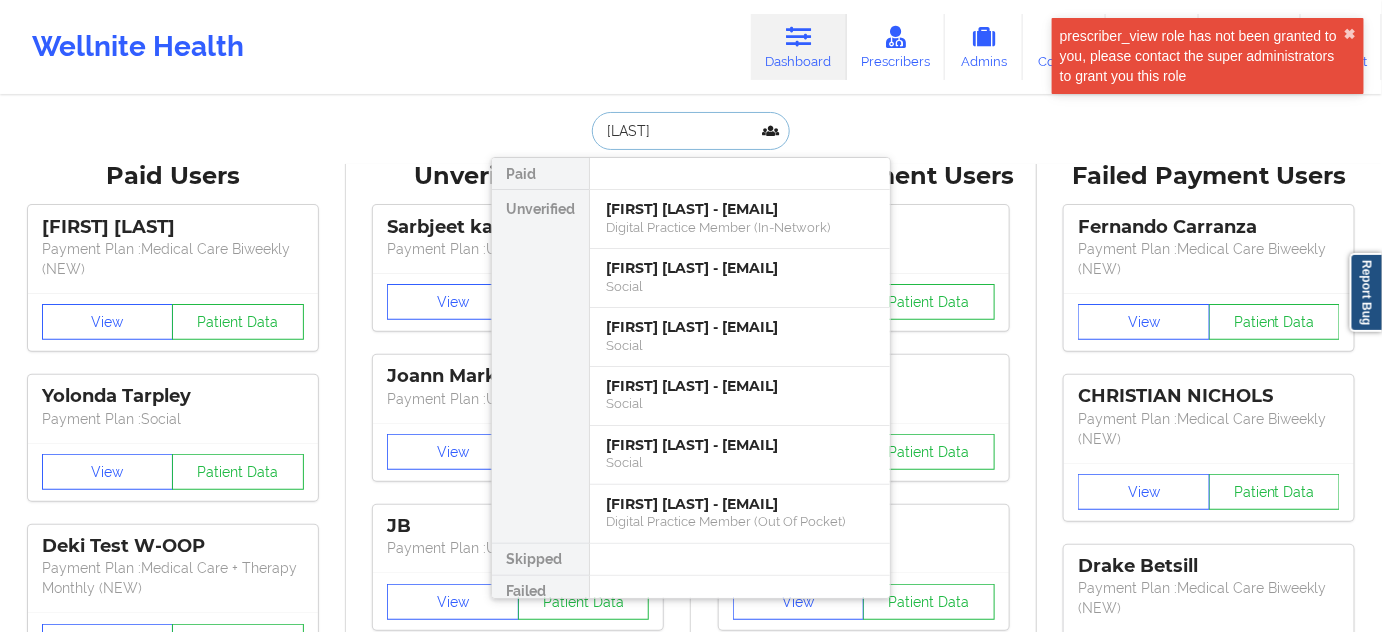 type on "[LAST]" 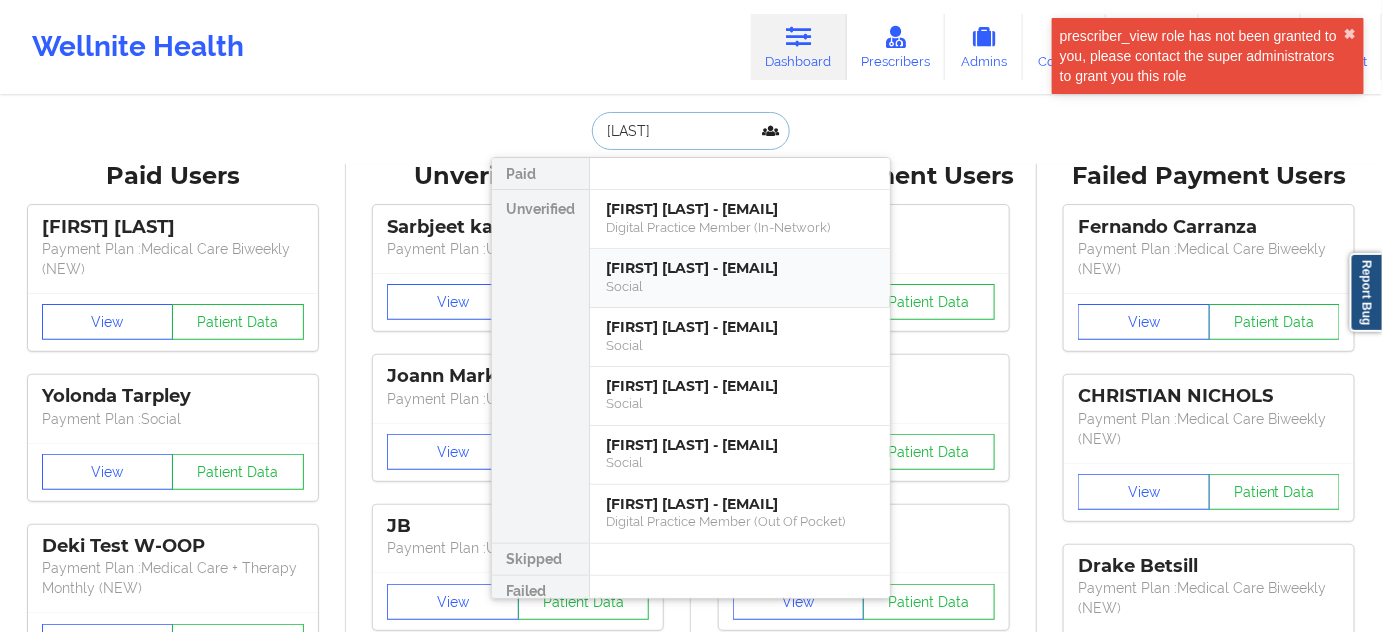 click on "[FIRST] [LAST] - [EMAIL] Social" at bounding box center [740, 278] 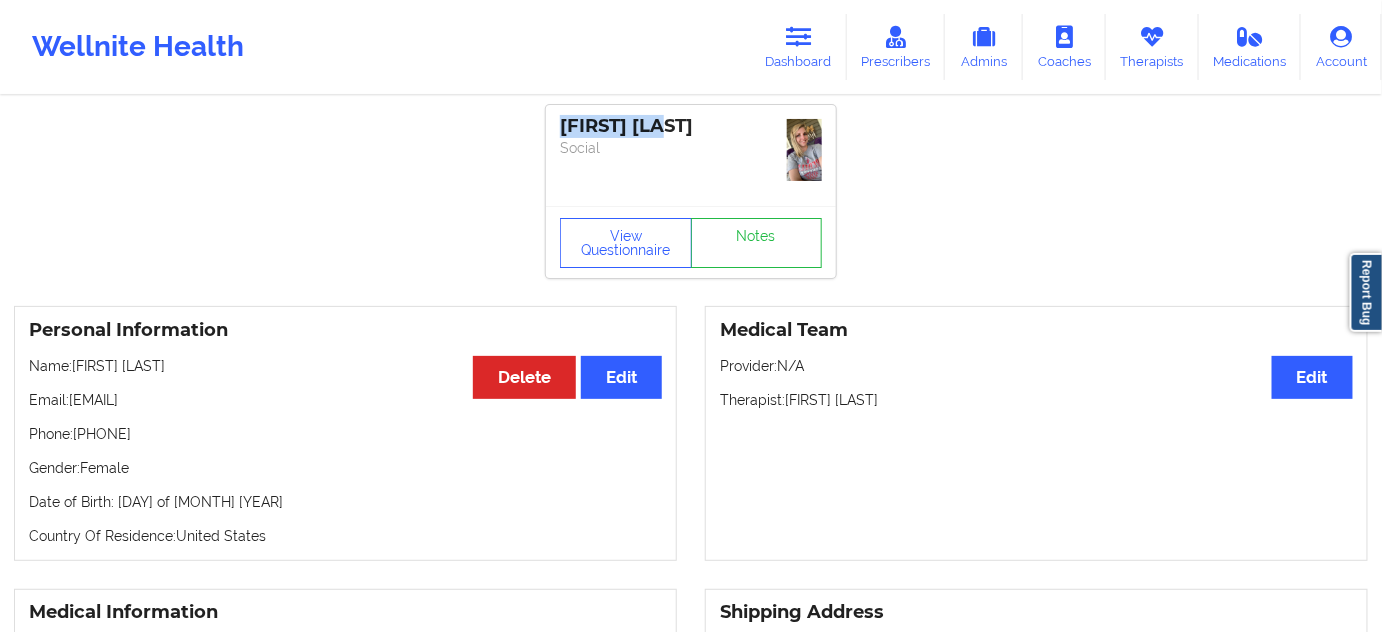 drag, startPoint x: 667, startPoint y: 127, endPoint x: 524, endPoint y: 124, distance: 143.03146 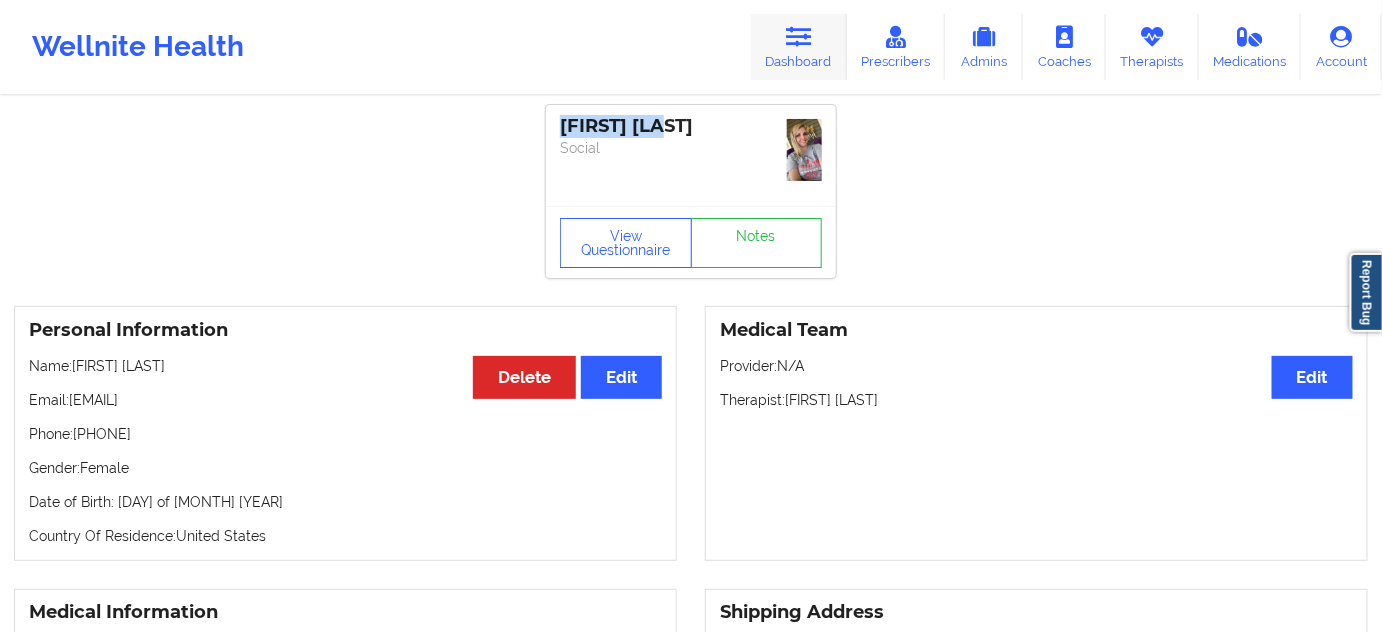 click on "Dashboard" at bounding box center (799, 47) 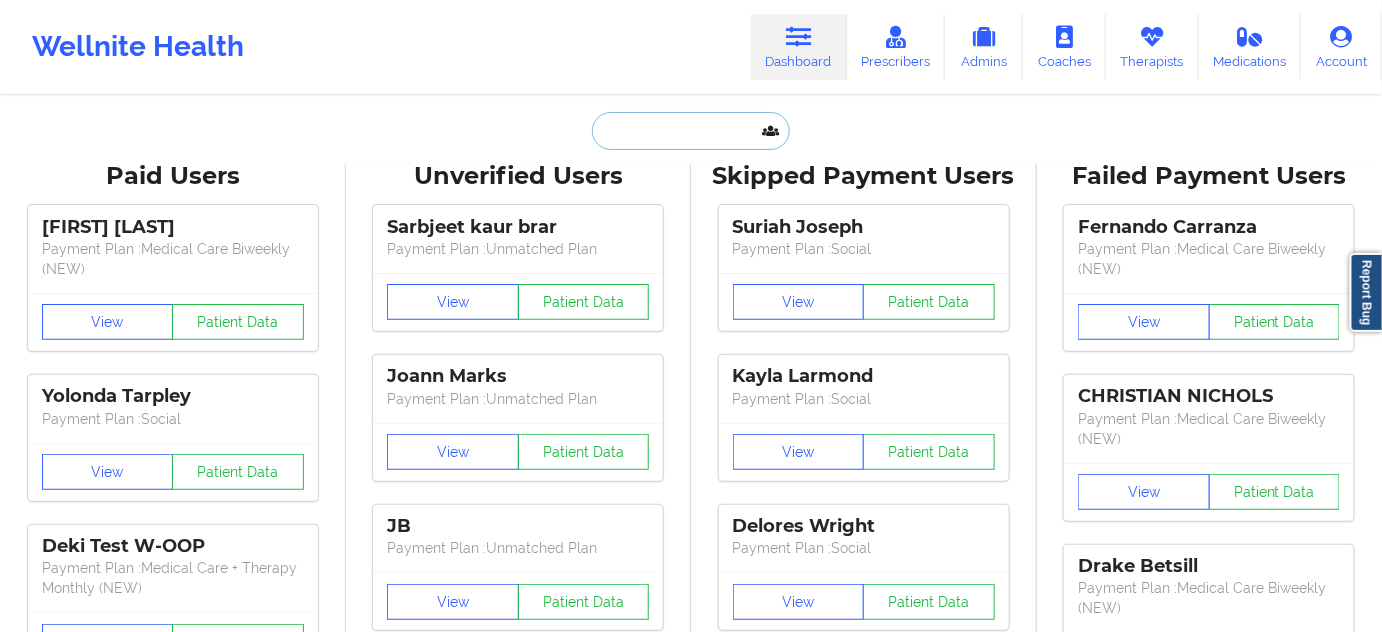 click at bounding box center (691, 131) 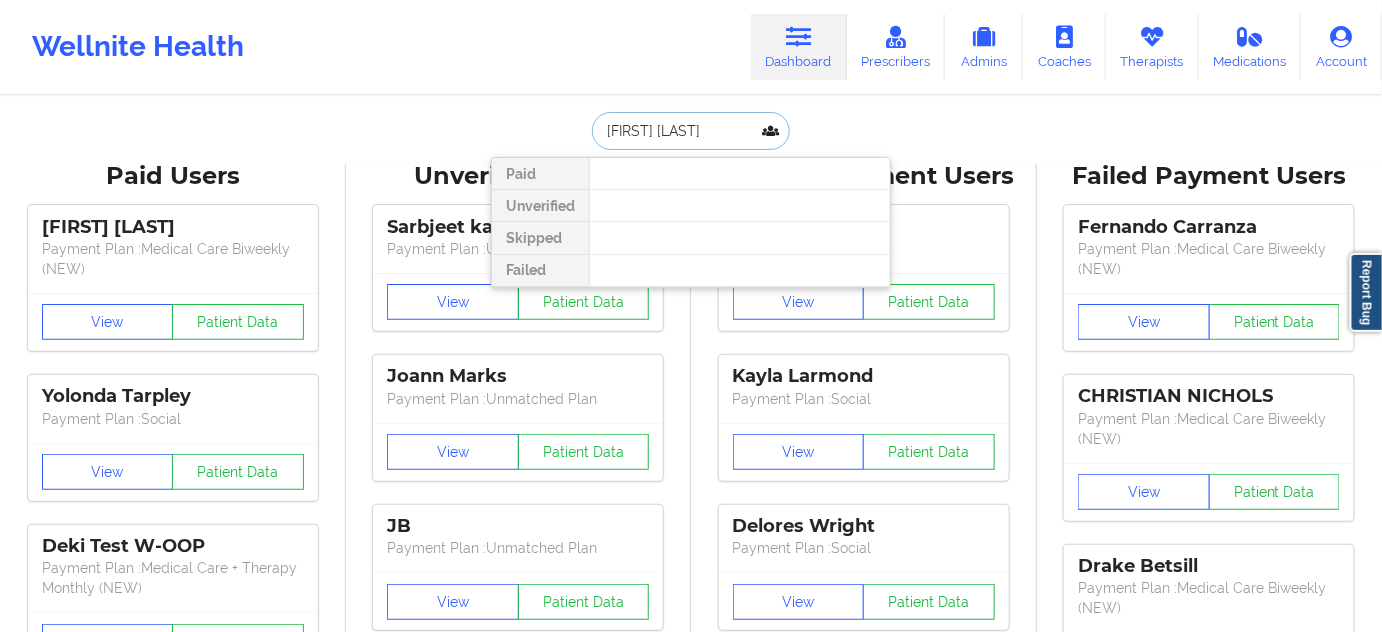 click on "[FIRST] [LAST]" at bounding box center (691, 131) 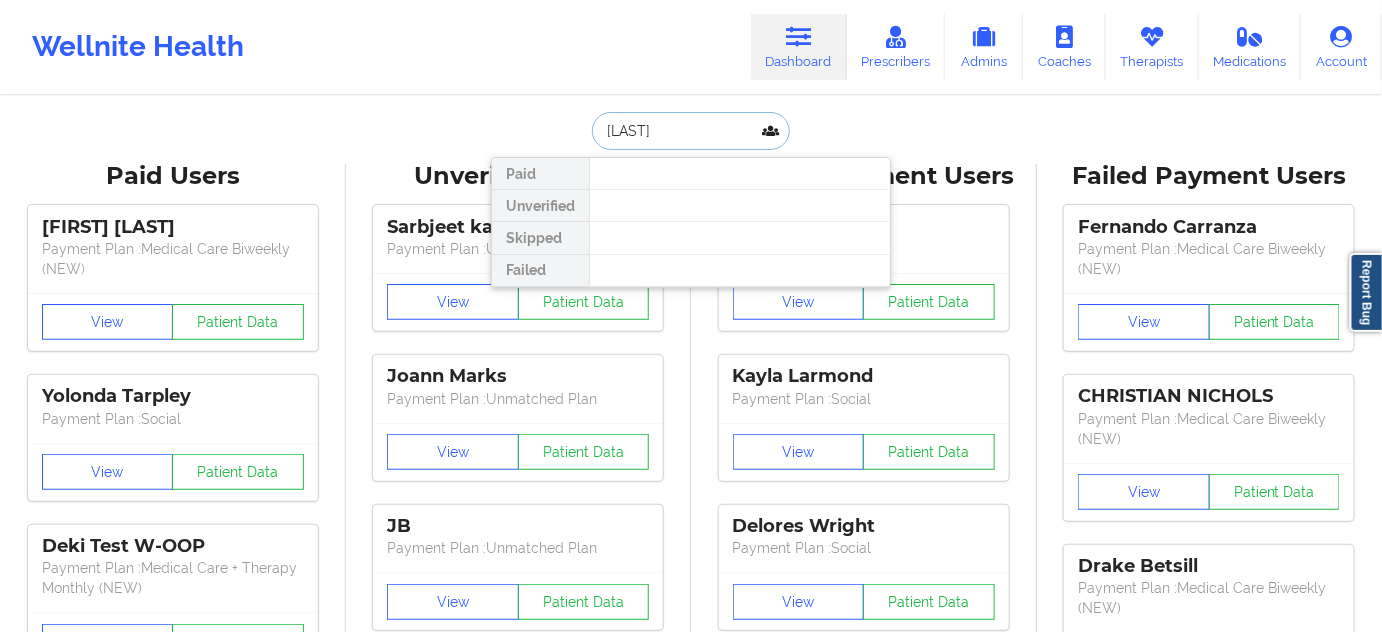 paste on "[FIRST] [LAST]" 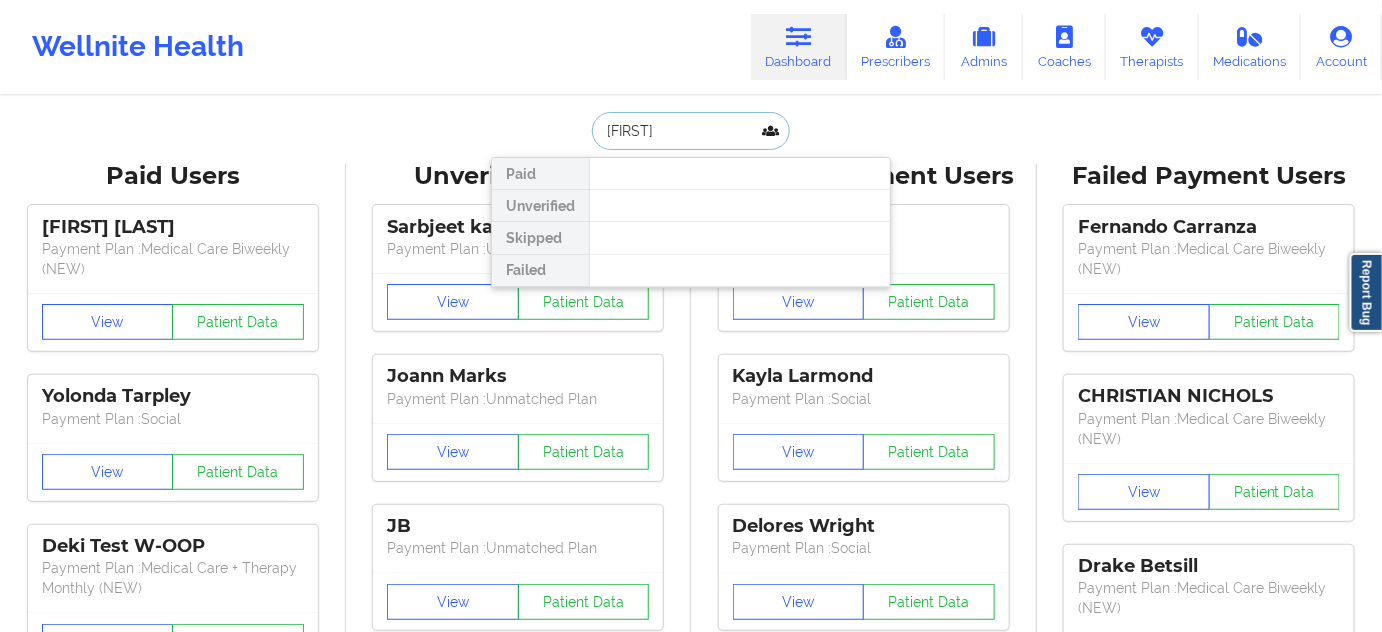 type on "[FIRST]" 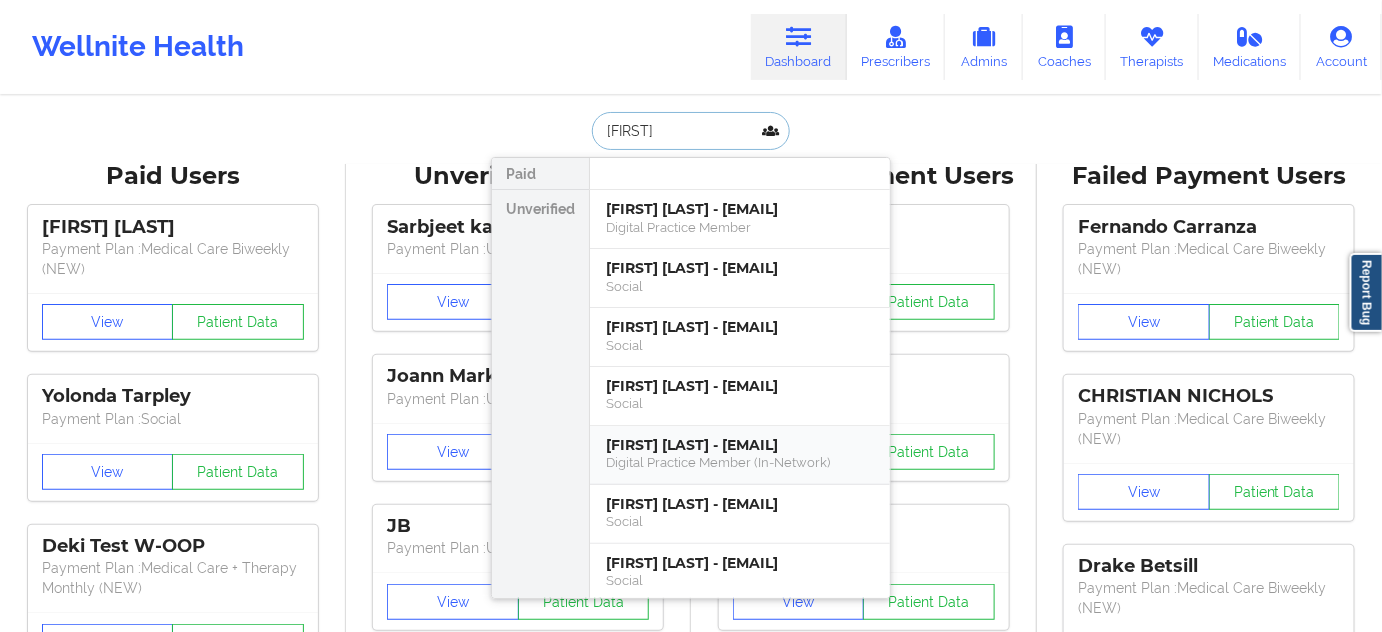 click on "[FIRST] [LAST] - [EMAIL]" at bounding box center (740, 445) 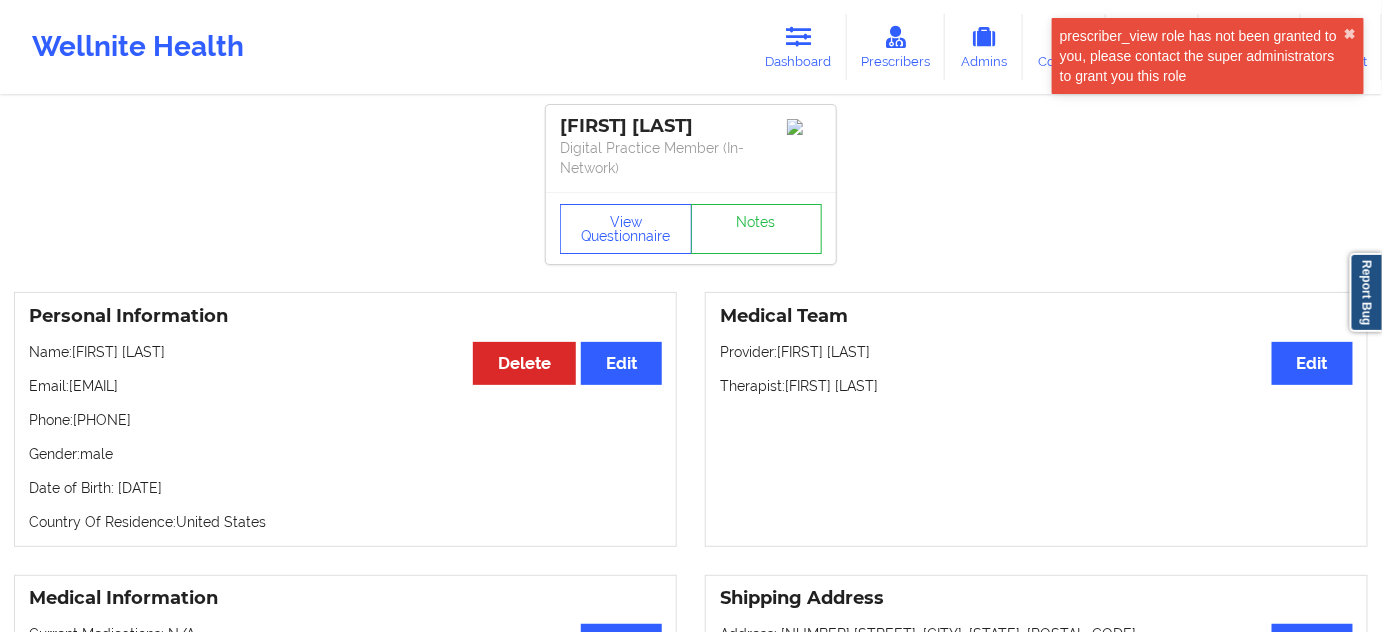 click on "[FIRST] [LAST]" at bounding box center [691, 126] 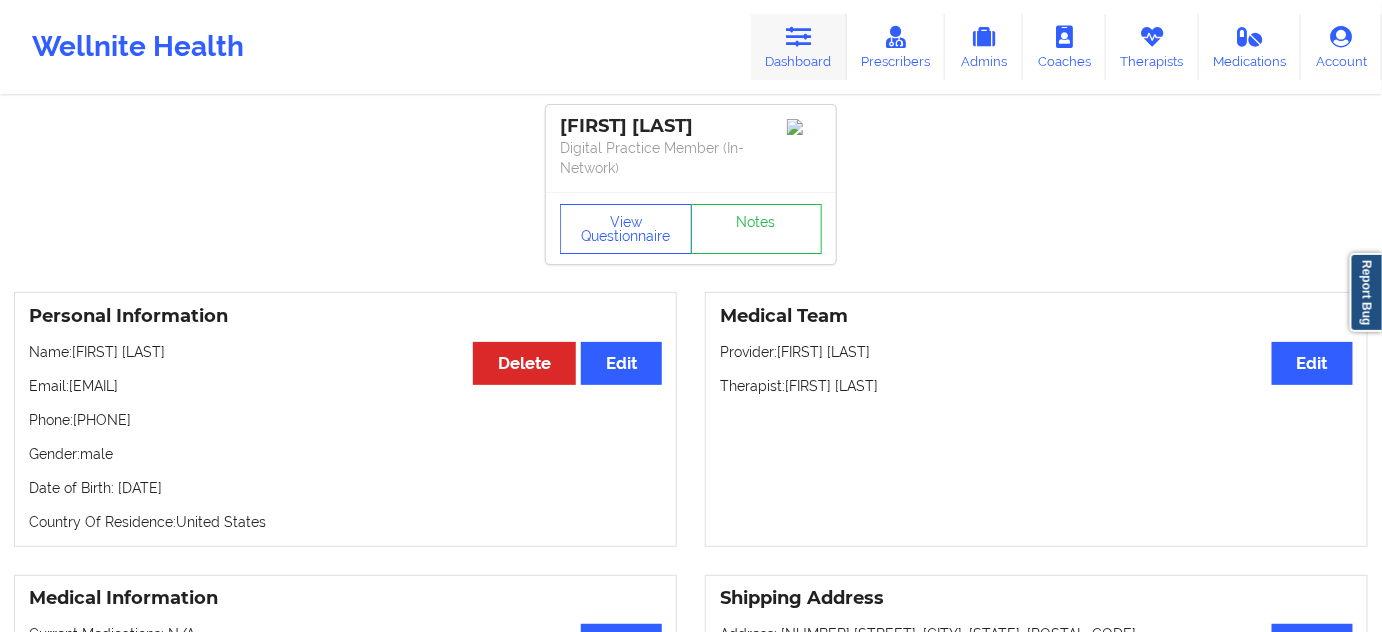click on "Dashboard" at bounding box center (799, 47) 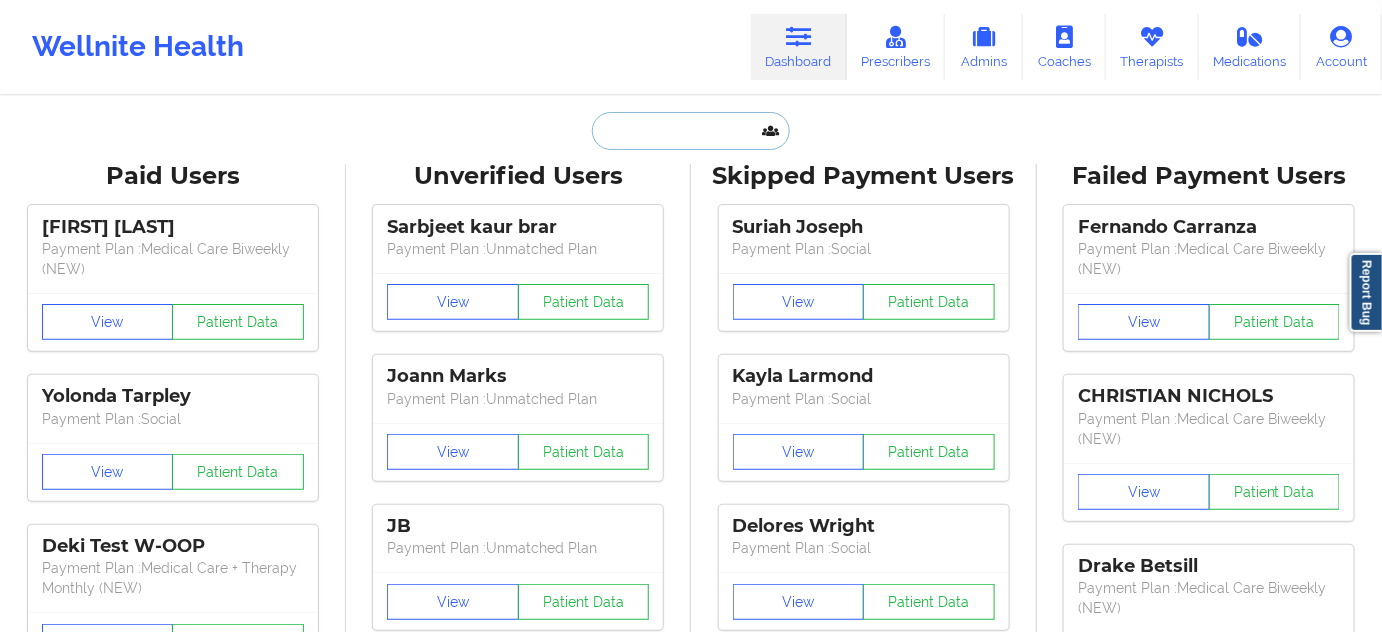 click at bounding box center (691, 131) 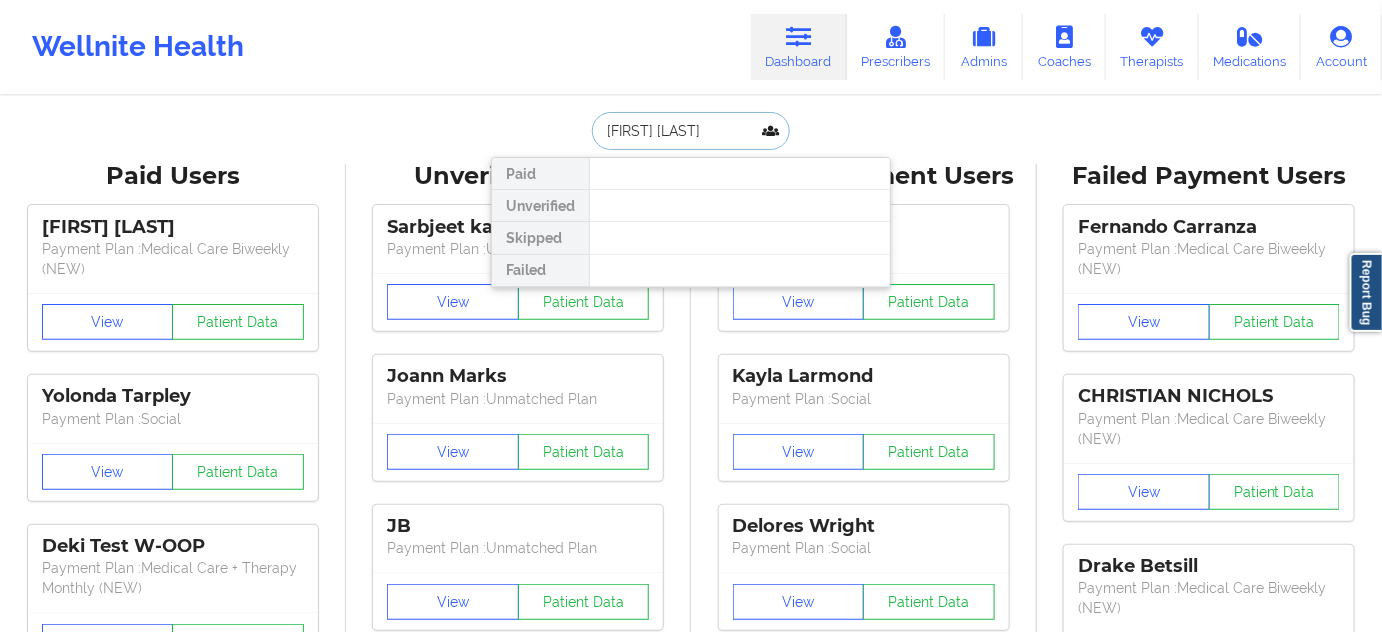 click on "[FIRST] [LAST]" at bounding box center [691, 131] 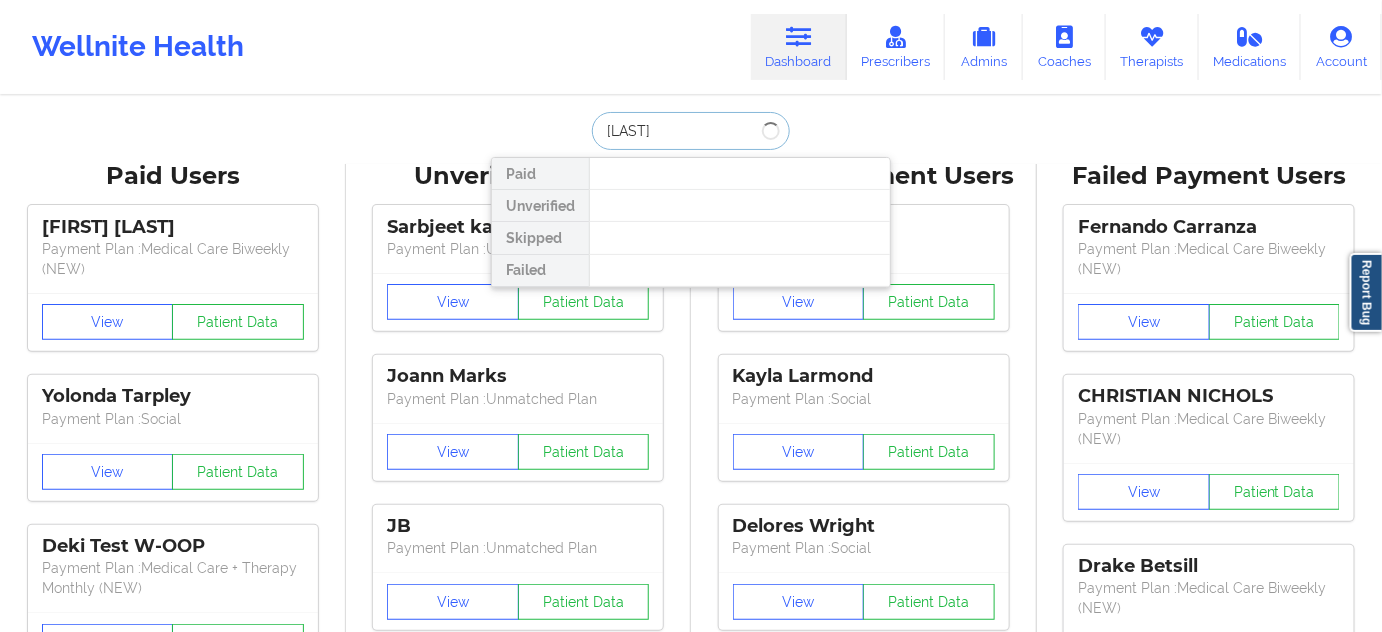 type on "[LAST]" 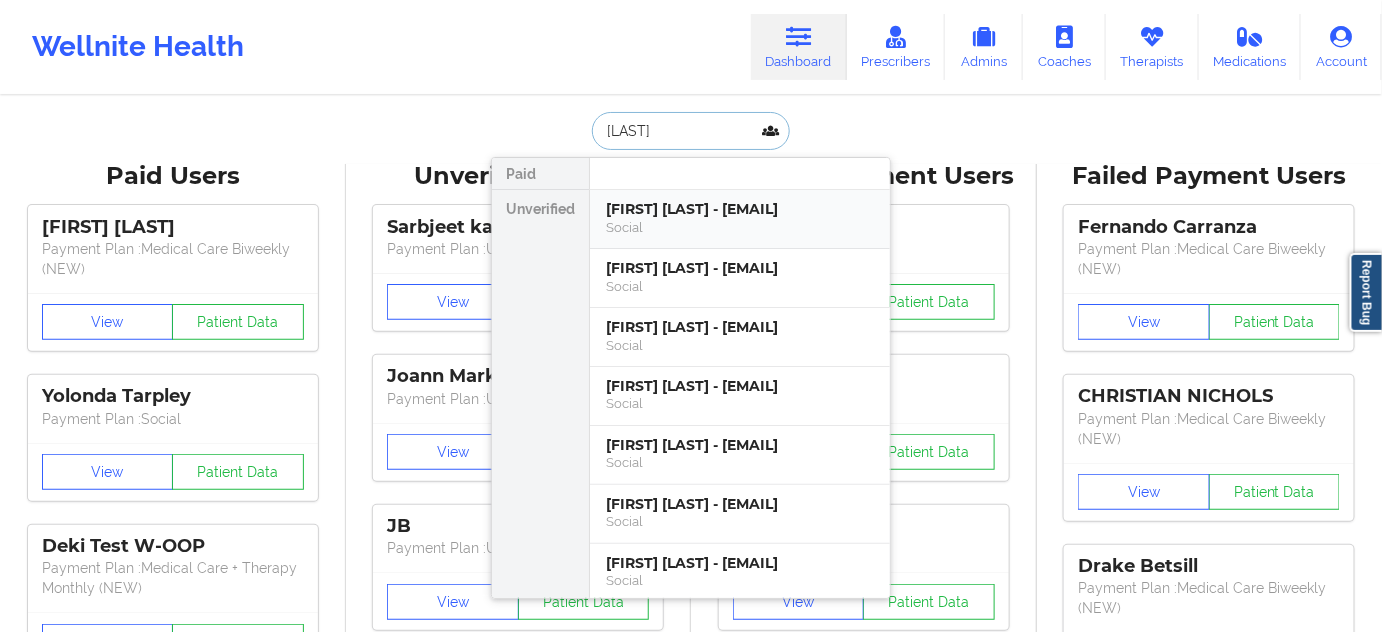 click on "[FIRST] [LAST] - [EMAIL]" at bounding box center [740, 209] 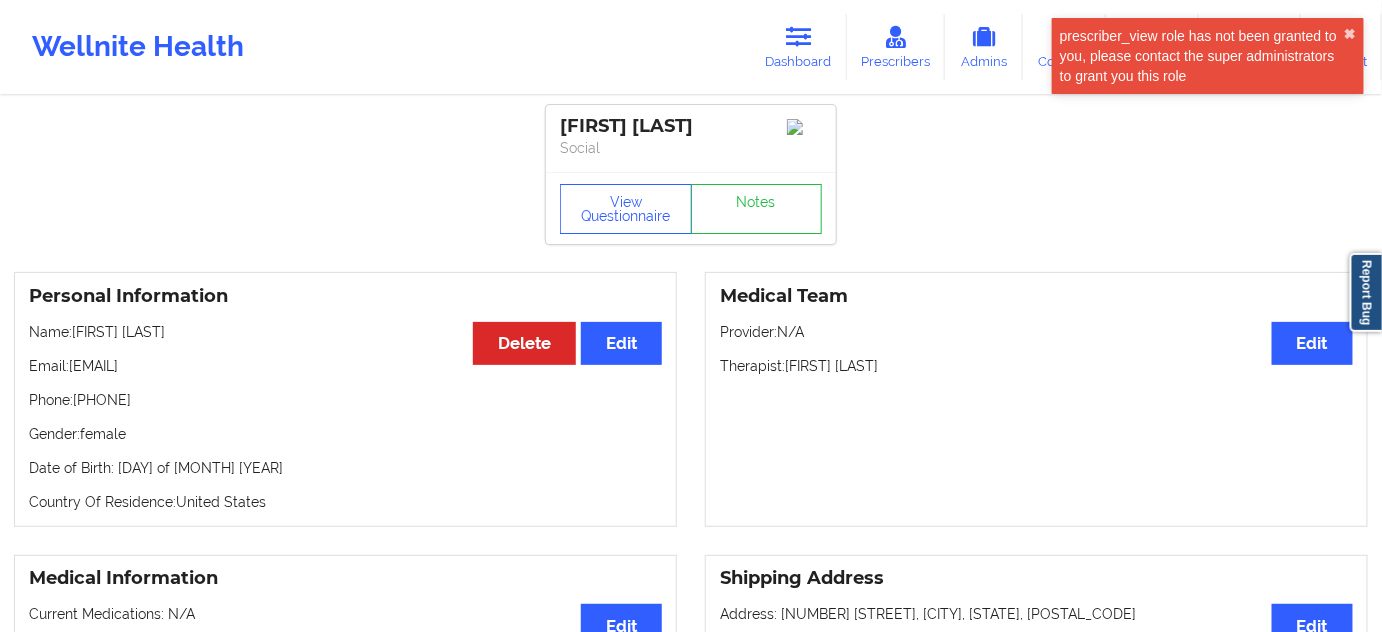 drag, startPoint x: 73, startPoint y: 372, endPoint x: 249, endPoint y: 372, distance: 176 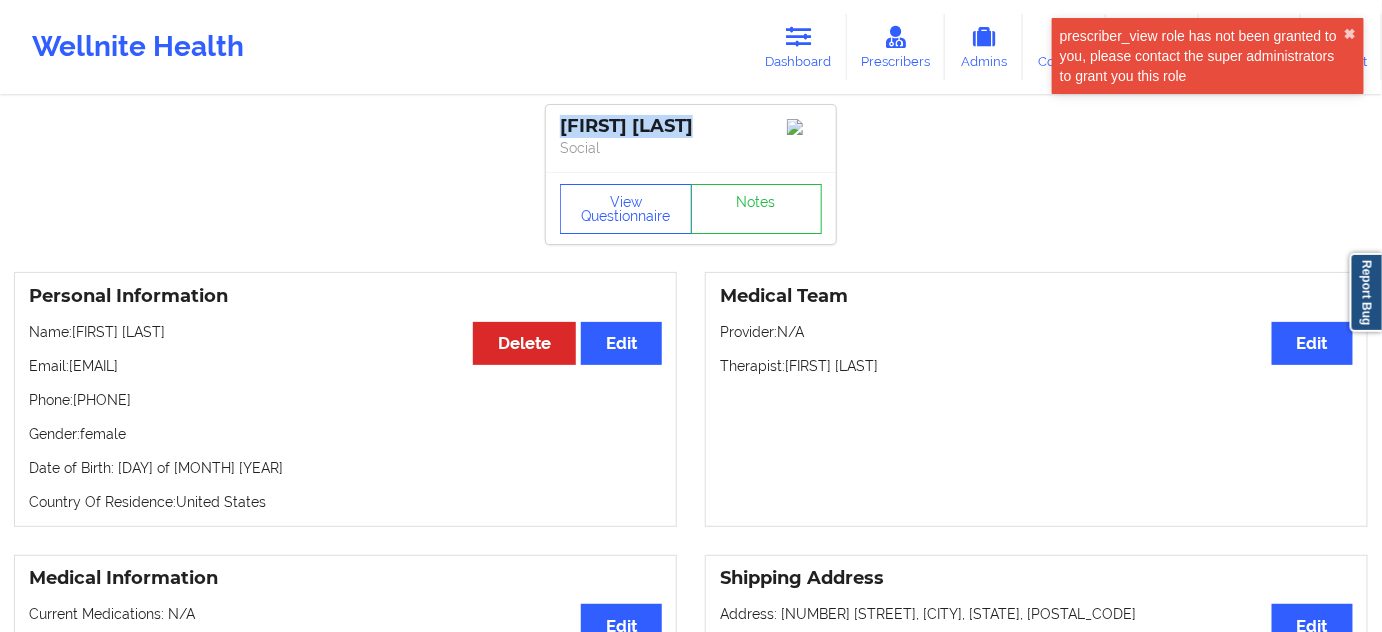 drag, startPoint x: 696, startPoint y: 130, endPoint x: 557, endPoint y: 131, distance: 139.0036 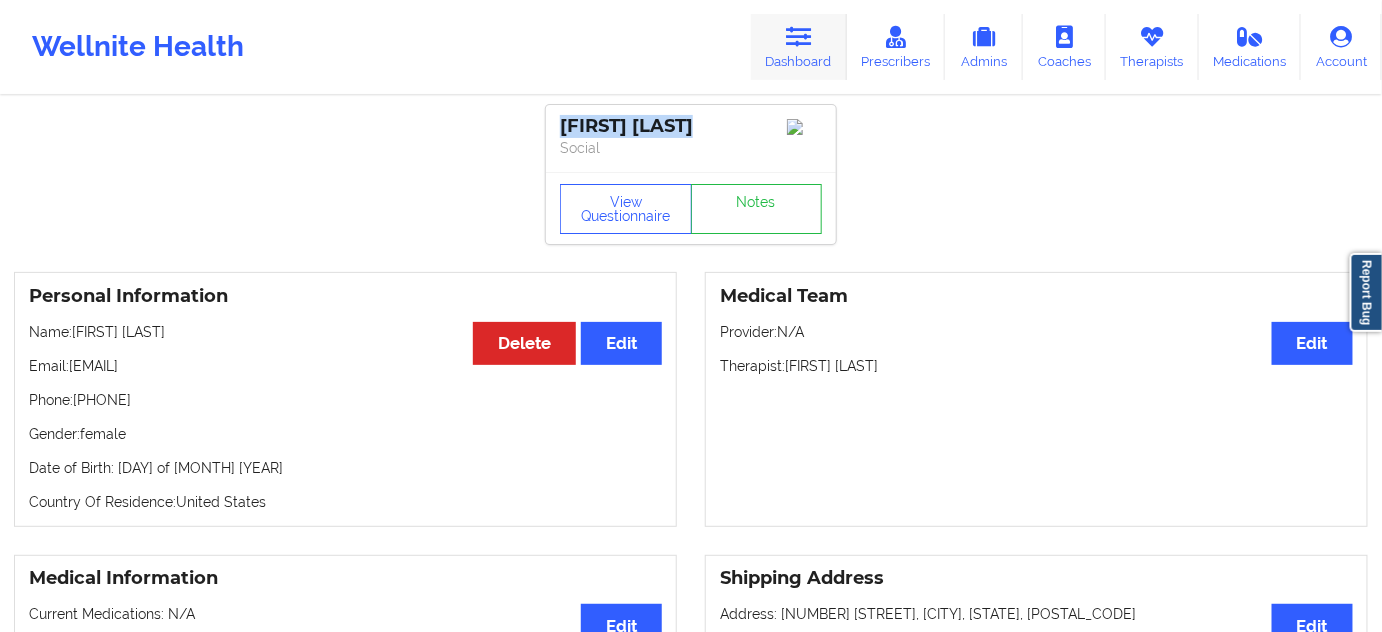 click at bounding box center (799, 37) 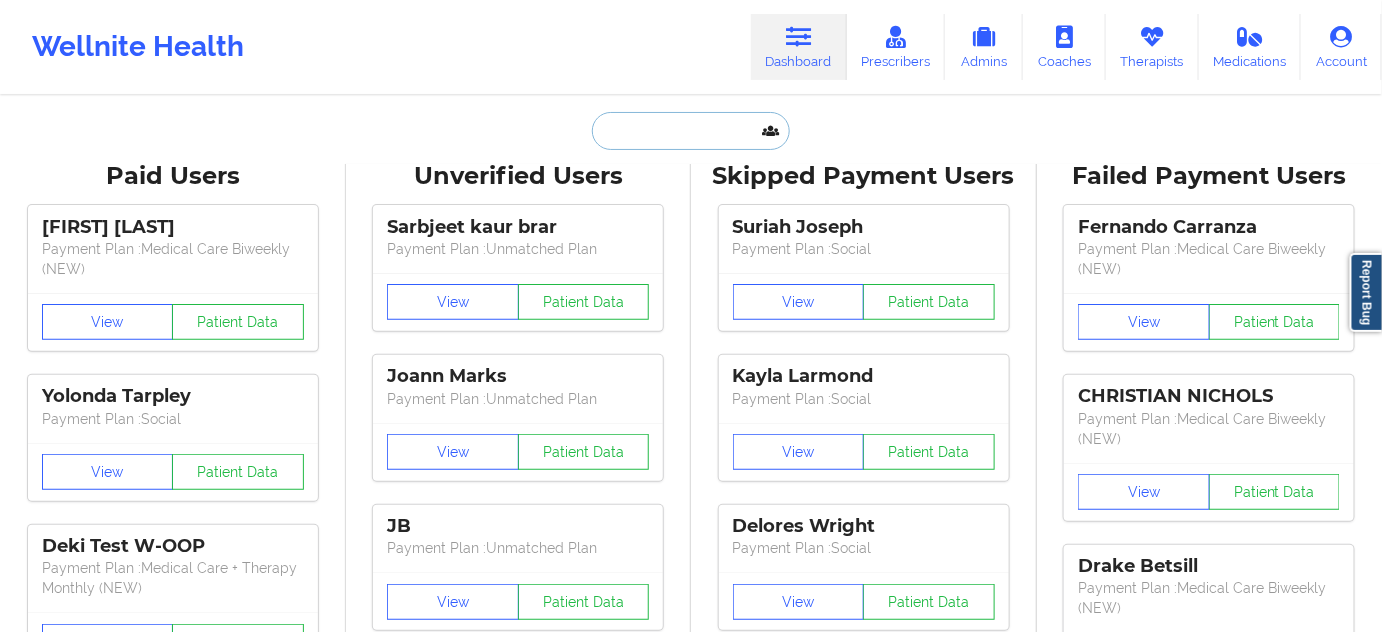 click at bounding box center (691, 131) 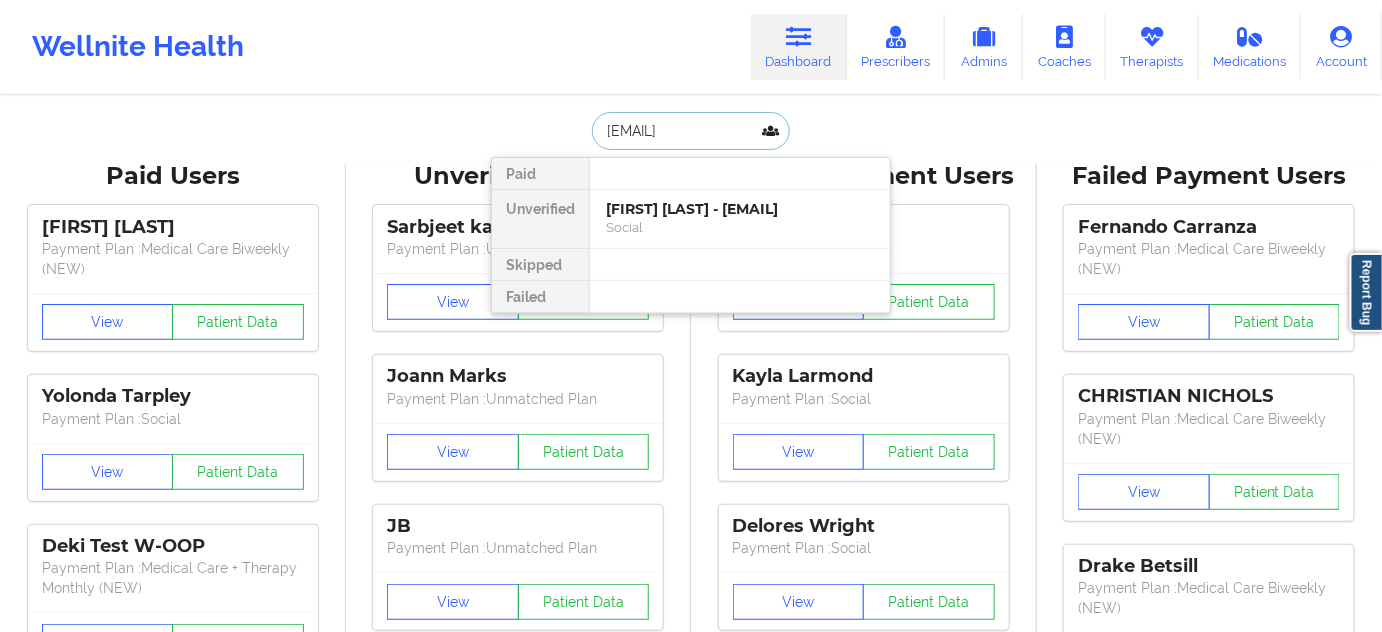click on "Social" at bounding box center [740, 227] 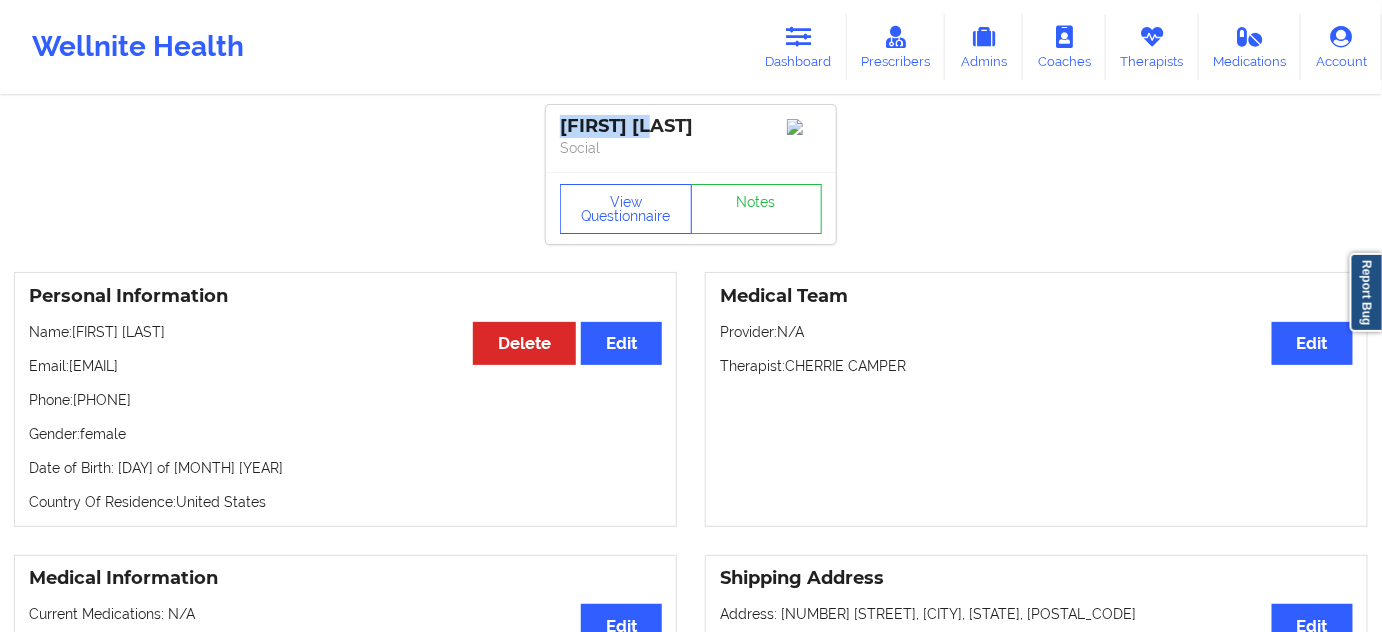 drag, startPoint x: 674, startPoint y: 122, endPoint x: 549, endPoint y: 117, distance: 125.09996 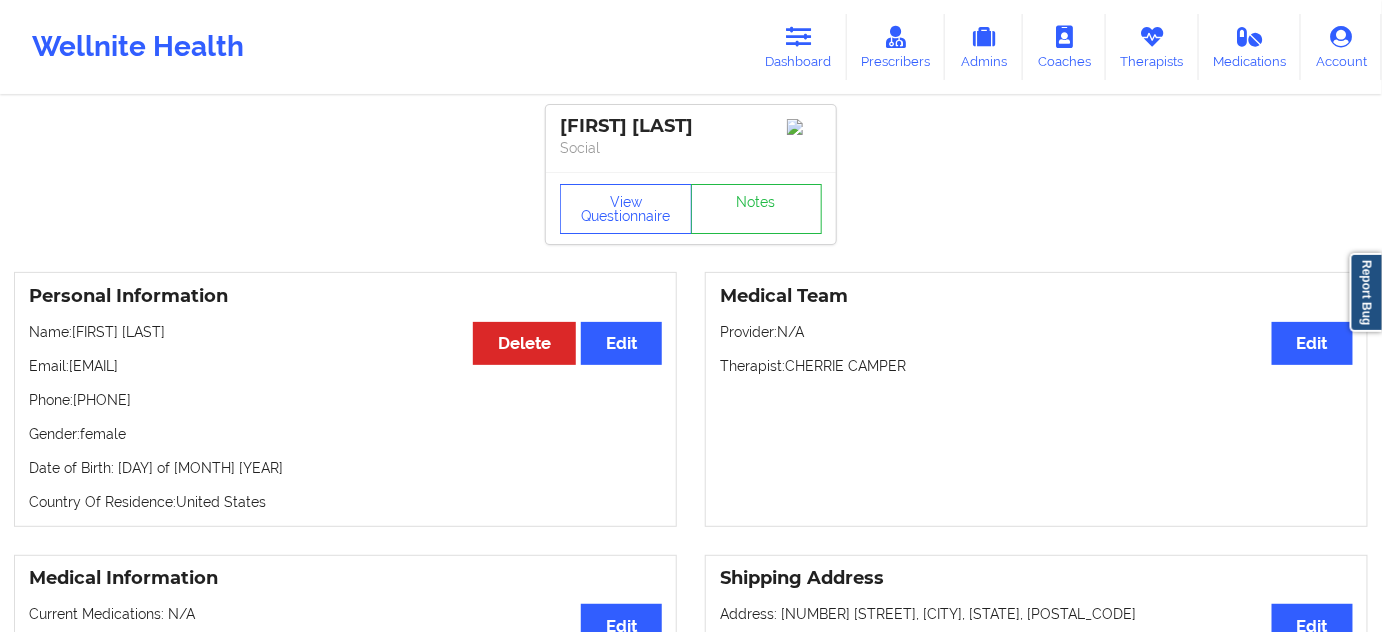 click on "View Questionnaire Notes" at bounding box center [691, 208] 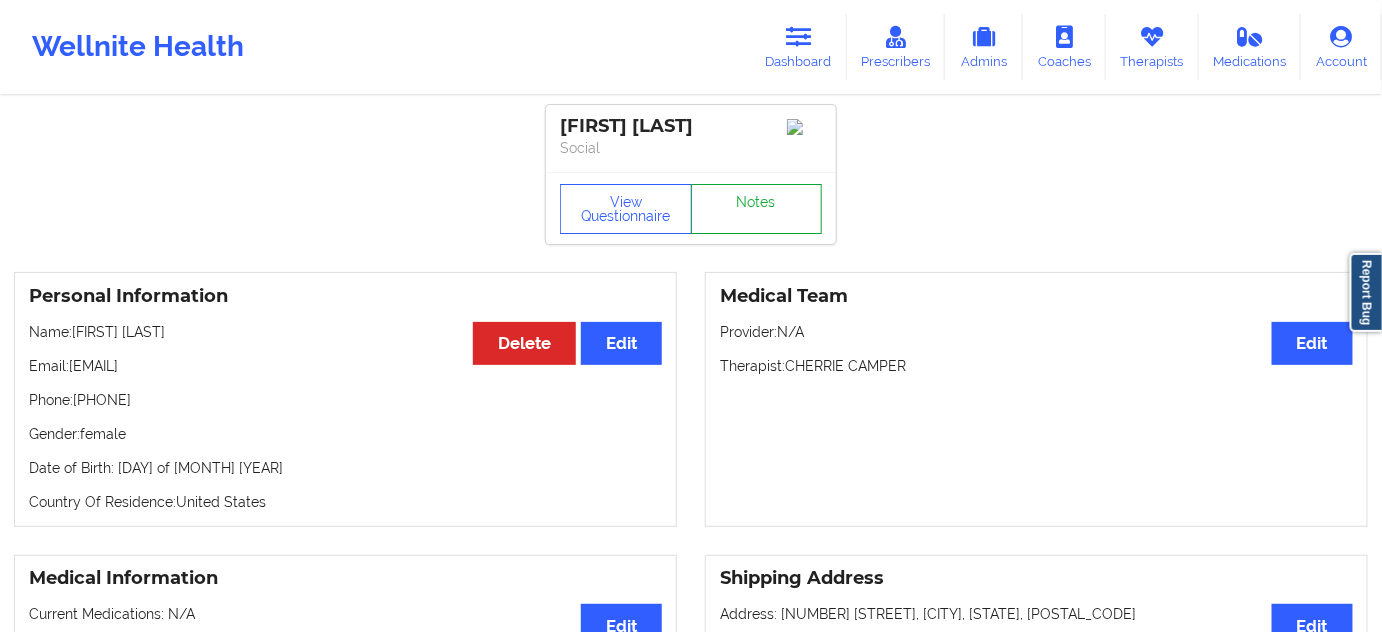 click on "Notes" at bounding box center (757, 209) 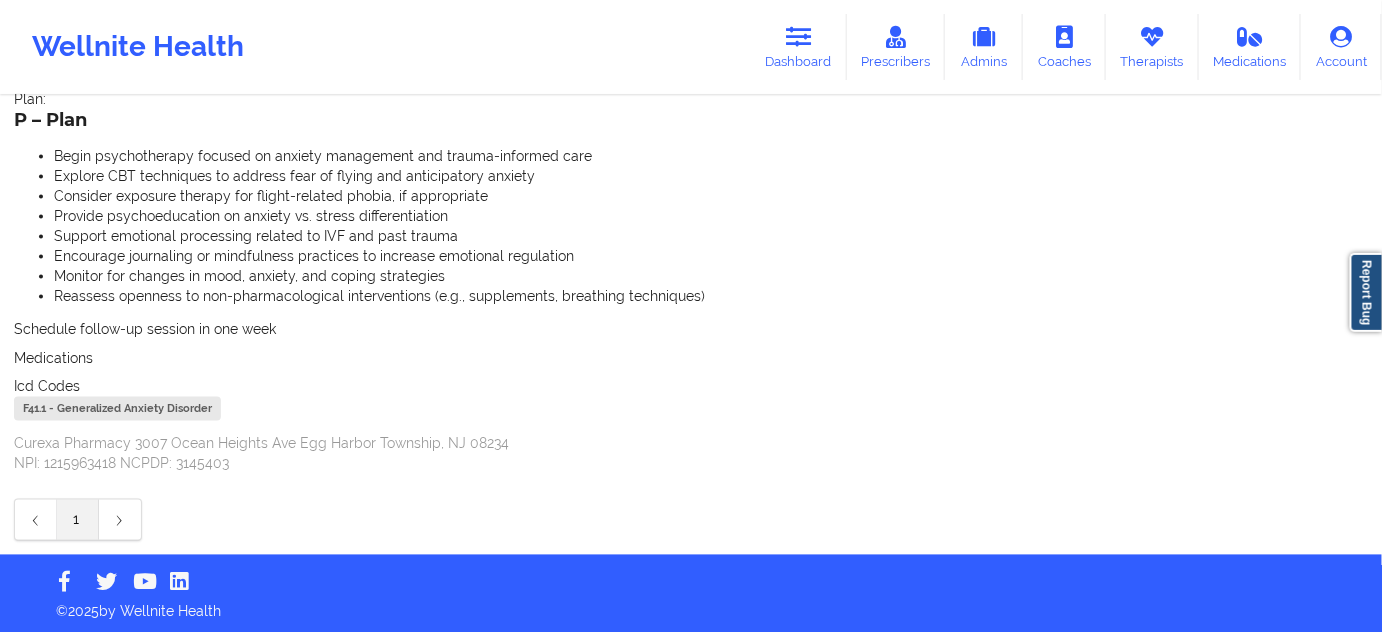 scroll, scrollTop: 963, scrollLeft: 0, axis: vertical 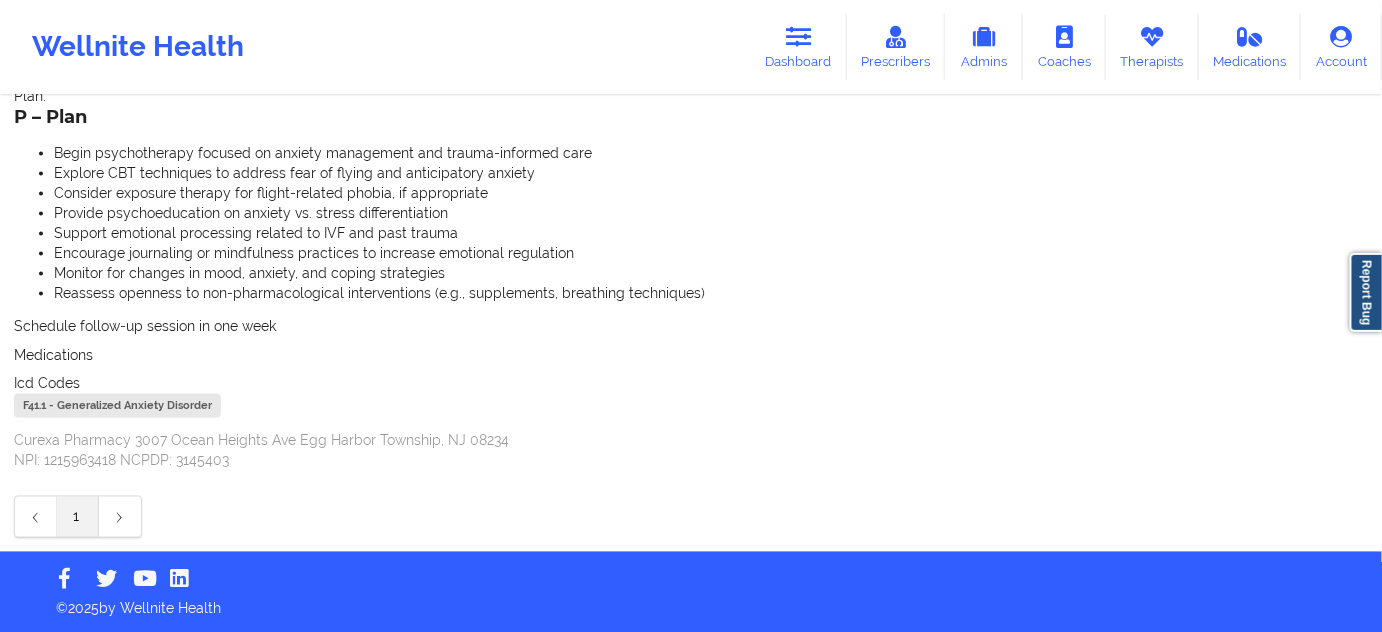 click on "F41.1 - Generalized Anxiety Disorder" at bounding box center (117, 406) 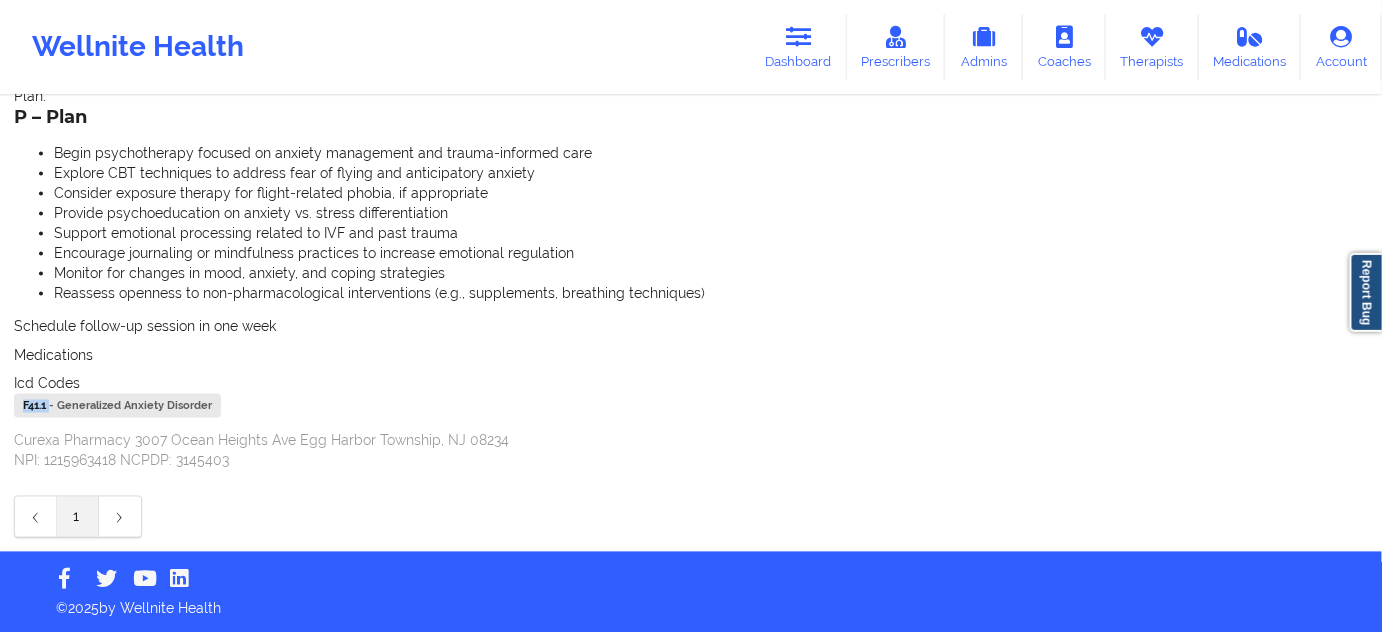 click on "F41.1 - Generalized Anxiety Disorder" at bounding box center (117, 406) 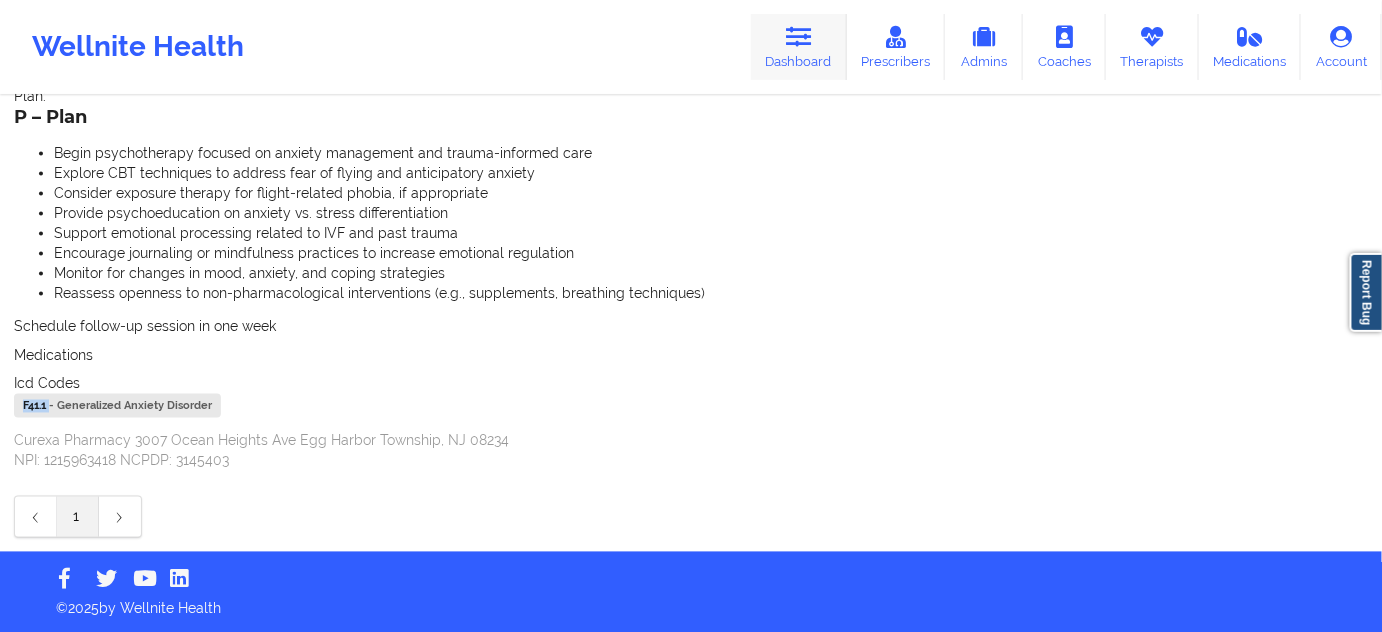 click on "Dashboard" at bounding box center [799, 47] 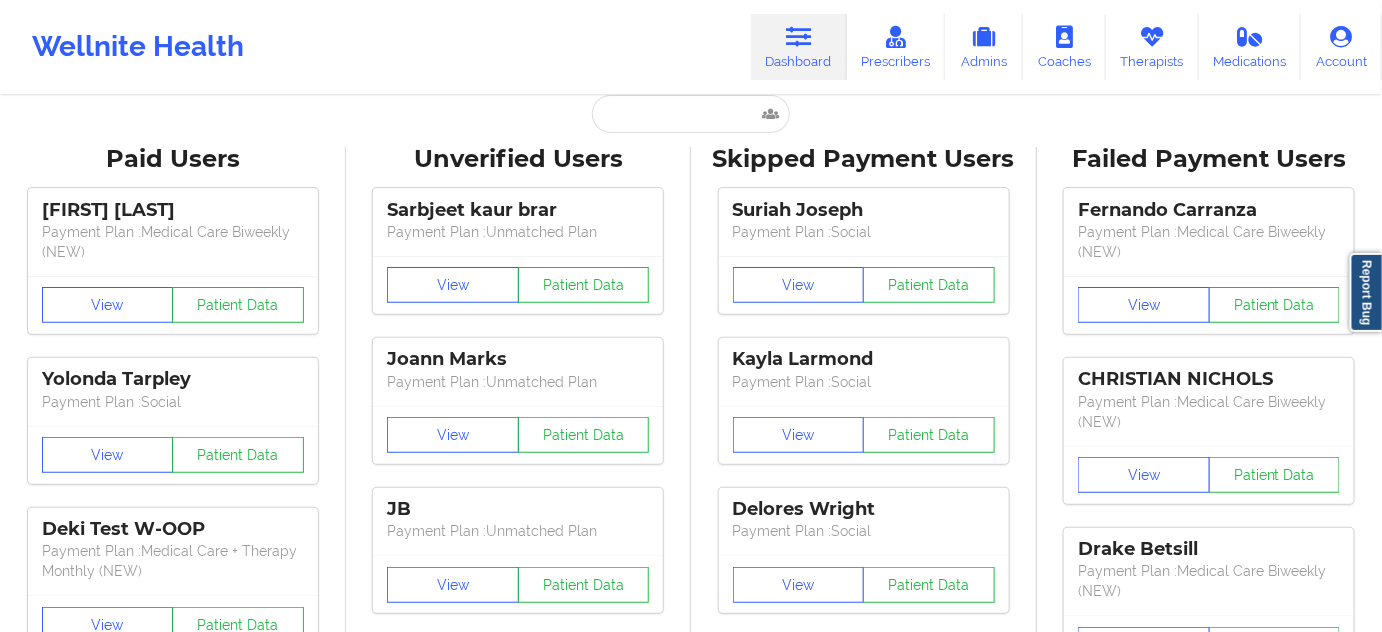 scroll, scrollTop: 0, scrollLeft: 0, axis: both 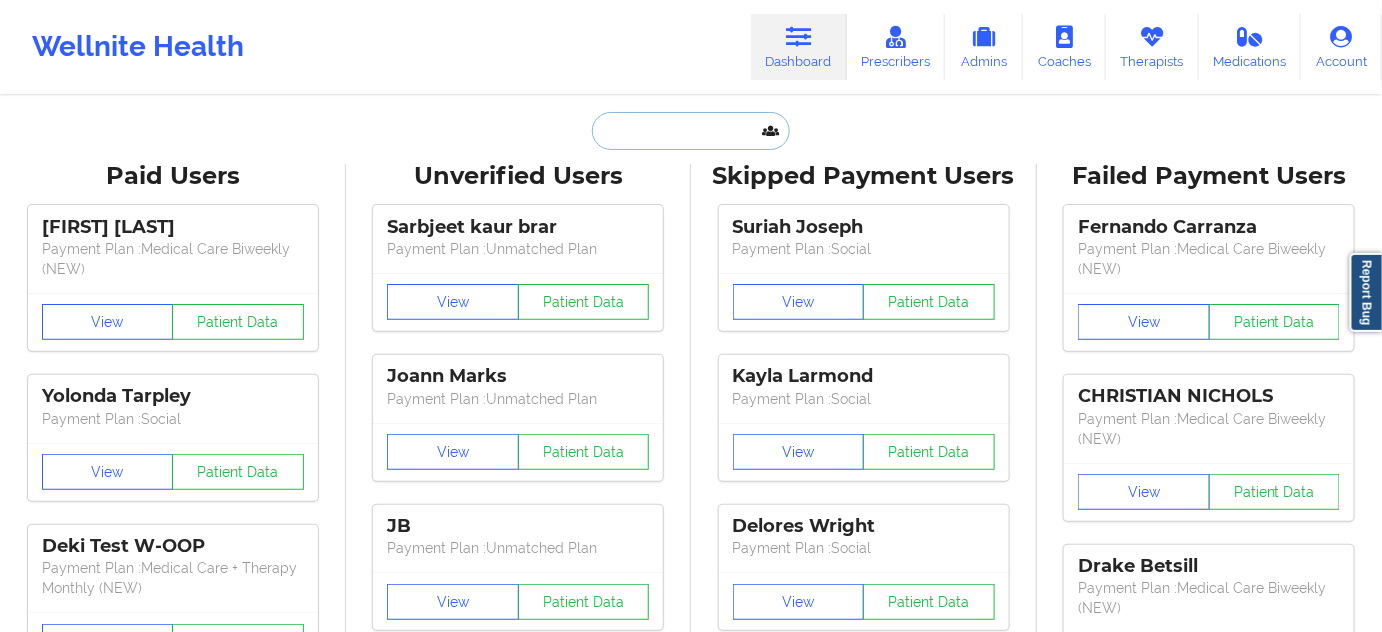 click at bounding box center [691, 131] 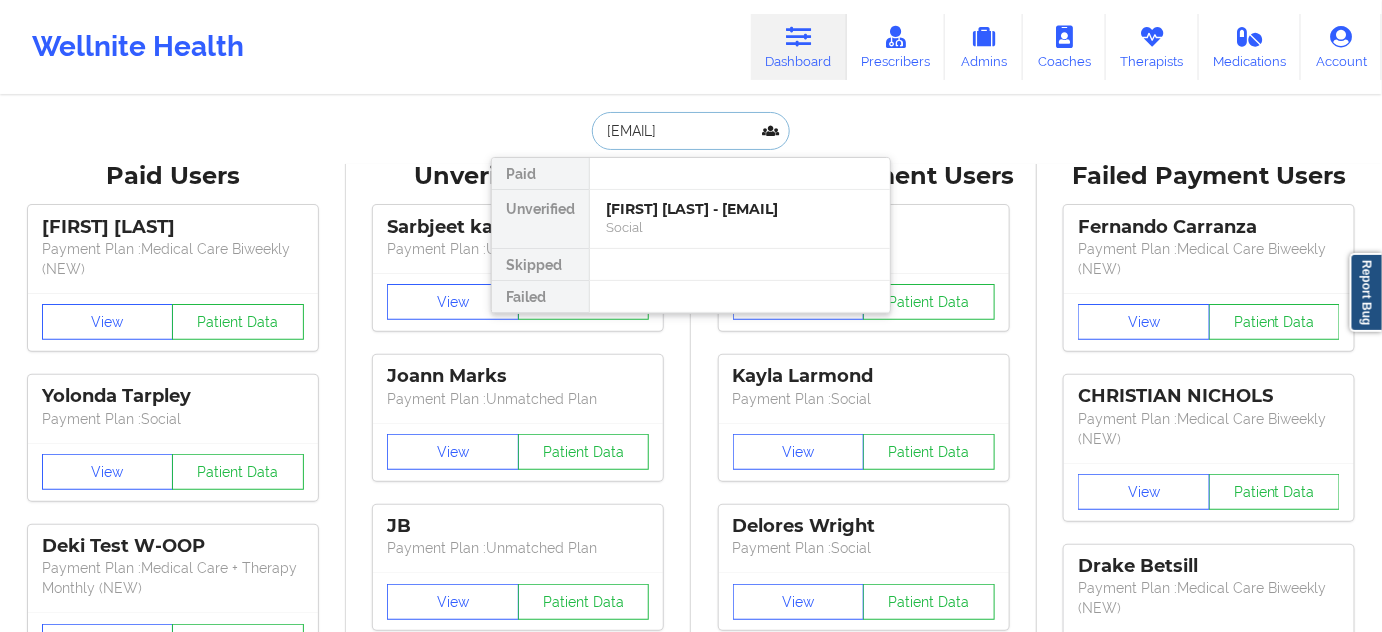 click on "[FIRST] [LAST] - [EMAIL]" at bounding box center (740, 209) 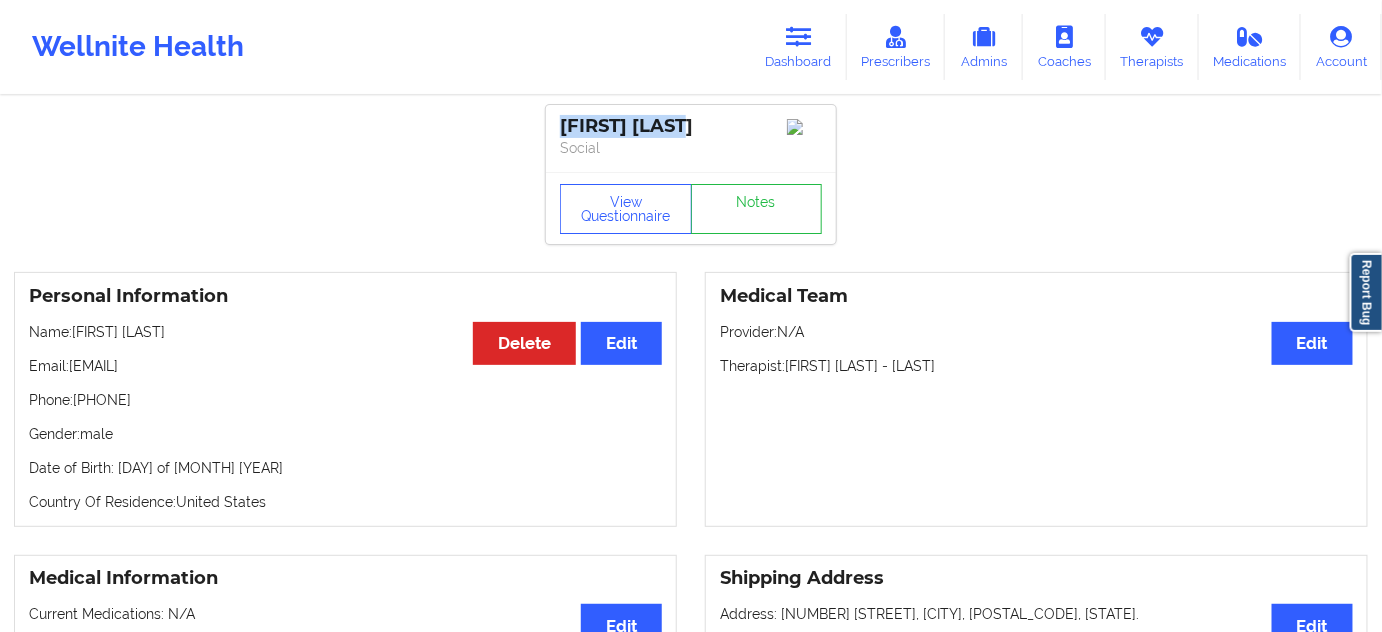 drag, startPoint x: 644, startPoint y: 128, endPoint x: 562, endPoint y: 125, distance: 82.05486 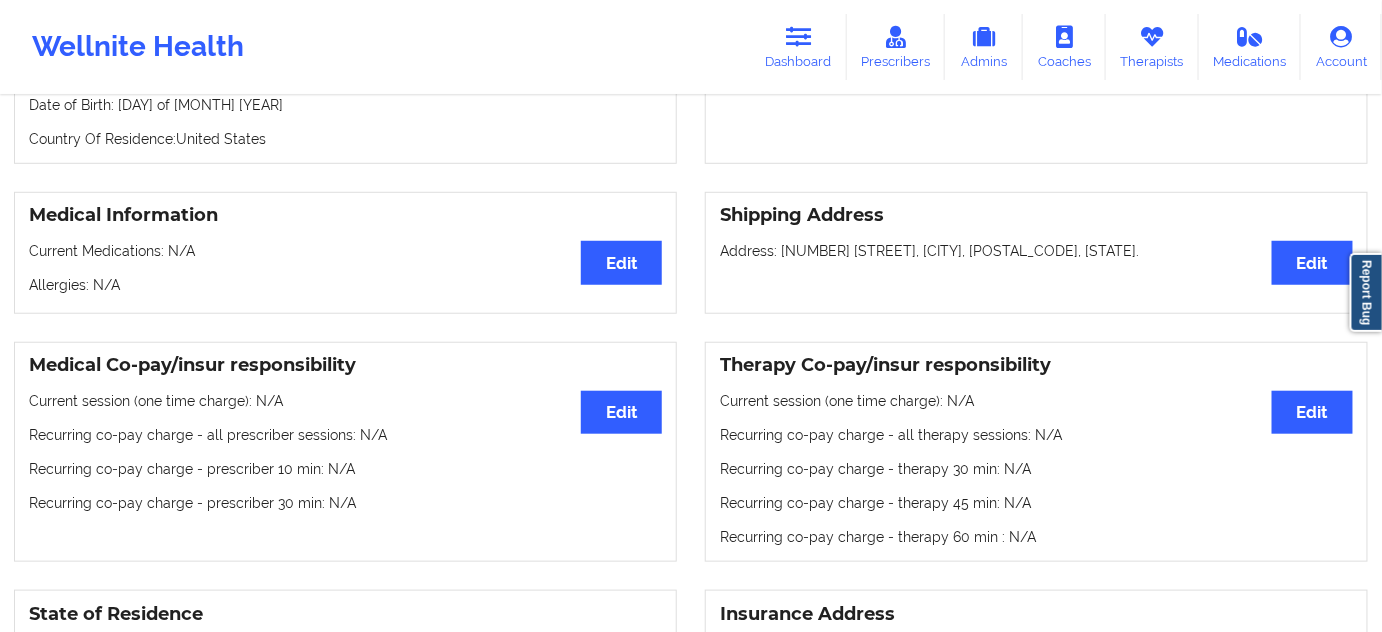 scroll, scrollTop: 0, scrollLeft: 0, axis: both 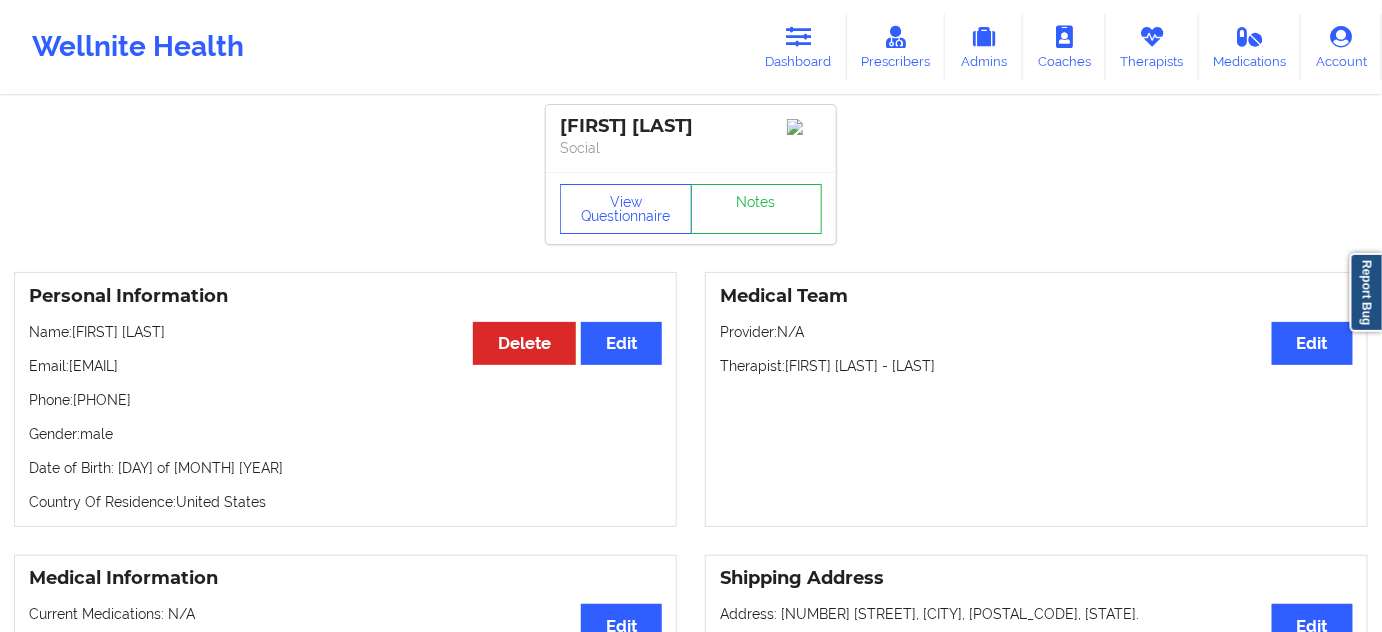 click on "Therapist: [FIRST] [LAST]" at bounding box center (1036, 366) 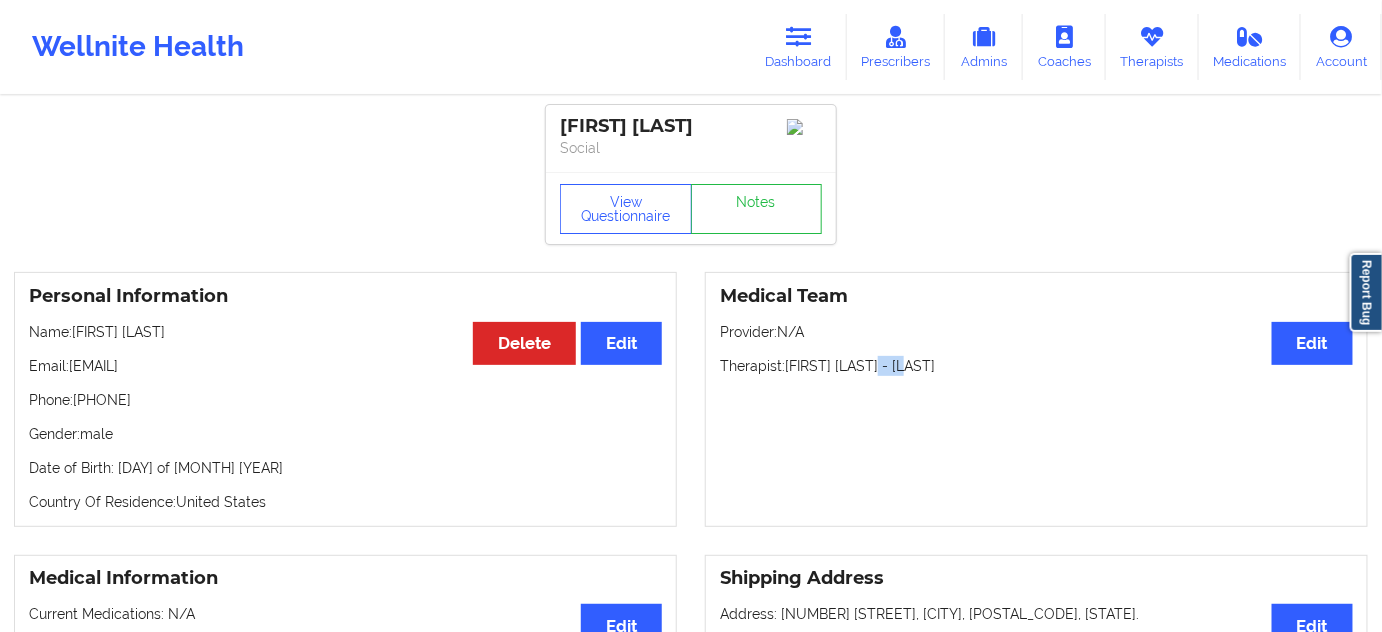 click on "Therapist: [FIRST] [LAST]" at bounding box center [1036, 366] 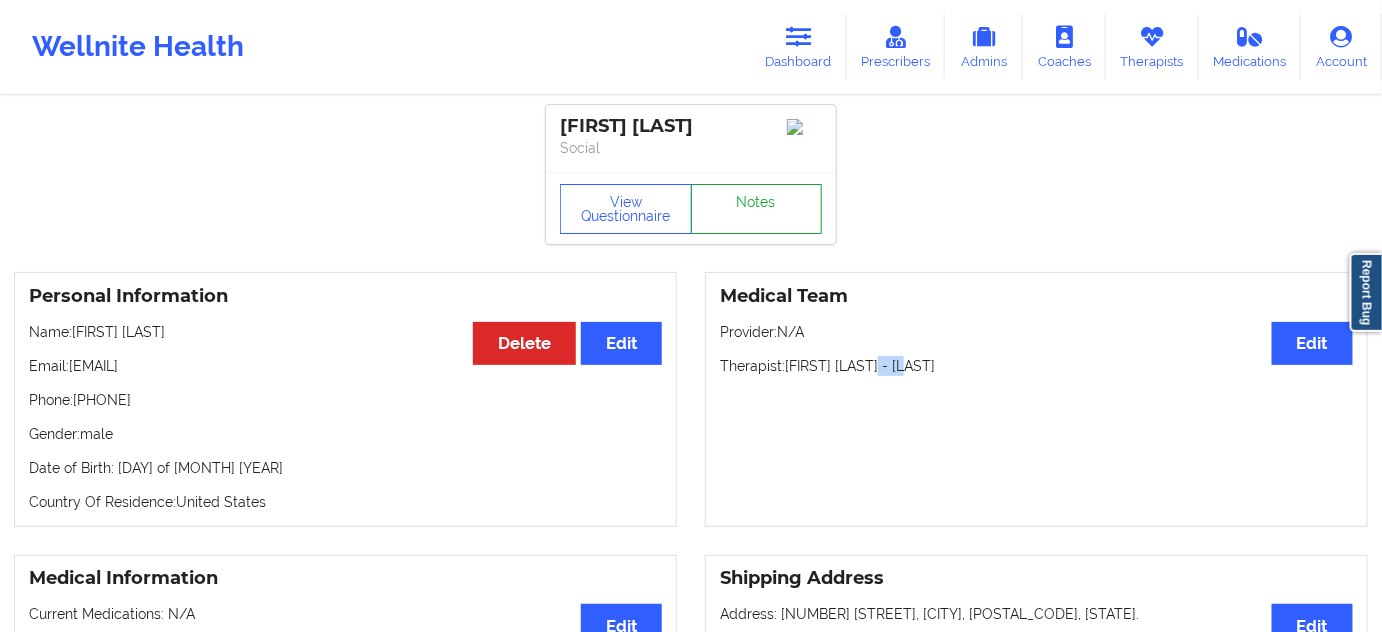 click on "Notes" at bounding box center [757, 209] 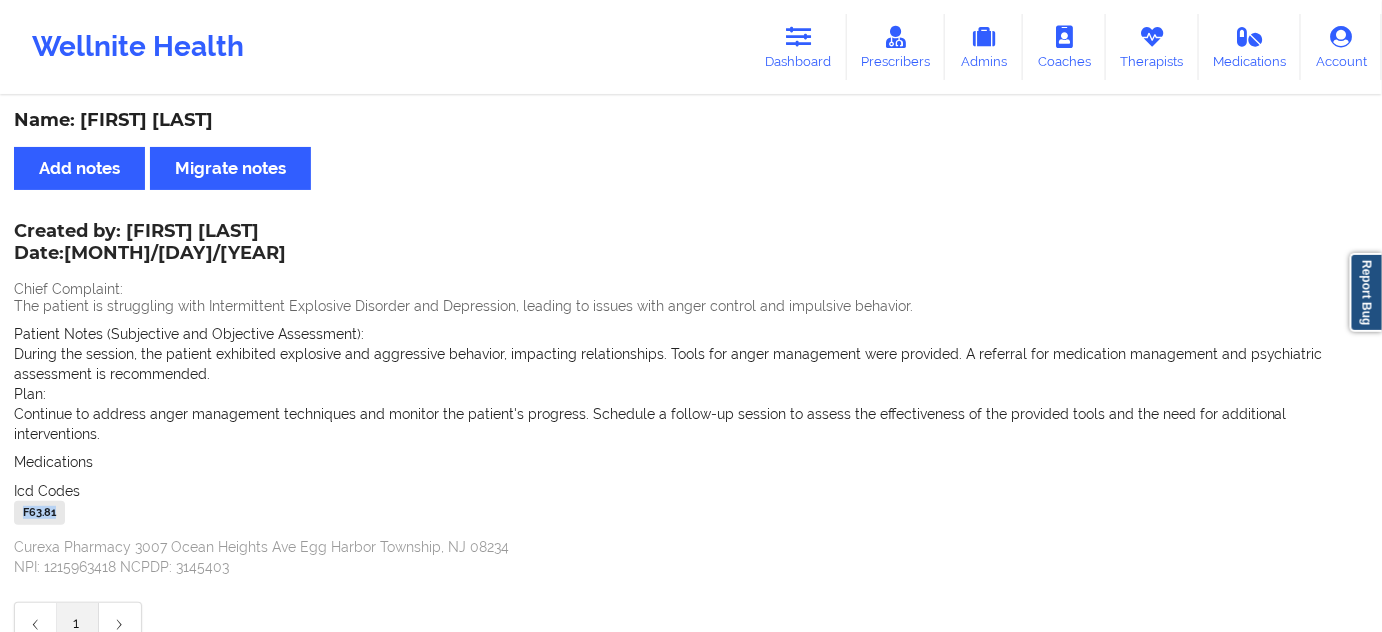 drag, startPoint x: 62, startPoint y: 492, endPoint x: 110, endPoint y: 476, distance: 50.596443 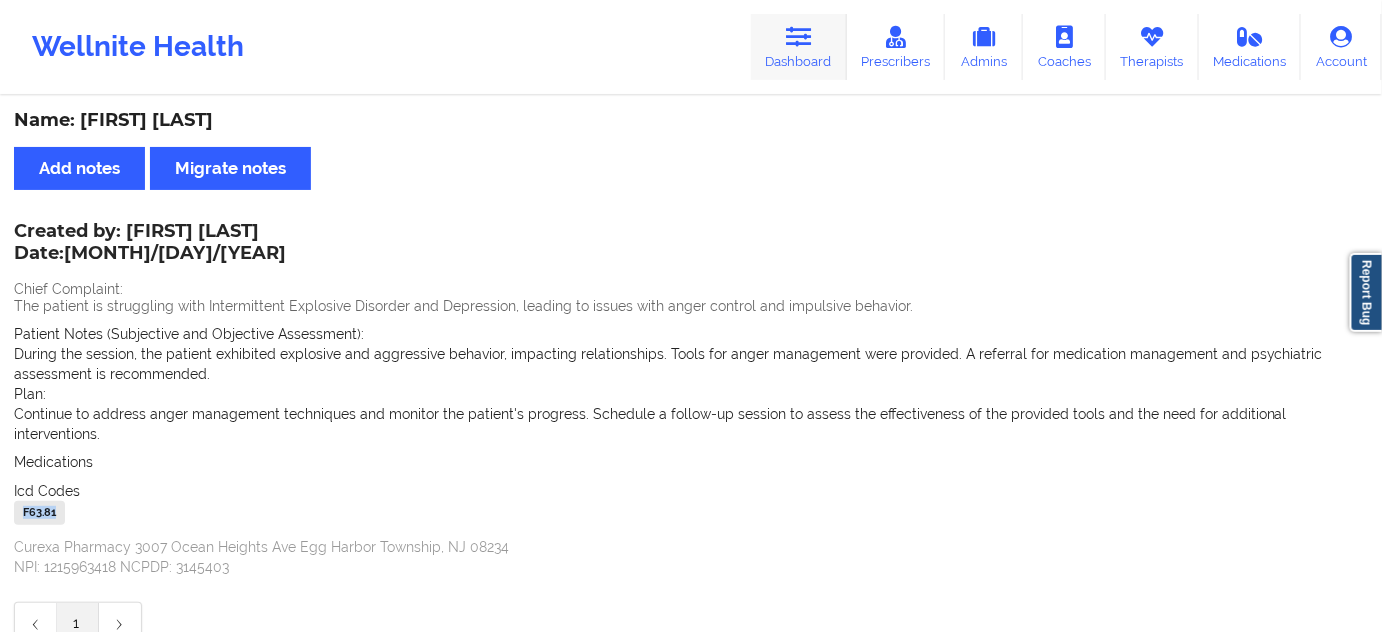 click on "Dashboard" at bounding box center [799, 47] 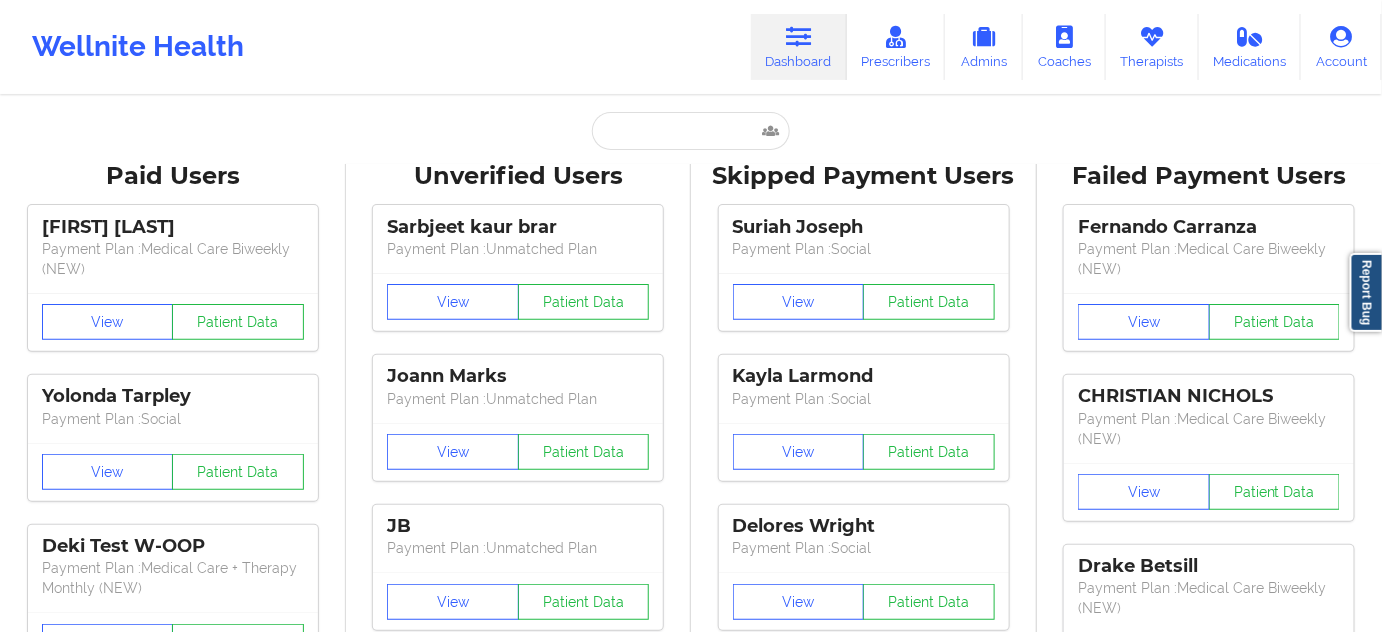 click on "Paid Unverified [FIRST] [LAST] - [EMAIL] Social Skipped Failed Paid Users [FIRST] [LAST] Payment Plan : Medical Care Biweekly (NEW) View Patient Data [FIRST] [LAST] Payment Plan : Social View Patient Data [FIRST] [LAST] Payment Plan : Medical Care + Therapy Monthly (NEW) View Patient Data [FIRST] [LAST] Payment Plan : Social View Patient Data [FIRST] [LAST] Digital Practice Member View Patient Data [FIRST] [LAST] Payment Plan : Social View Patient Data ⟨ 1 2 3 ⟩ Unverified Users [FIRST] [LAST] Payment Plan : Unmatched Plan View Patient Data [FIRST] [LAST] Payment Plan : Unmatched Plan View Patient Data [FIRST] [LAST] Payment Plan : Unmatched Plan View Patient Data [FIRST] [LAST] Payment Plan : Unmatched Plan View Patient Data [FIRST] [LAST] Payment Plan : Unmatched Plan View Patient Data [FIRST] [LAST] Payment Plan : Unmatched Plan View Patient Data [FIRST] [LAST] Digital Practice Member (In-Network) View Patient Data [FIRST] [LAST] Digital Practice Member (In-Network) 1" at bounding box center (691, 2500) 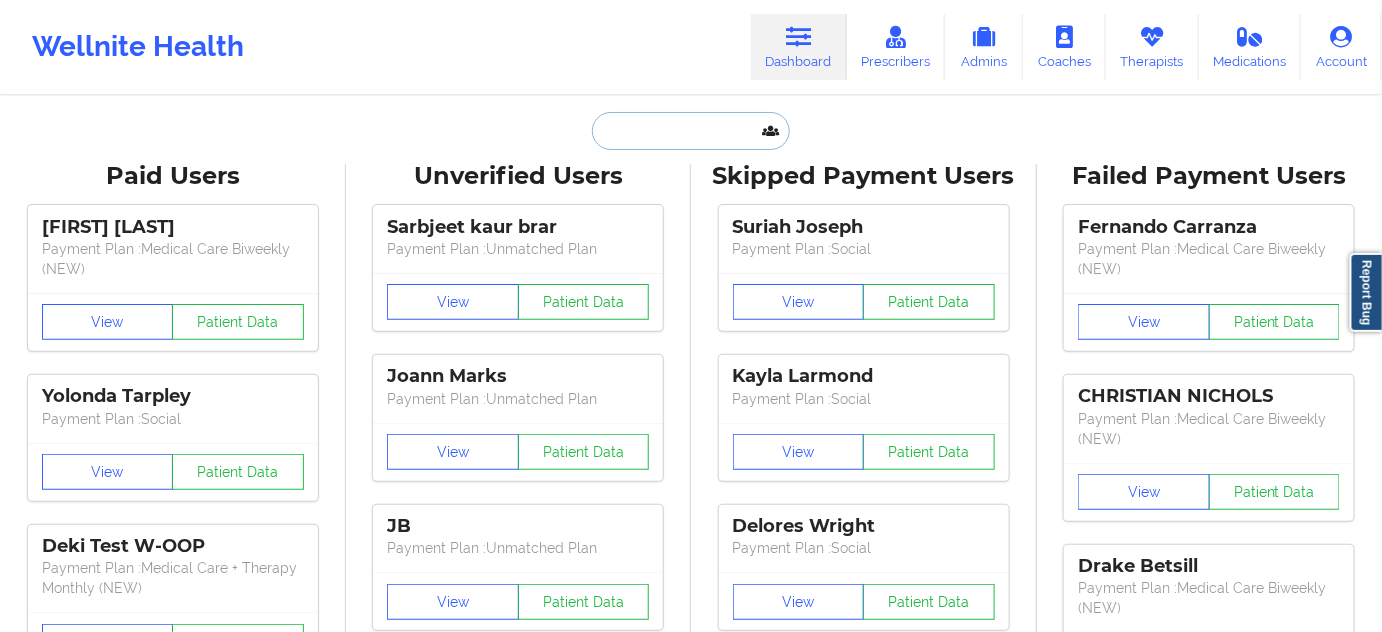 click at bounding box center (691, 131) 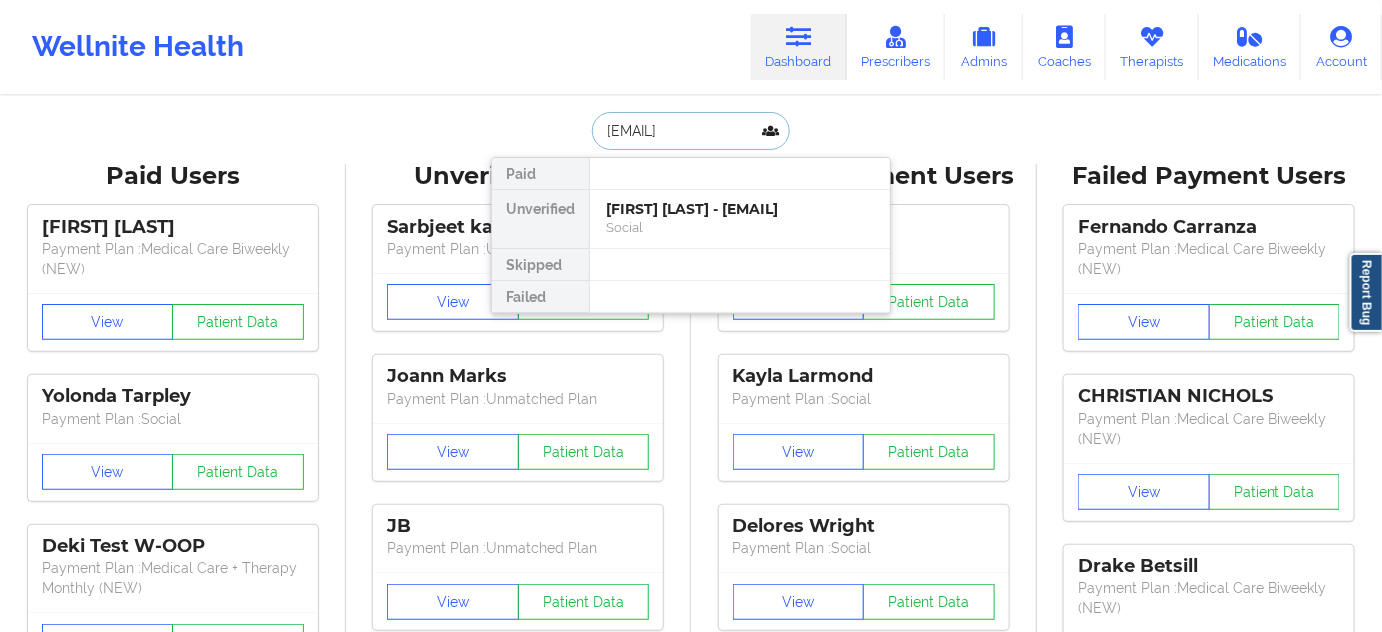 scroll, scrollTop: 0, scrollLeft: 25, axis: horizontal 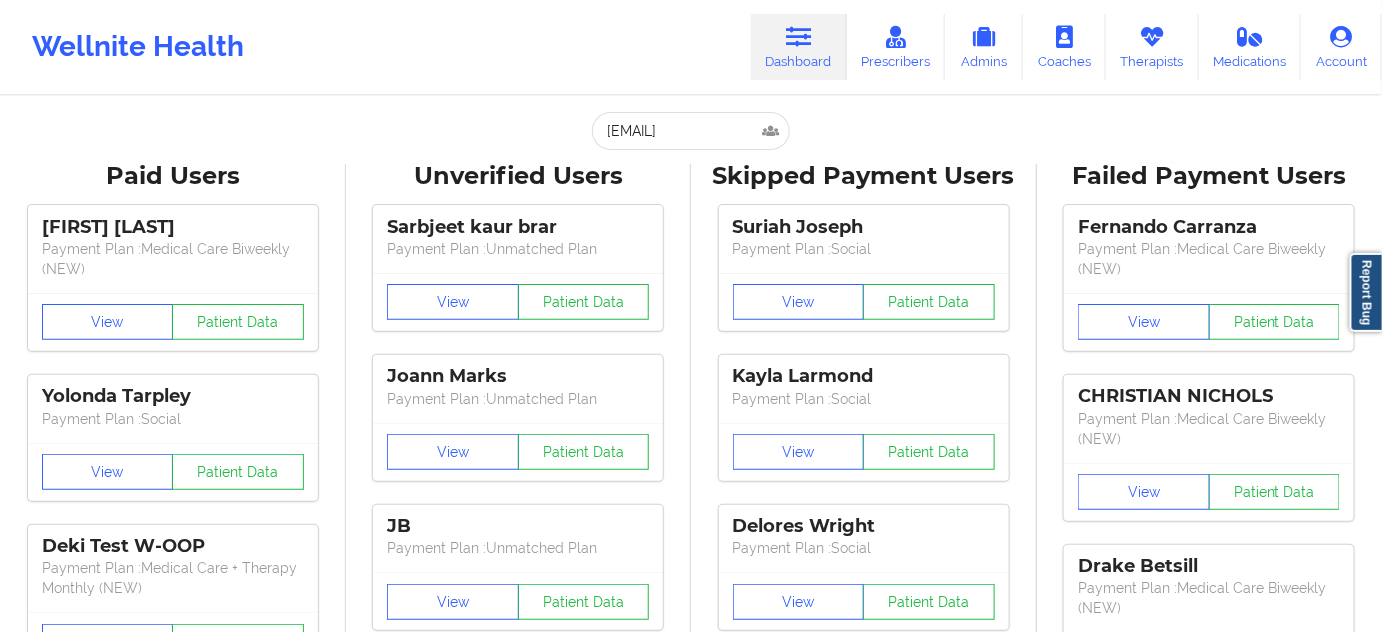 click on "[EMAIL] Paid Unverified Skipped Failed Paid Users [FIRST] [LAST] Payment Plan : Medical Care Biweekly (NEW) View Patient Data [FIRST] [LAST] Payment Plan : Social View Patient Data [FIRST] [LAST] Payment Plan : Medical Care + Therapy Monthly (NEW) View Patient Data [FIRST] [LAST] Payment Plan : Social View Patient Data [FIRST] [LAST] Digital Practice Member View Patient Data [FIRST] [LAST] Payment Plan : Social View Patient Data ⟨ 1 2 3 ⟩ Unverified Users [FIRST] [LAST] Payment Plan : Unmatched Plan View Patient Data [FIRST] [LAST] Payment Plan : Unmatched Plan View Patient Data [FIRST] [LAST] Payment Plan : Unmatched Plan View Patient Data [FIRST] [LAST] Payment Plan : Unmatched Plan View Patient Data [FIRST] [LAST] Payment Plan : Unmatched Plan View Patient Data [FIRST] [LAST] Payment Plan : Unmatched Plan View Patient Data [FIRST] [LAST] Digital Practice Member (In-Network) View Patient Data [FIRST] [LAST] Digital Practice Member (In-Network) View Patient Data" at bounding box center (691, 2500) 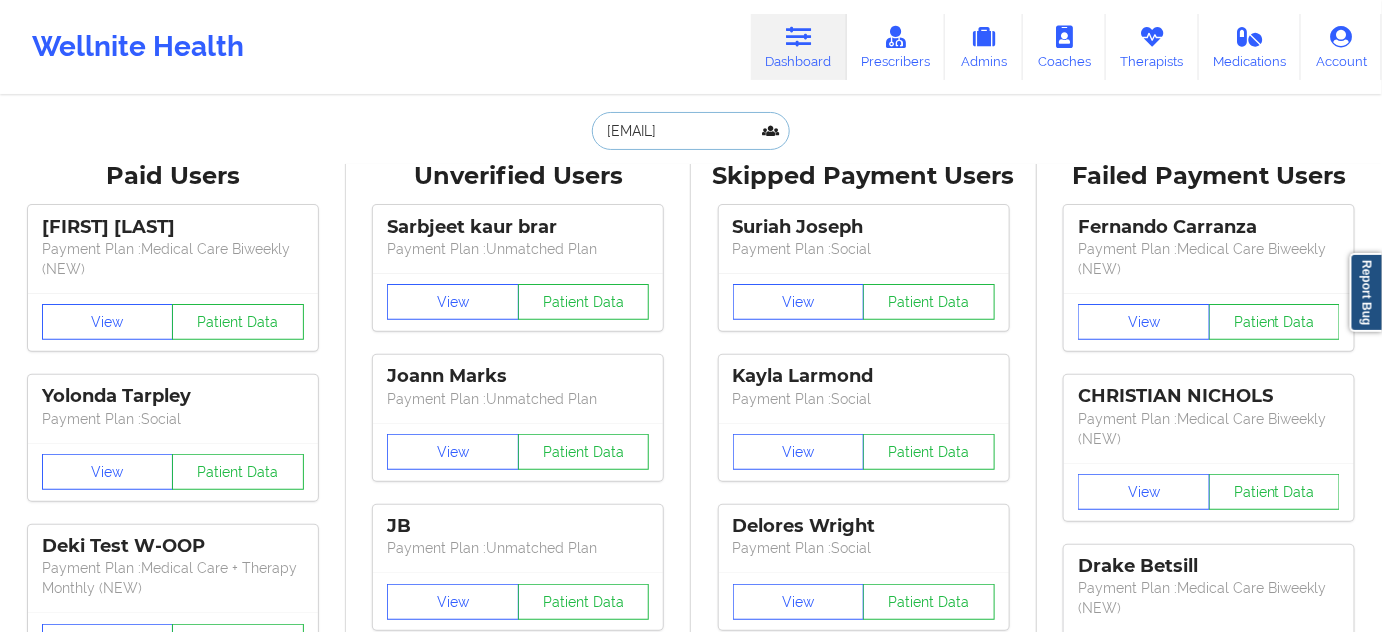 click on "[EMAIL]" at bounding box center [691, 131] 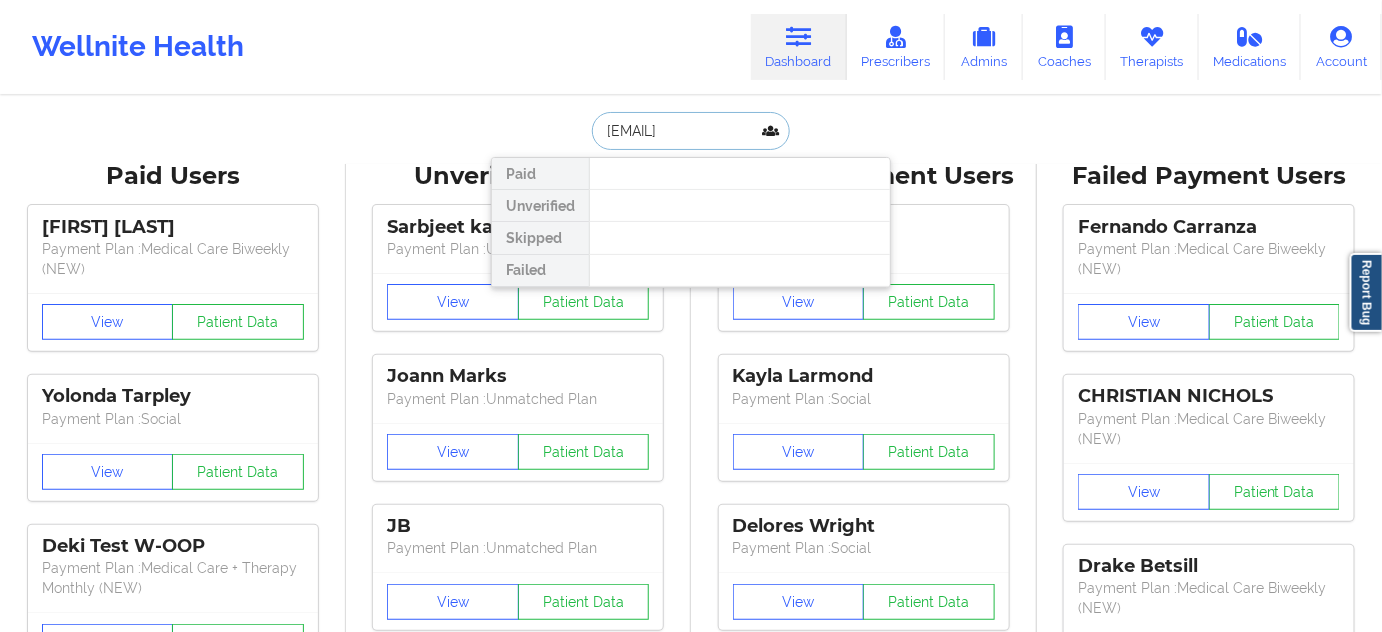 paste 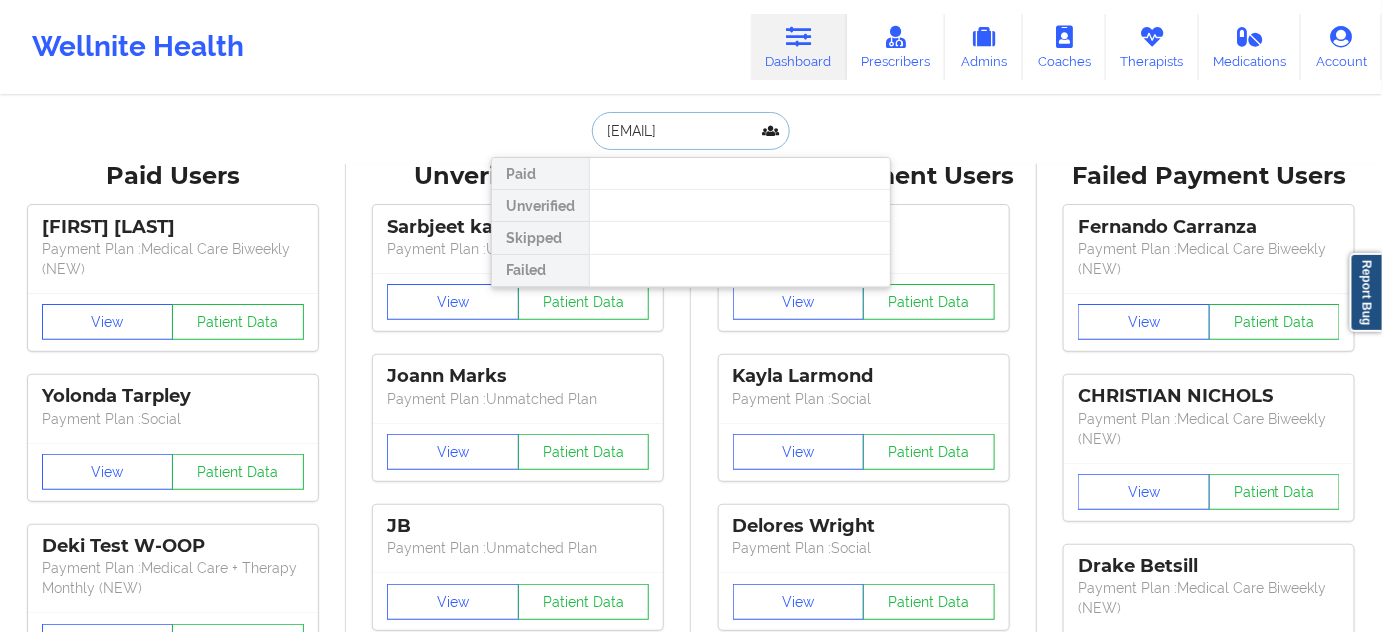 type on "[EMAIL]" 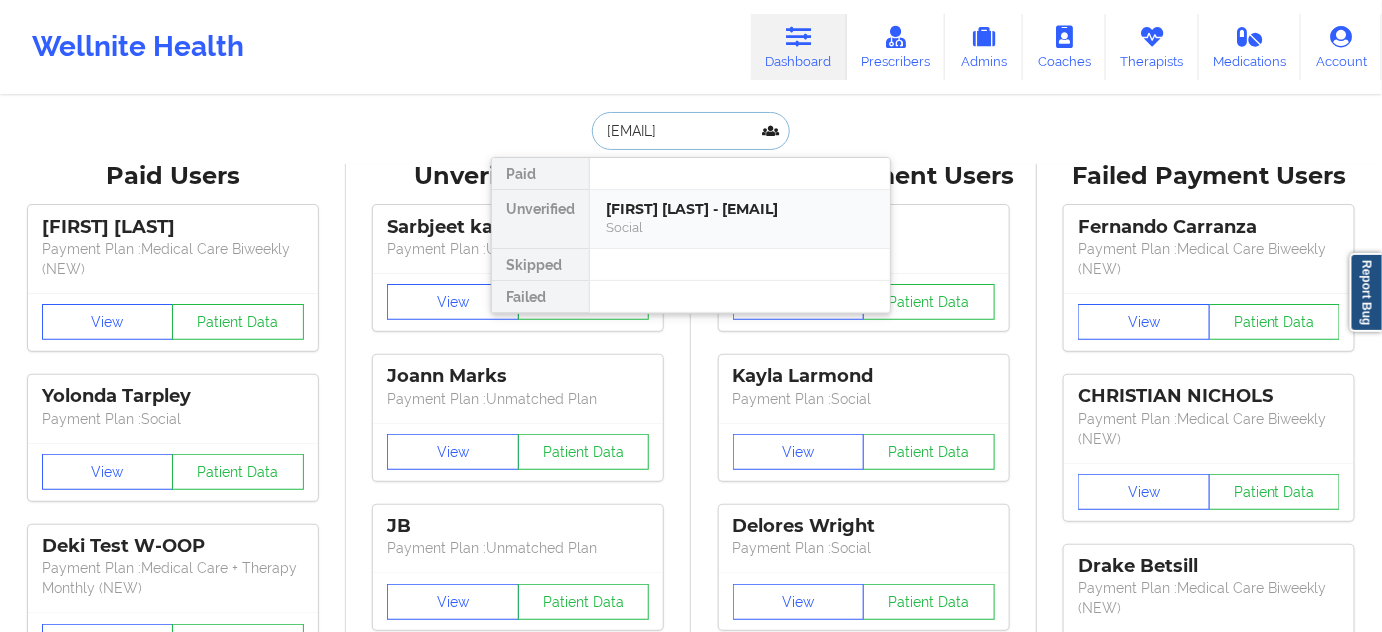 click on "[FIRST] [LAST] - [EMAIL]" at bounding box center [740, 209] 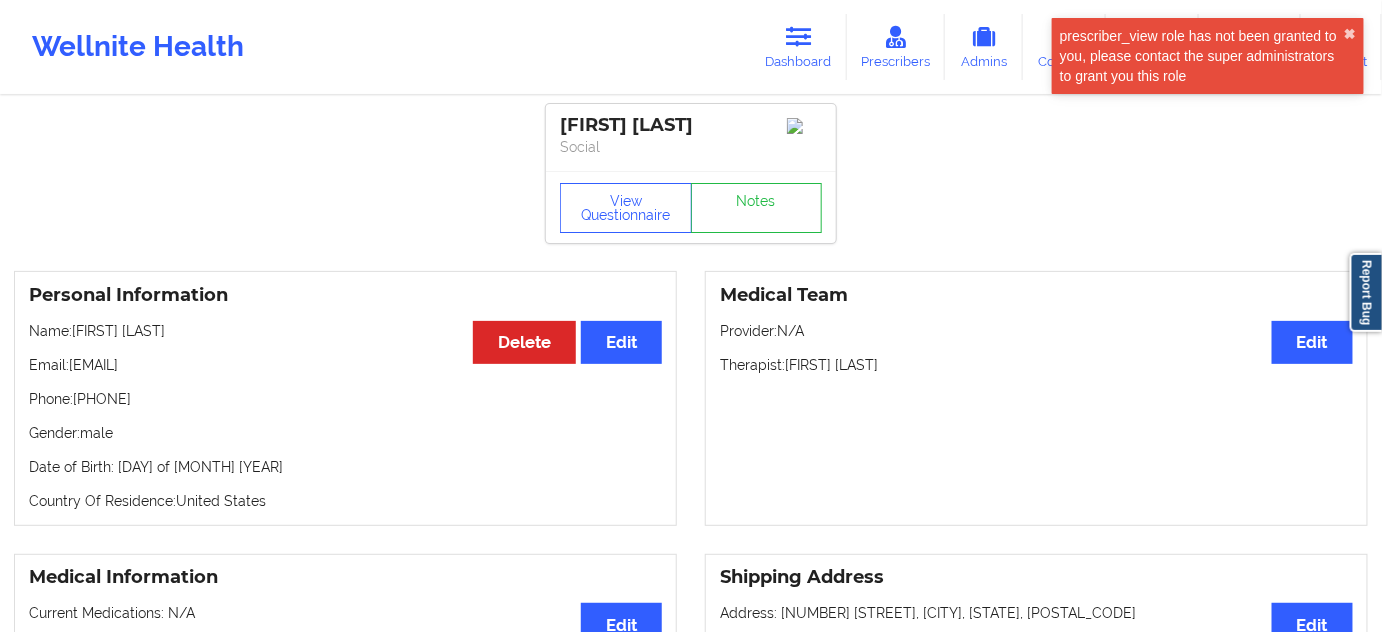 scroll, scrollTop: 0, scrollLeft: 0, axis: both 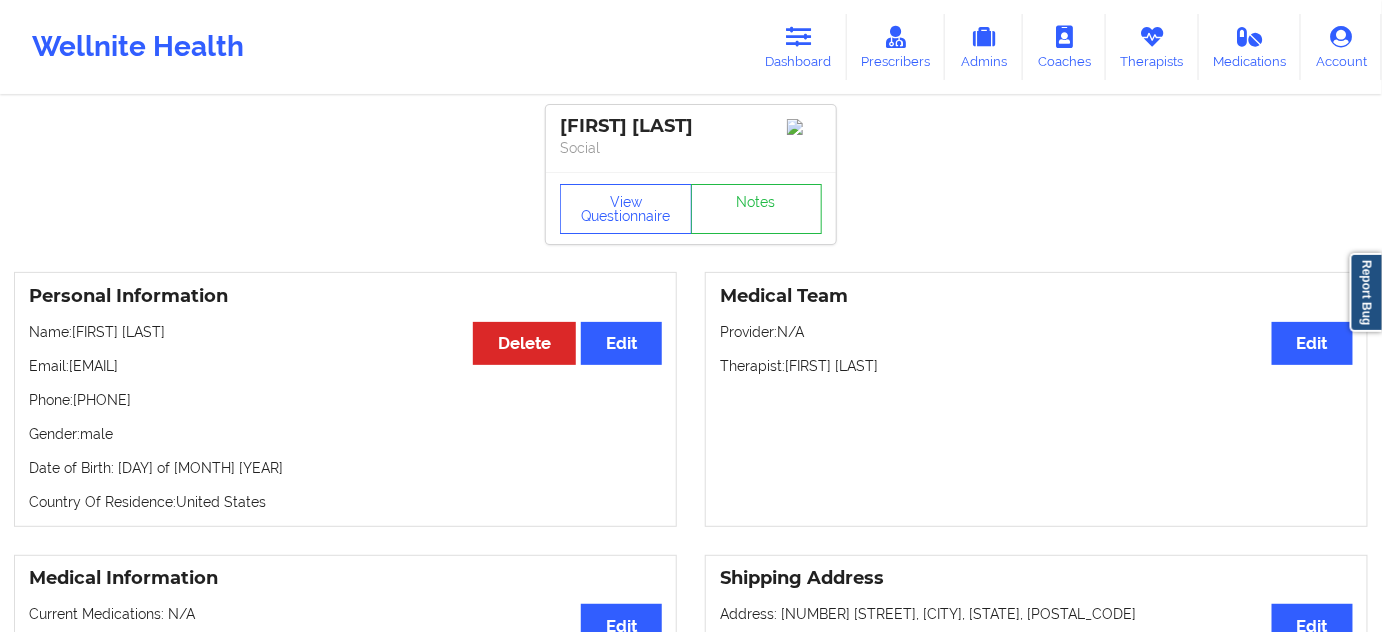 drag, startPoint x: 213, startPoint y: 344, endPoint x: 71, endPoint y: 324, distance: 143.40154 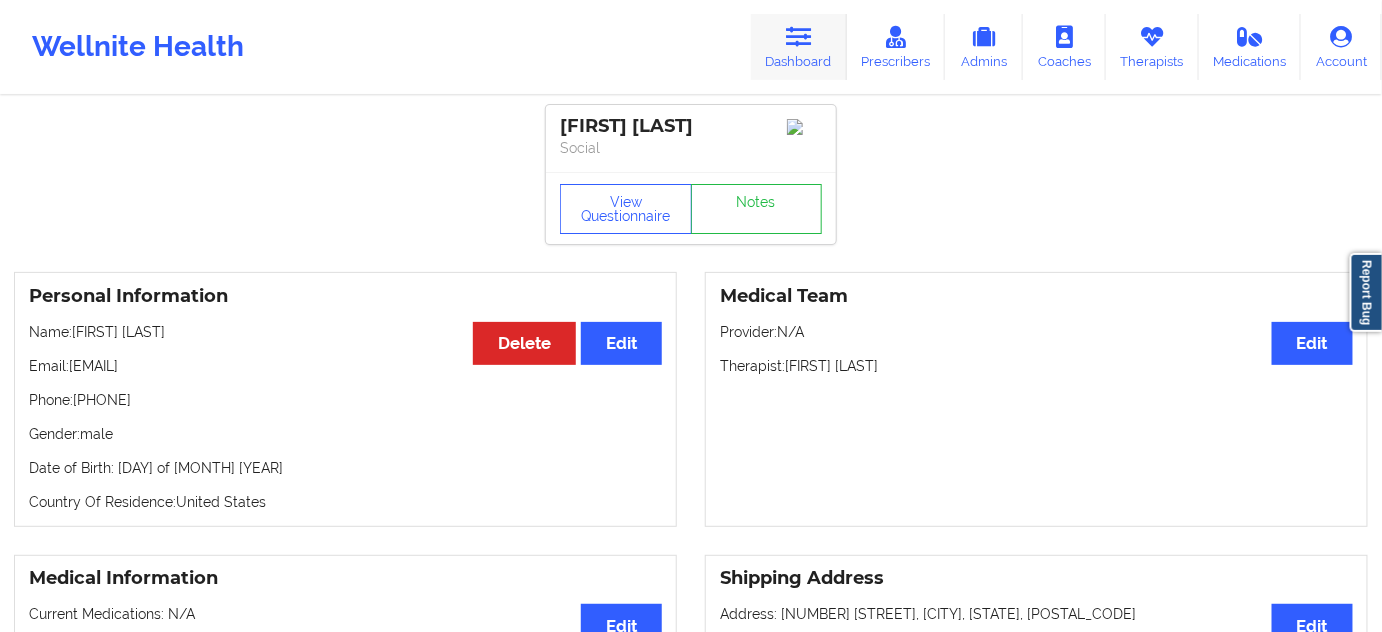 click on "Dashboard" at bounding box center [799, 47] 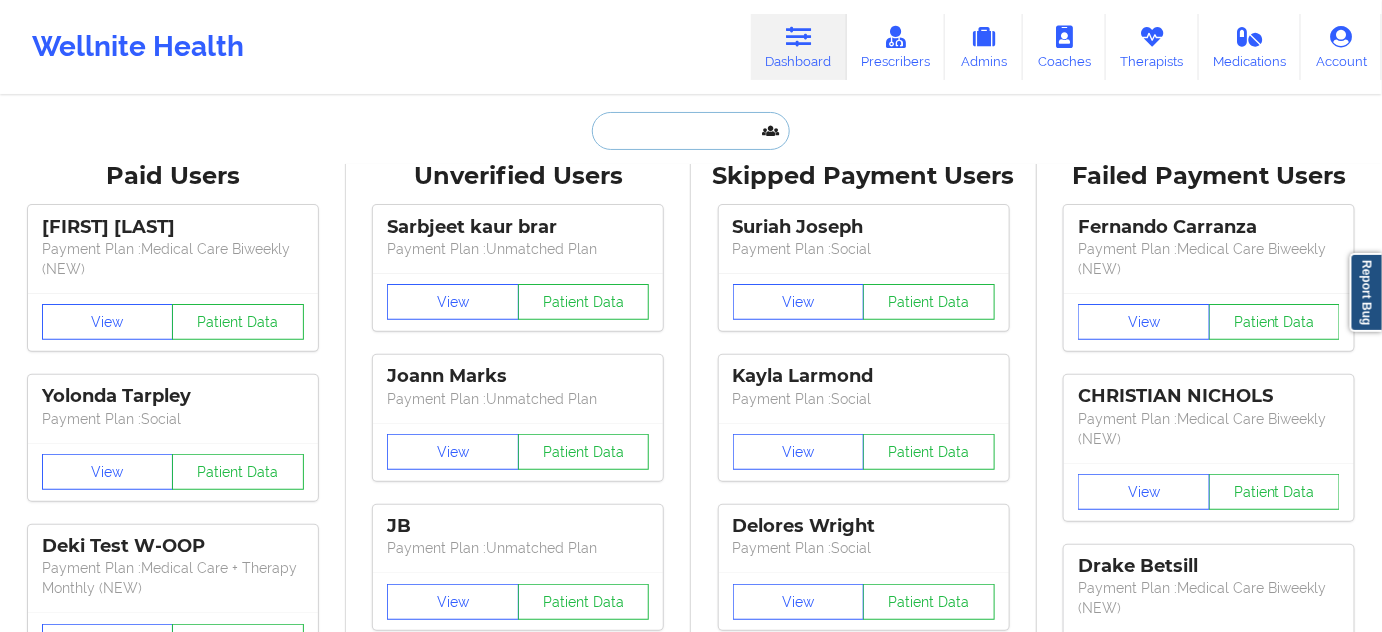 click at bounding box center (691, 131) 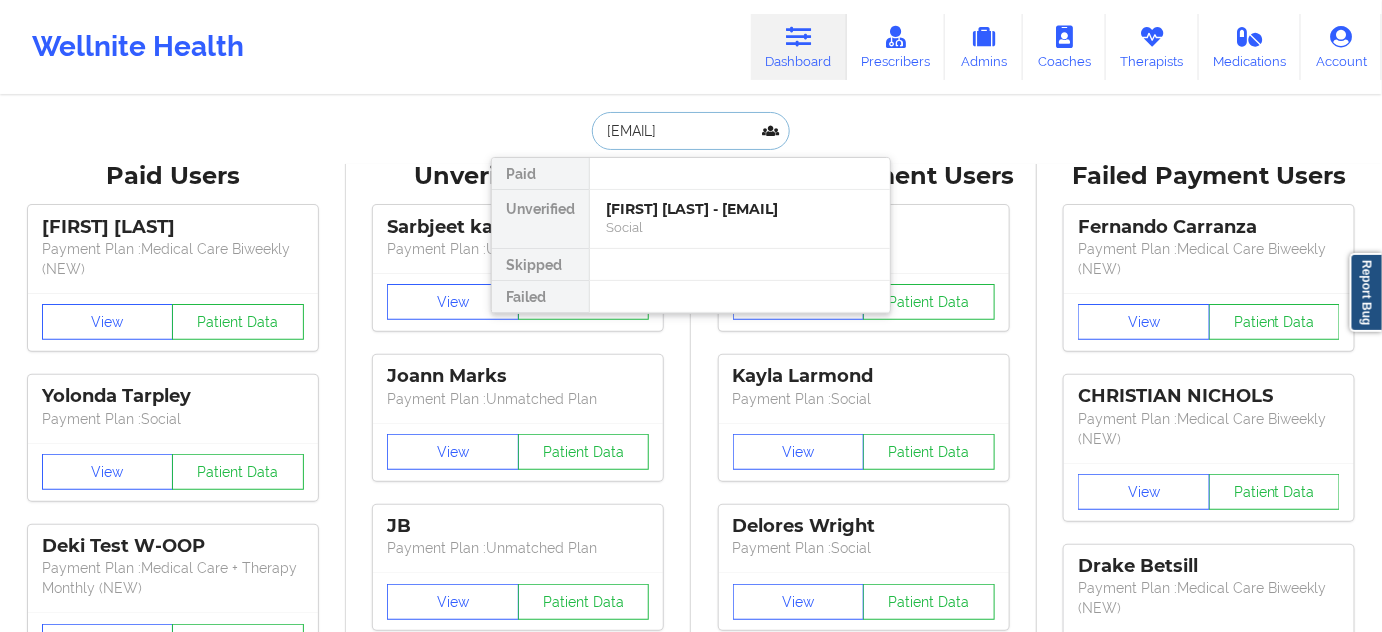 click on "[FIRST] [LAST]  - [EMAIL]" at bounding box center [740, 209] 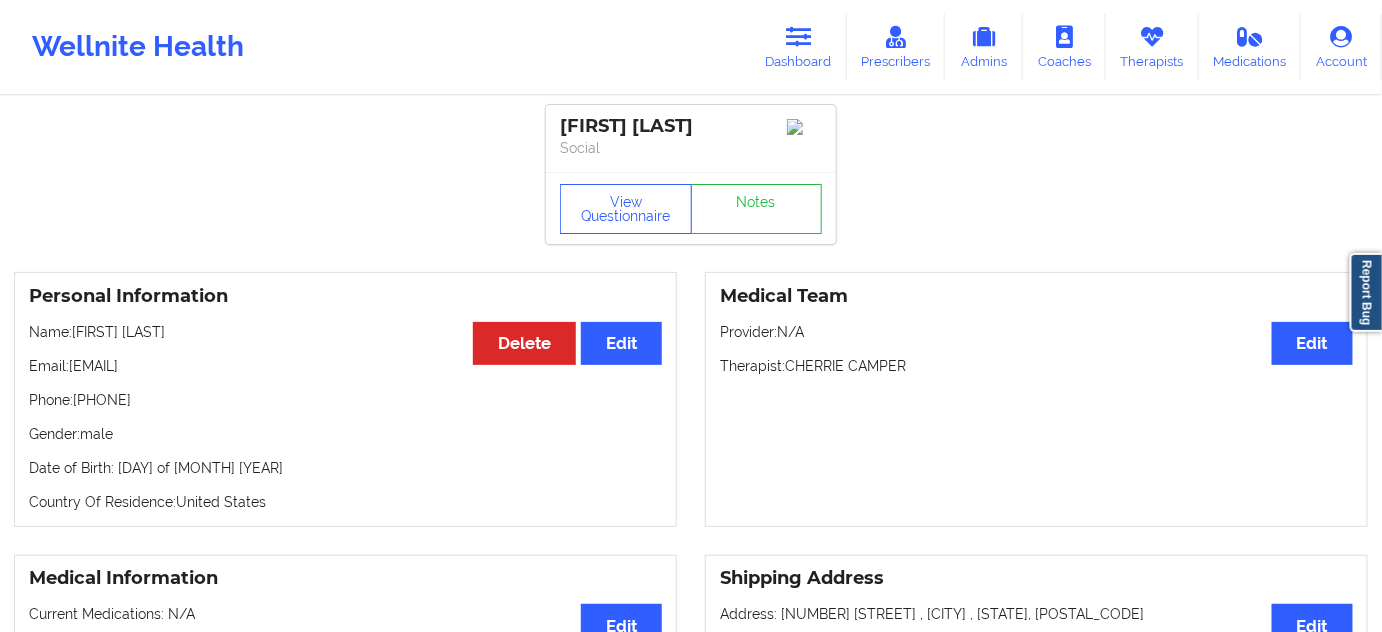 drag, startPoint x: 725, startPoint y: 123, endPoint x: 562, endPoint y: 121, distance: 163.01227 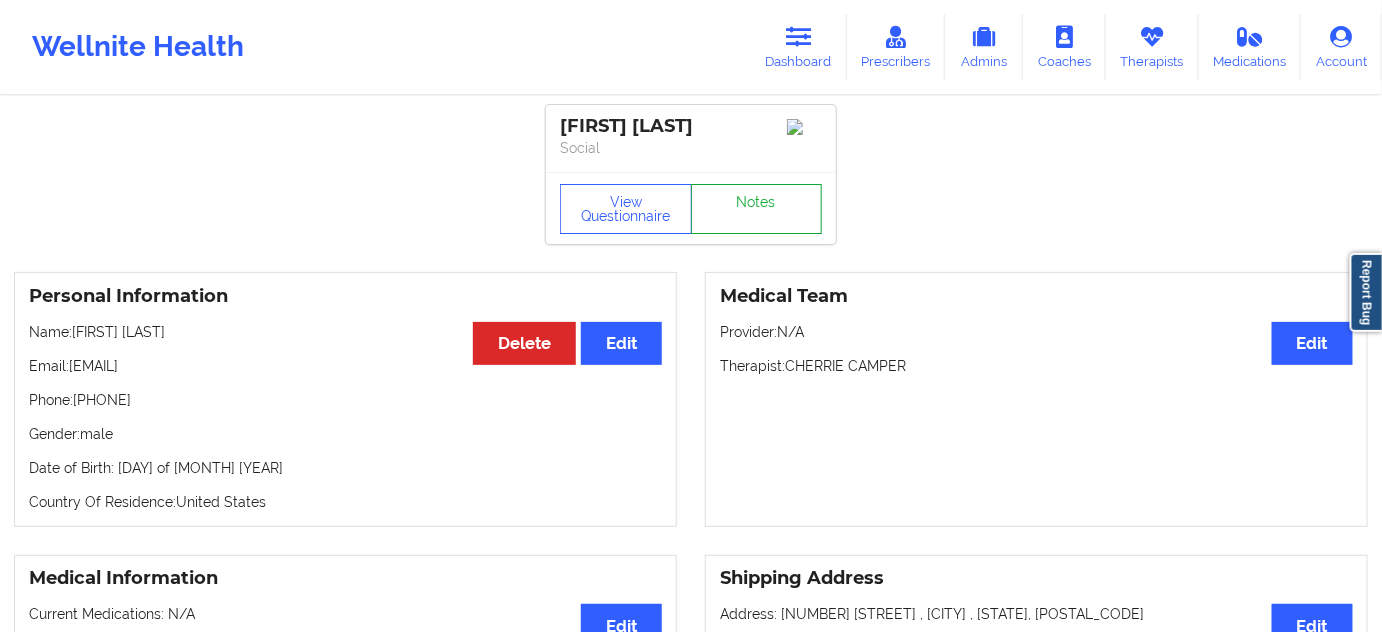 click on "Notes" at bounding box center [757, 209] 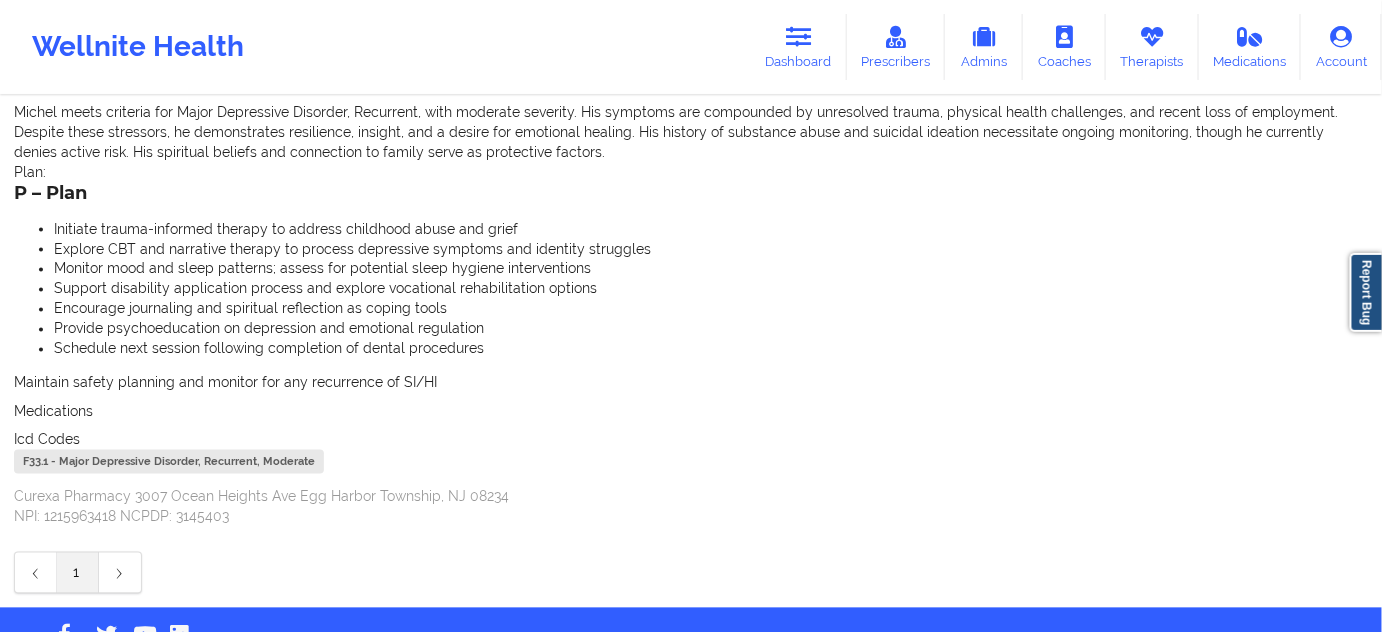 scroll, scrollTop: 1053, scrollLeft: 0, axis: vertical 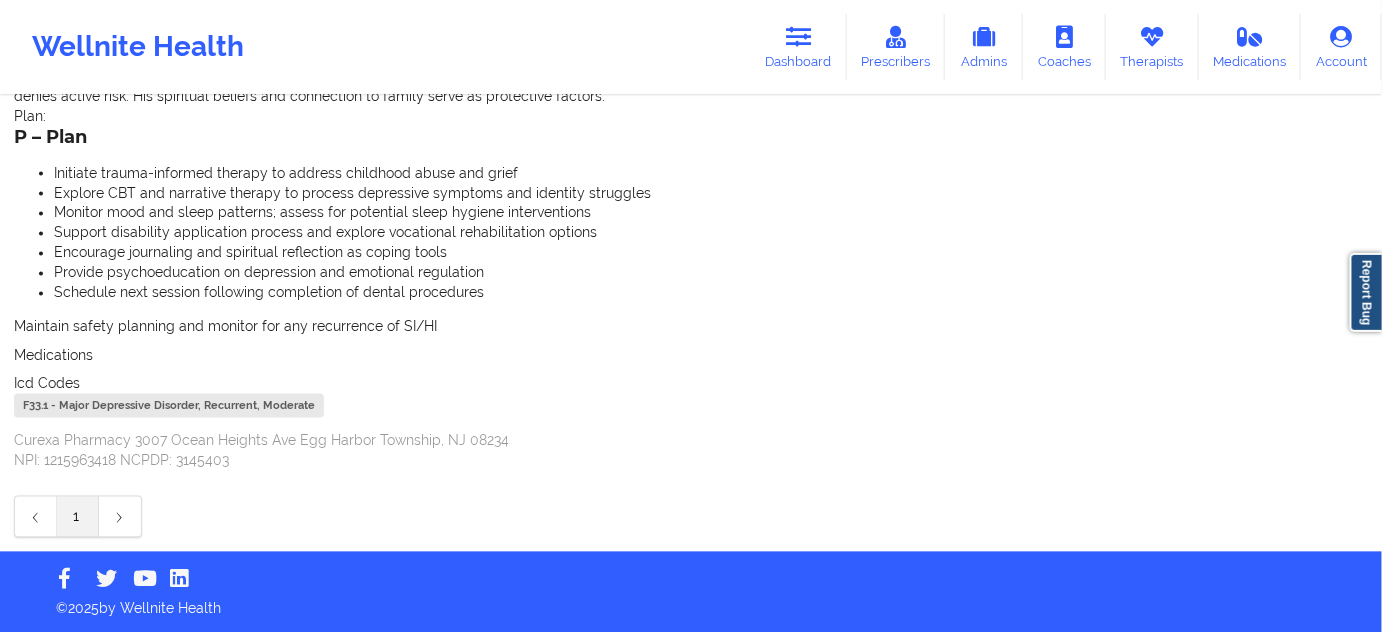 click on "F33.1 - Major Depressive Disorder, Recurrent, Moderate" at bounding box center (169, 406) 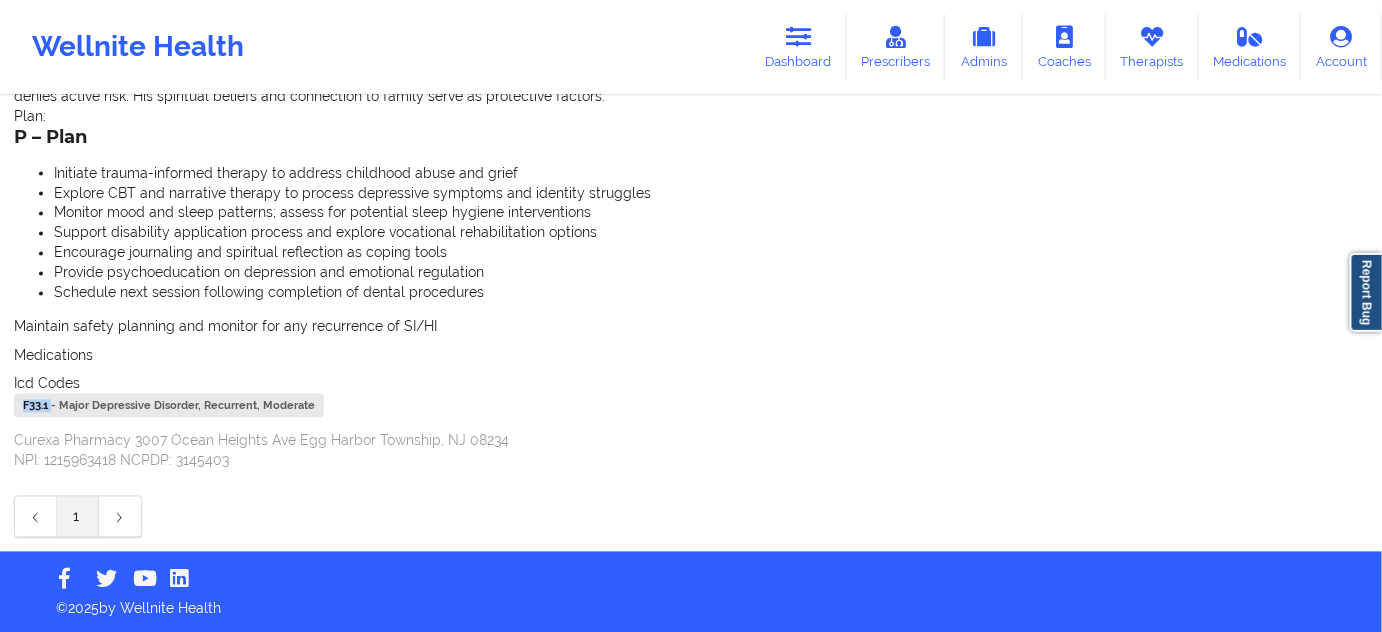 click on "F33.1 - Major Depressive Disorder, Recurrent, Moderate" at bounding box center [169, 406] 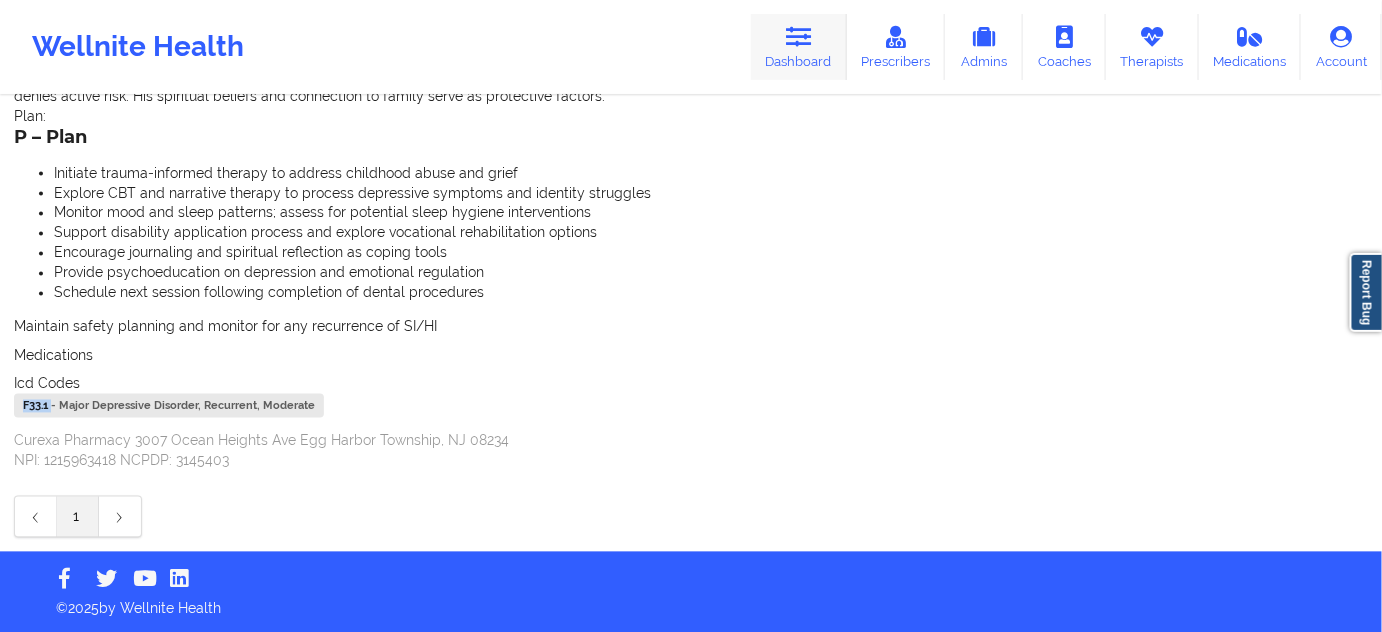 click on "Dashboard" at bounding box center [799, 47] 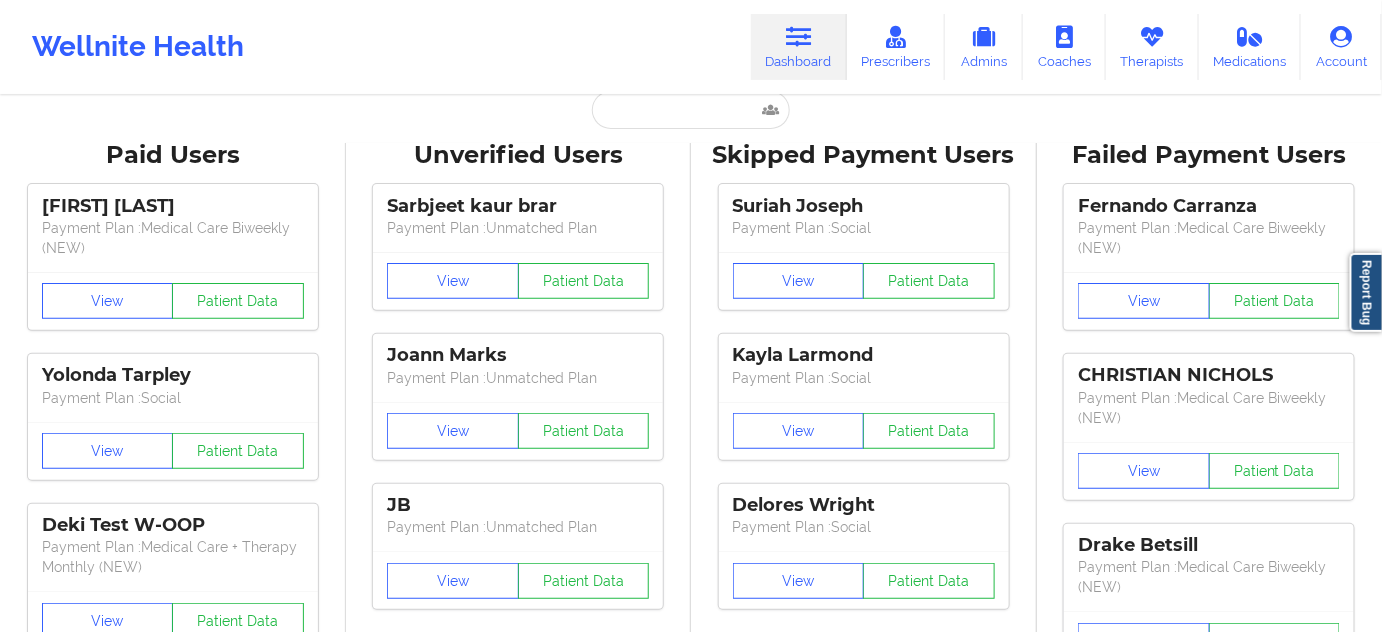scroll, scrollTop: 0, scrollLeft: 0, axis: both 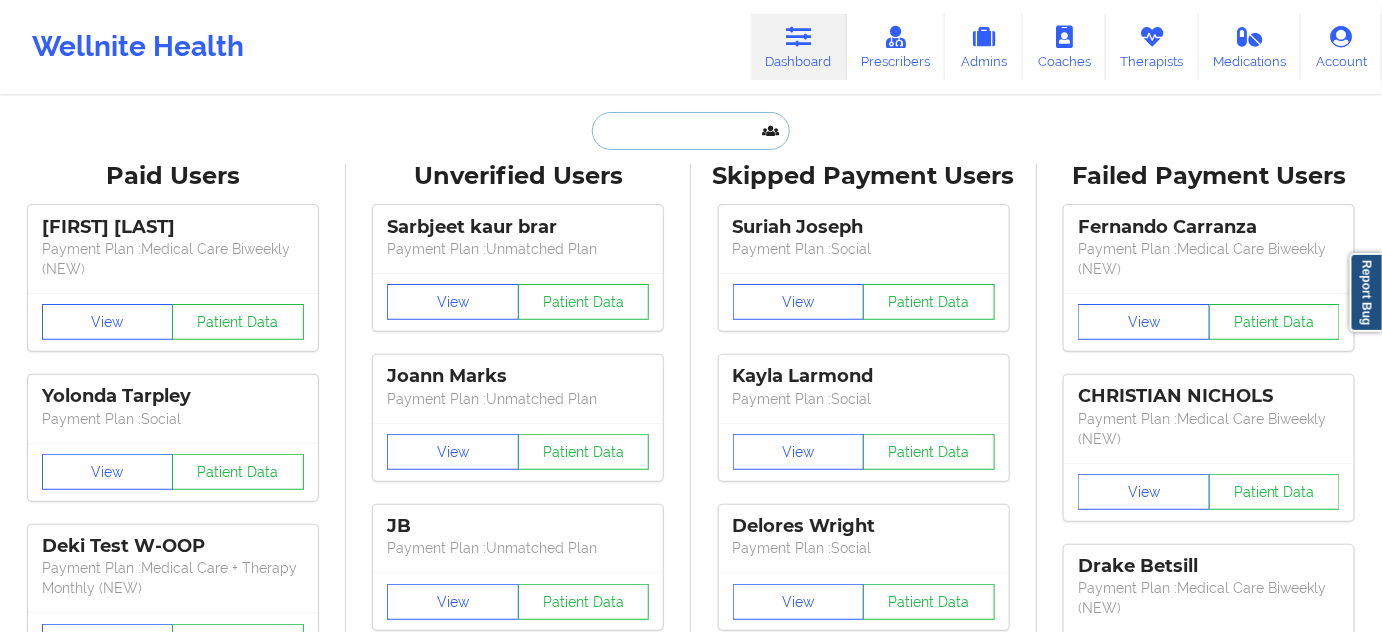click at bounding box center (691, 131) 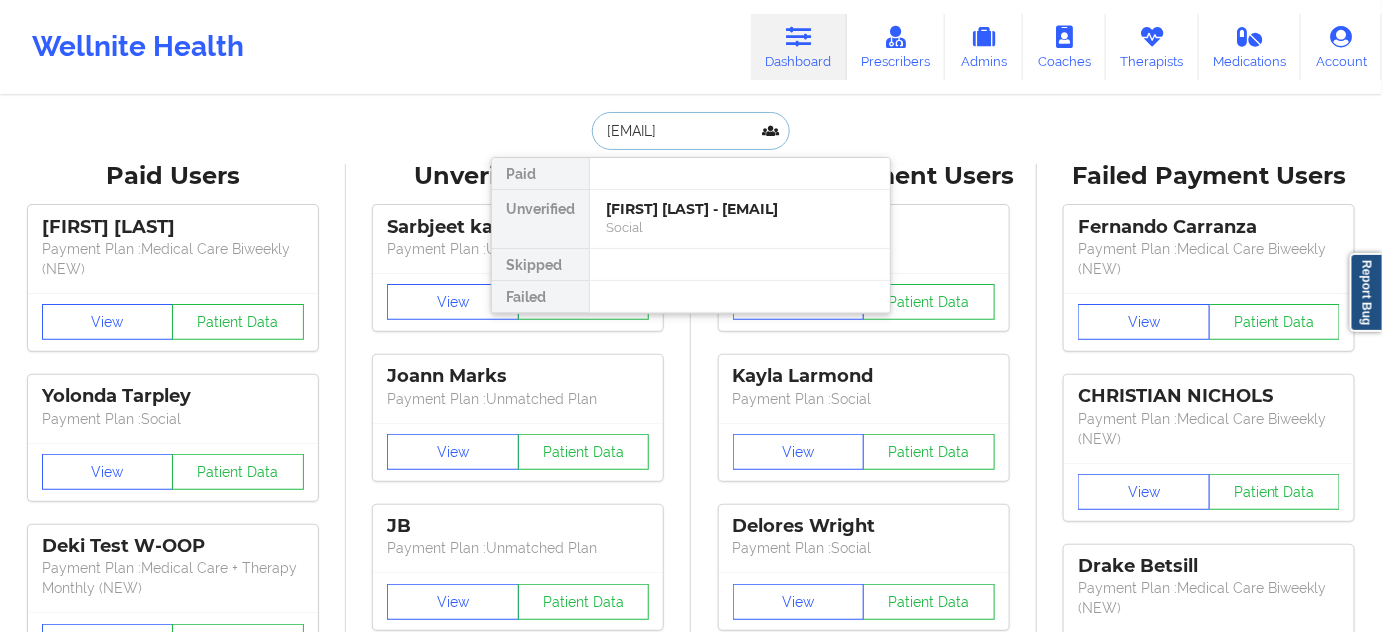 scroll, scrollTop: 0, scrollLeft: 9, axis: horizontal 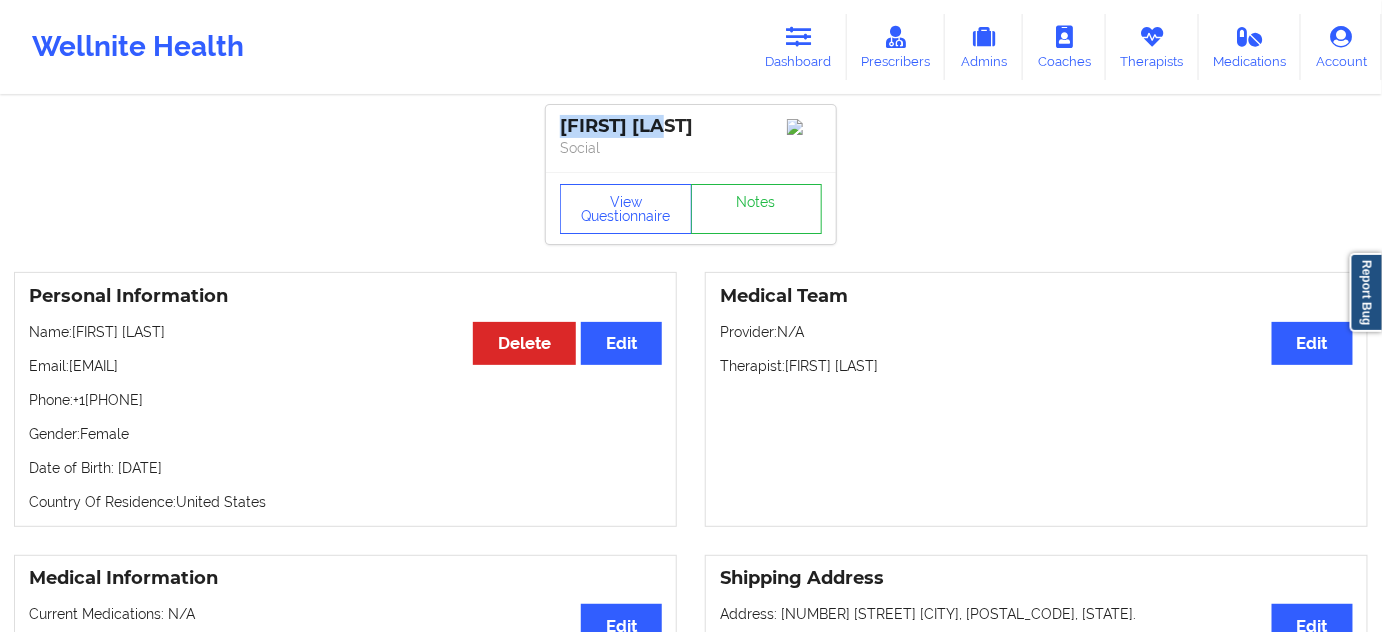 drag, startPoint x: 608, startPoint y: 130, endPoint x: 554, endPoint y: 126, distance: 54.147945 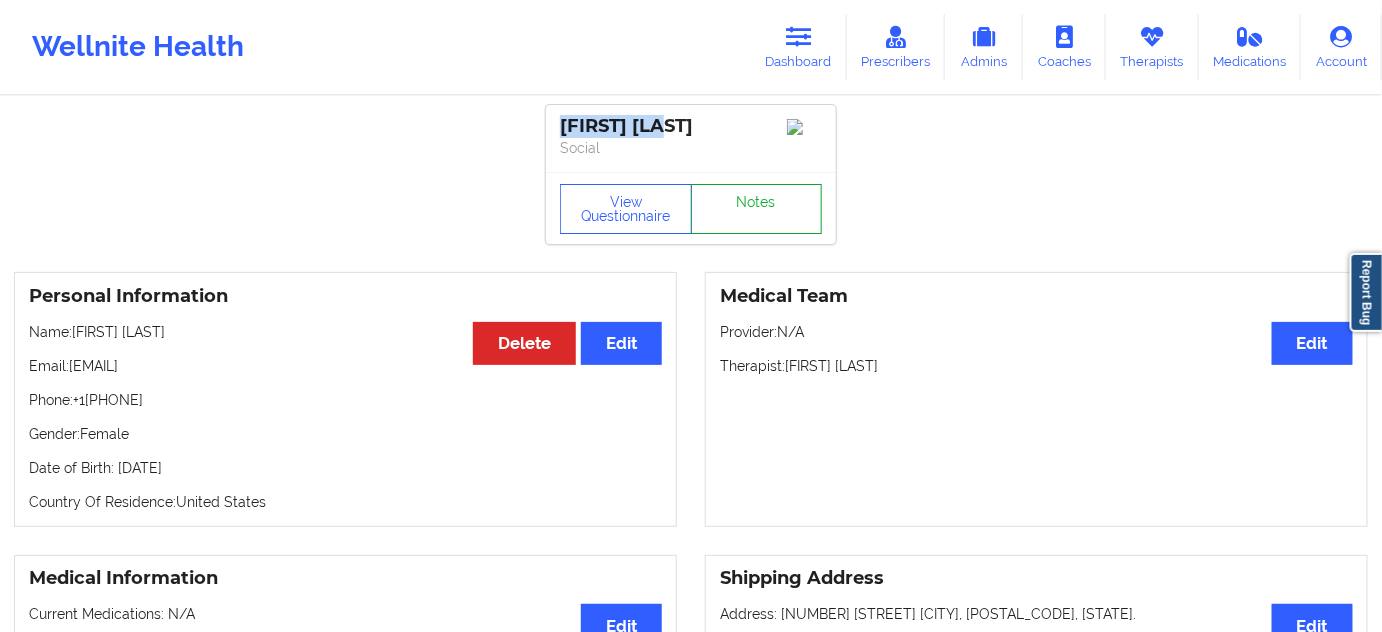 click on "Notes" at bounding box center [757, 209] 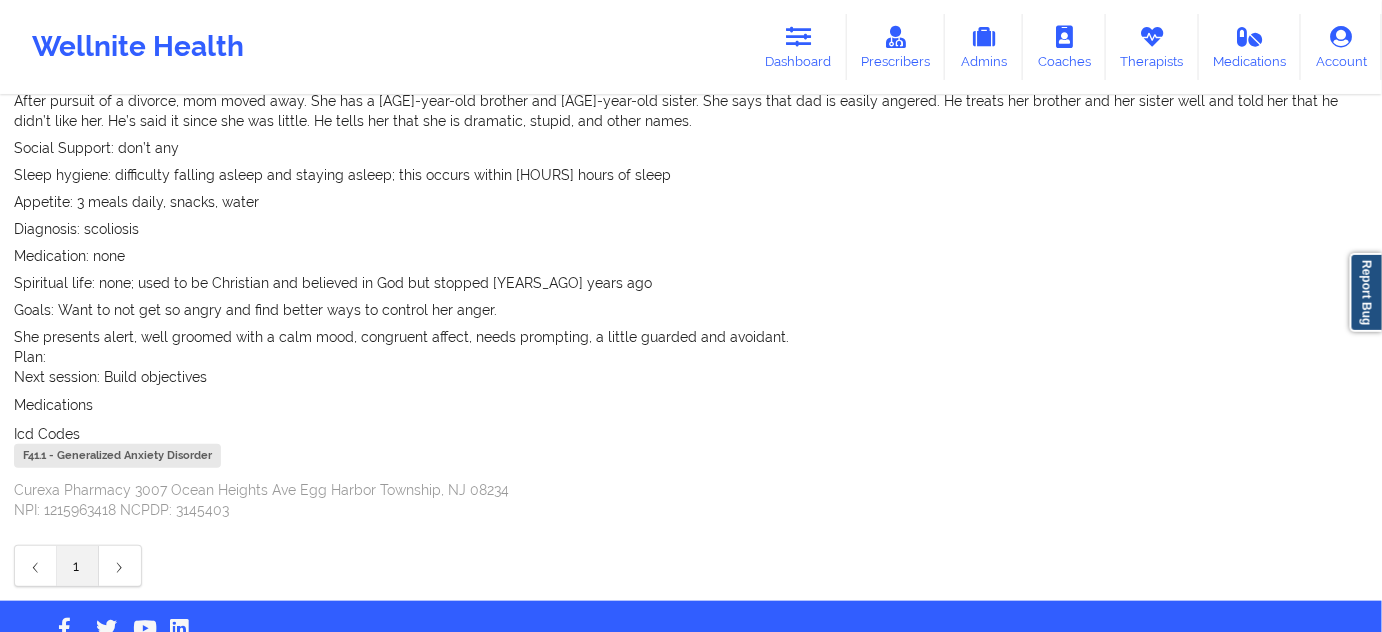 scroll, scrollTop: 377, scrollLeft: 0, axis: vertical 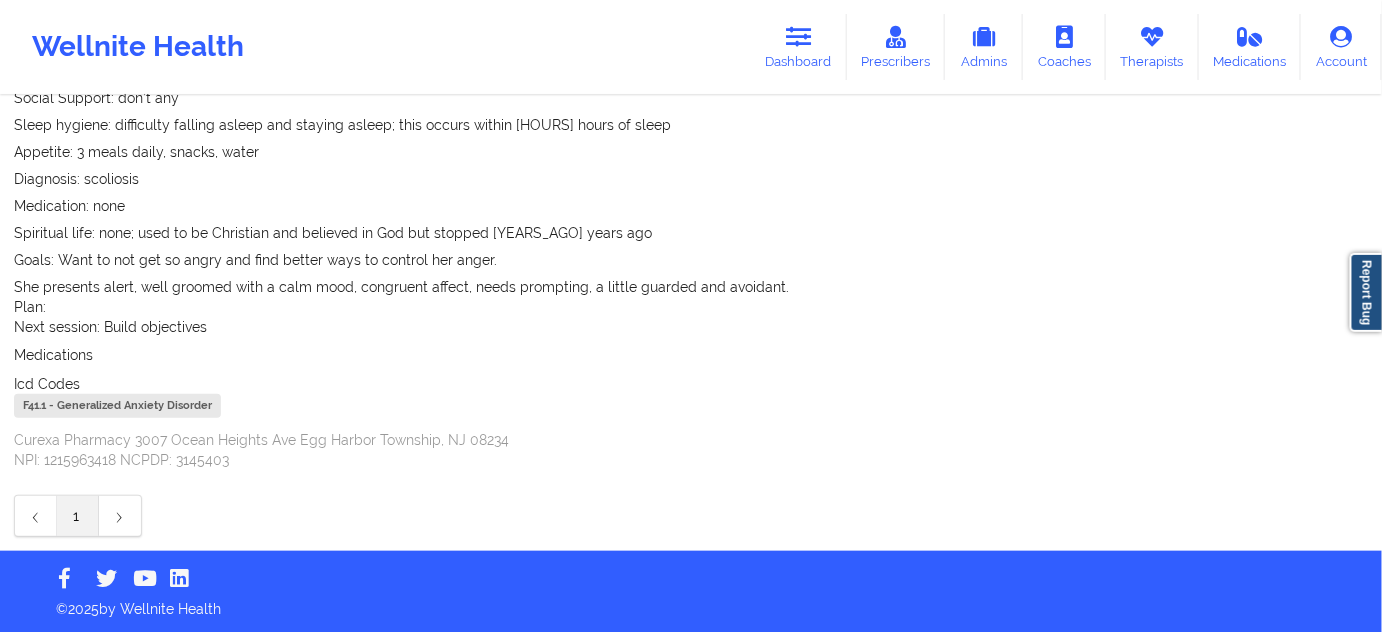 click on "F41.1 - Generalized Anxiety Disorder" at bounding box center [117, 406] 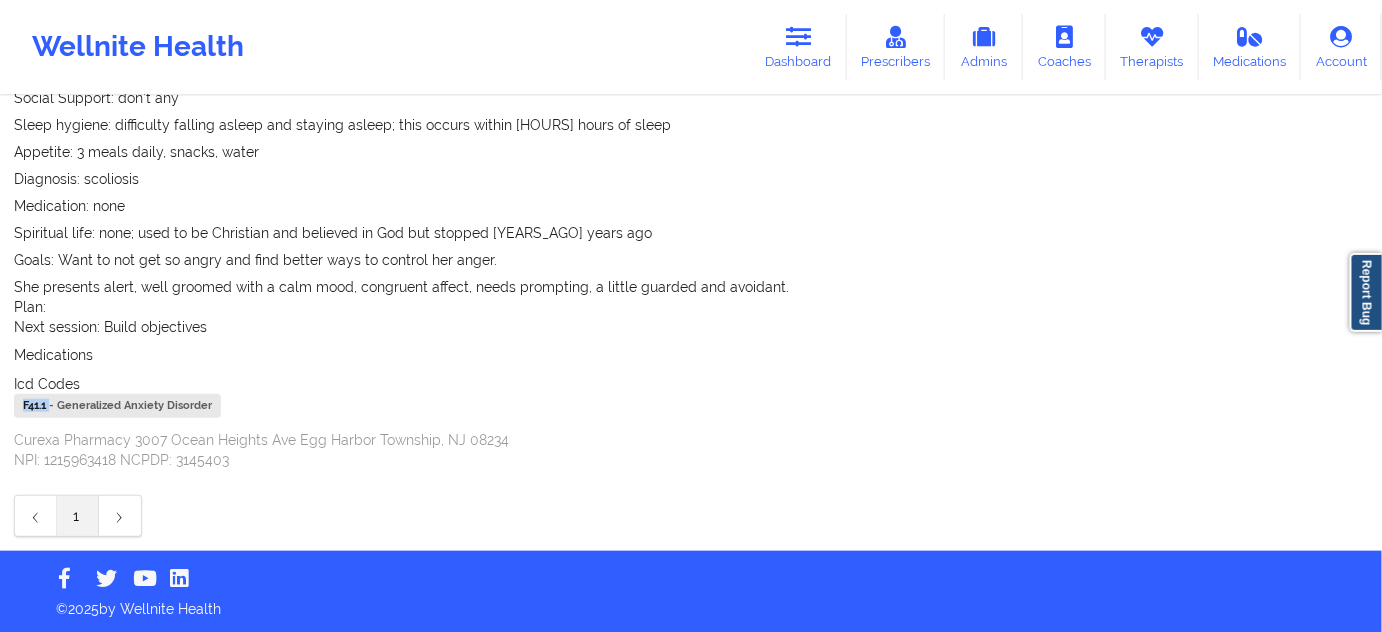 click on "F41.1 - Generalized Anxiety Disorder" at bounding box center [117, 406] 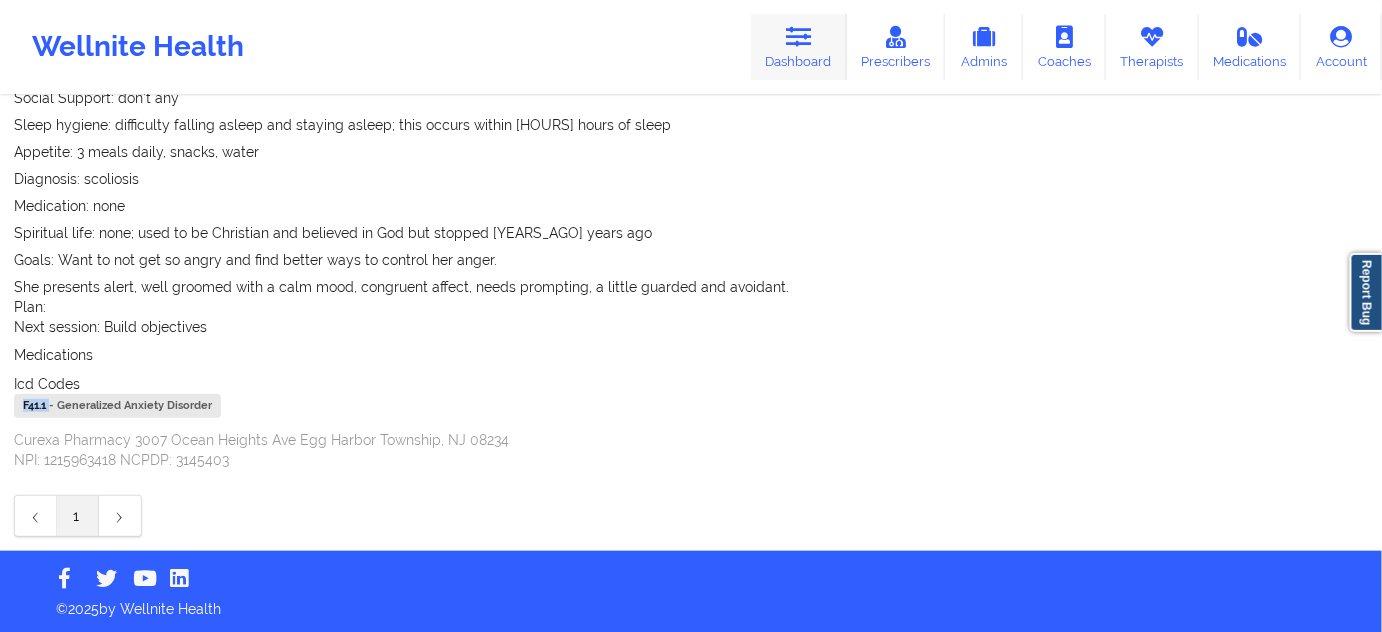 click on "Dashboard" at bounding box center (799, 47) 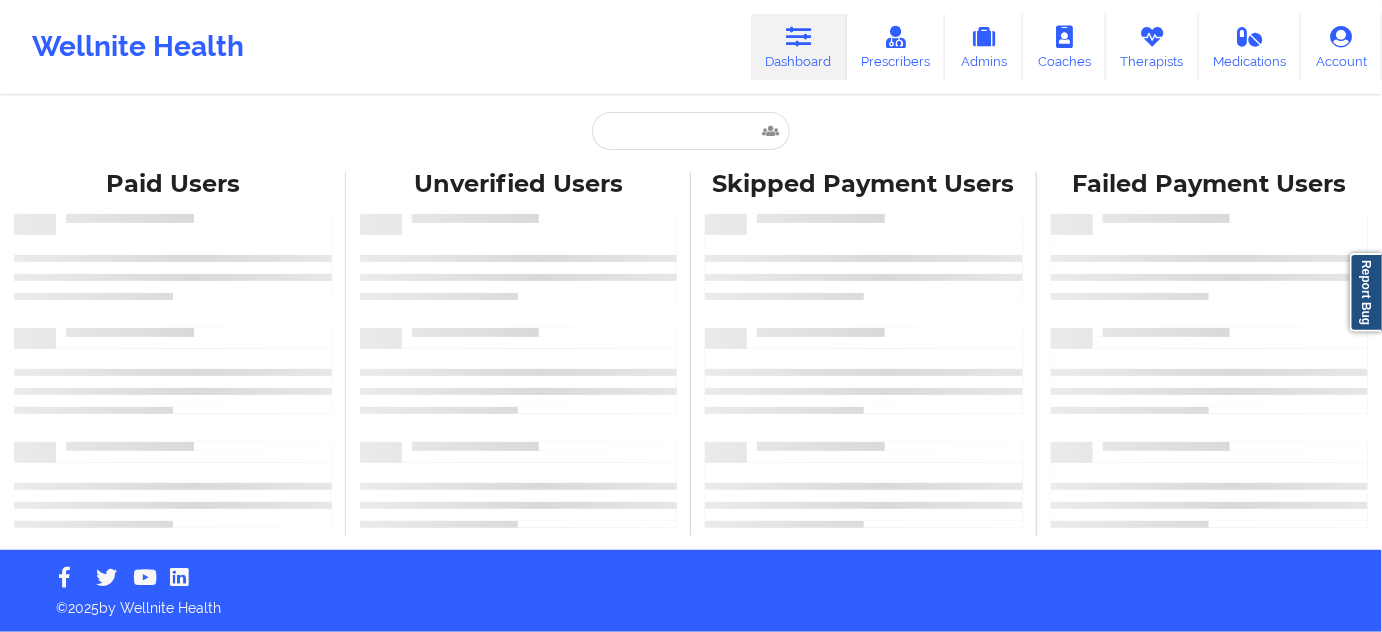 scroll, scrollTop: 0, scrollLeft: 0, axis: both 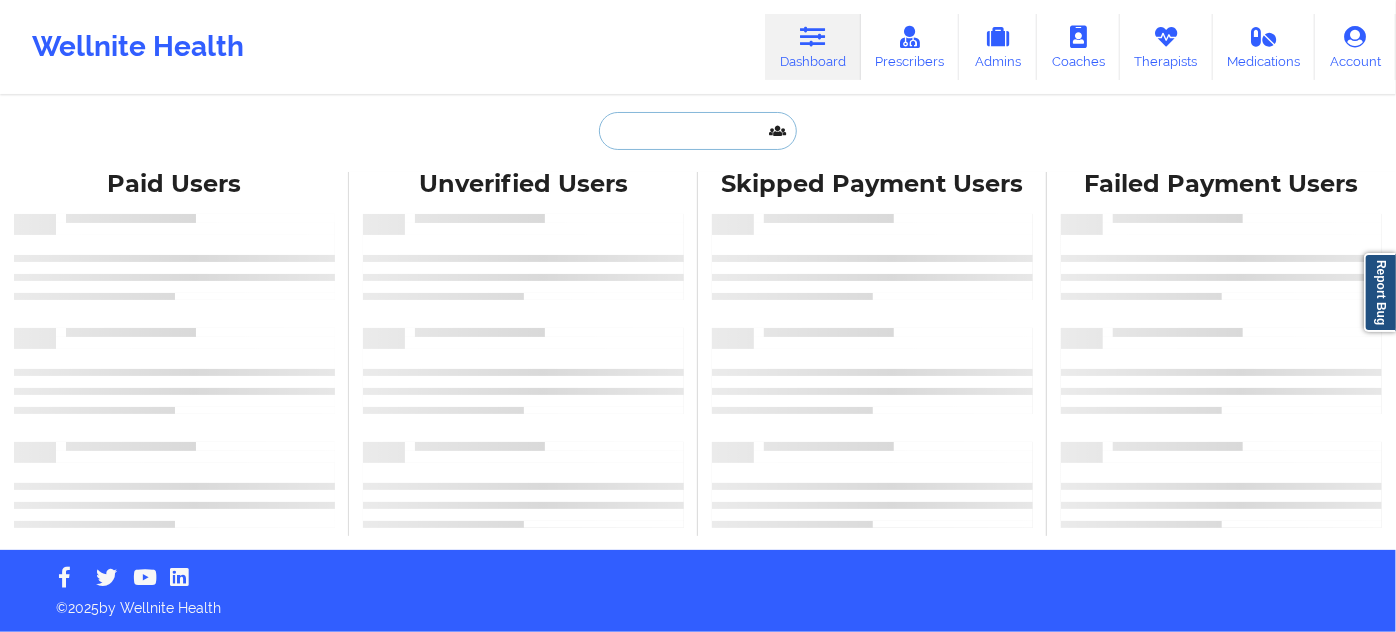click at bounding box center [698, 131] 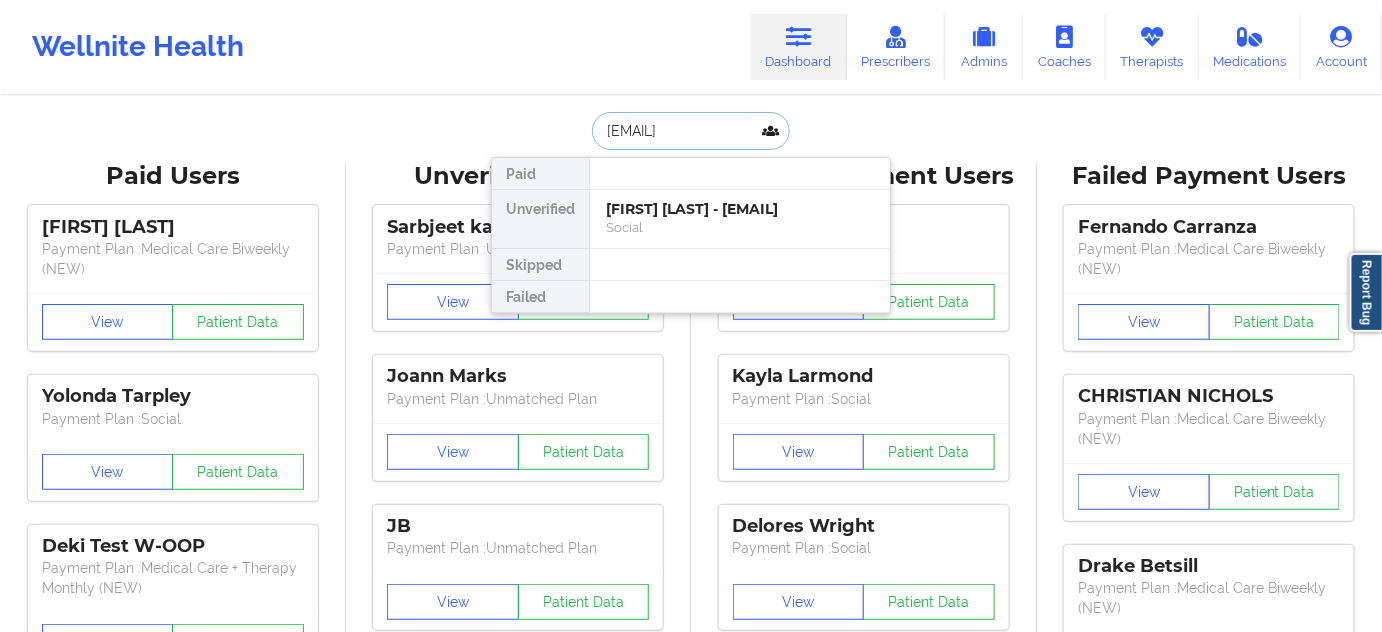 click on "Megan Ash - megan.e.ash@gmail.com" at bounding box center [740, 209] 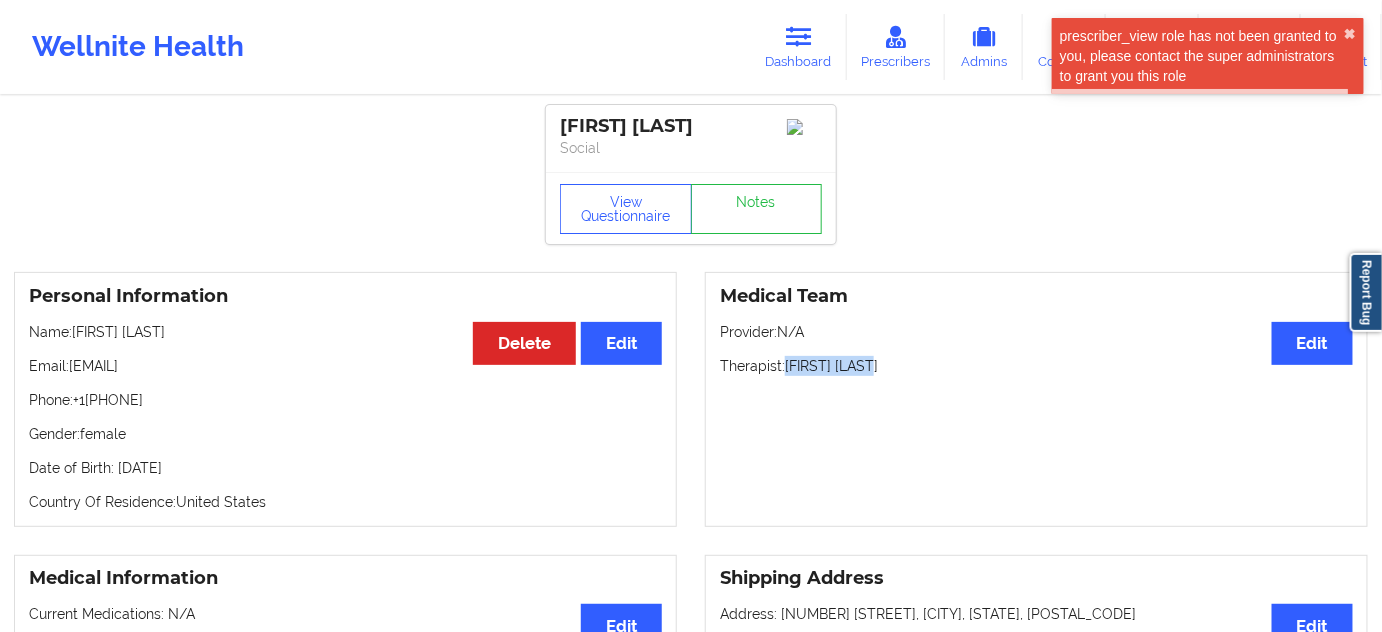 drag, startPoint x: 786, startPoint y: 375, endPoint x: 877, endPoint y: 378, distance: 91.04944 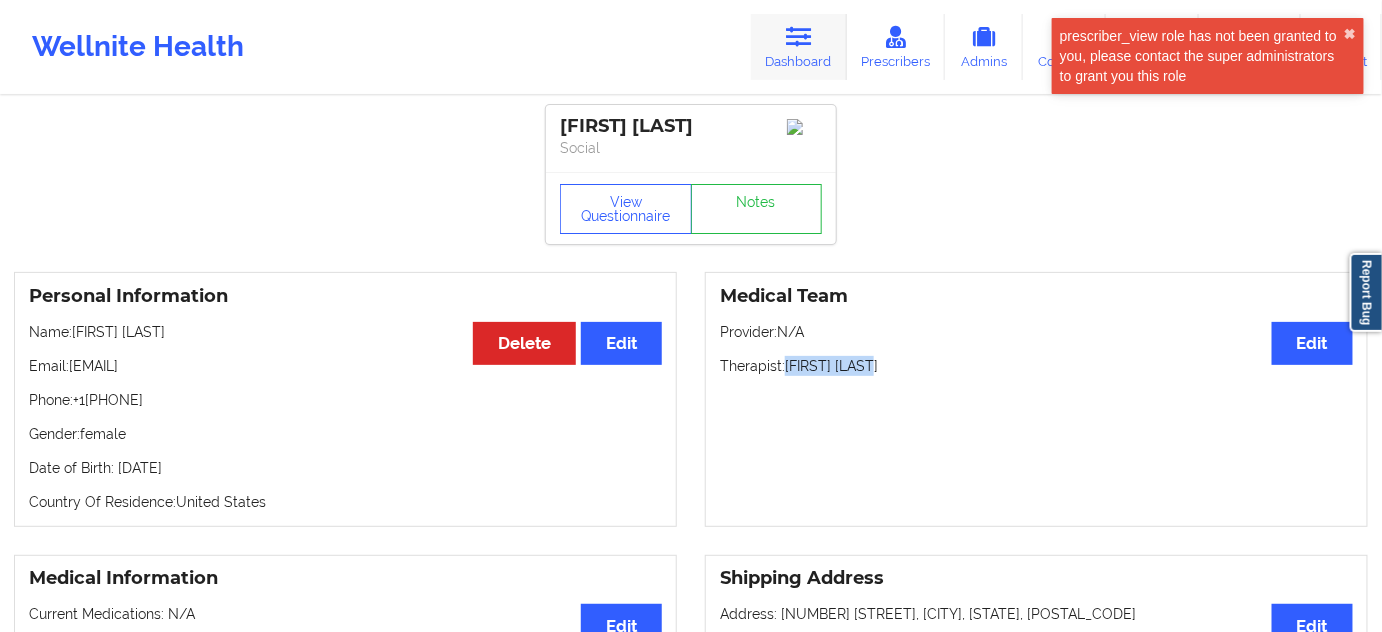 click on "Dashboard" at bounding box center (799, 47) 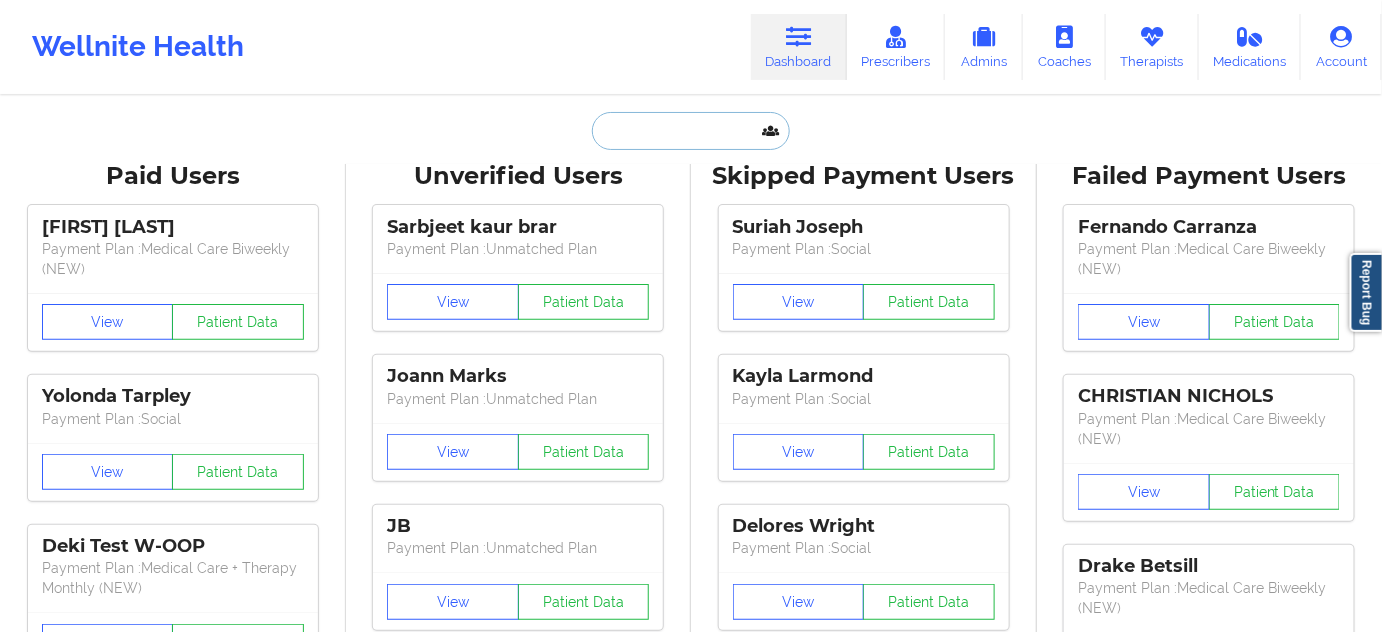 click at bounding box center [691, 131] 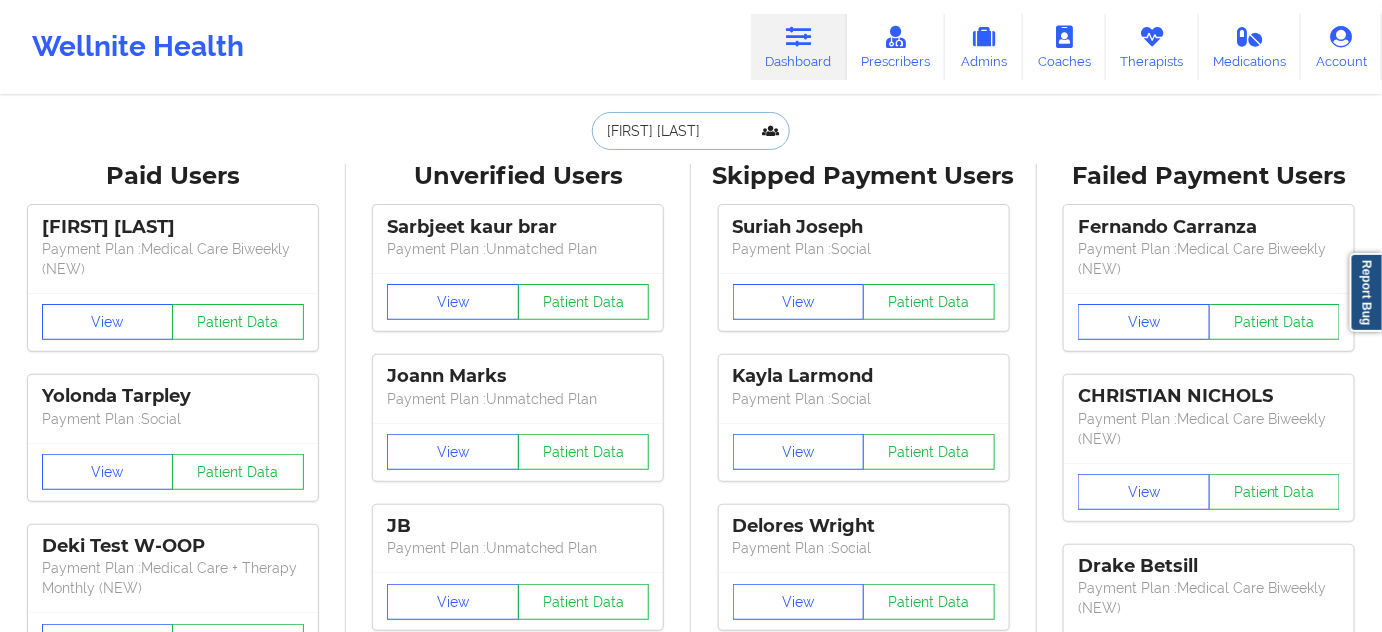 scroll, scrollTop: 0, scrollLeft: 29, axis: horizontal 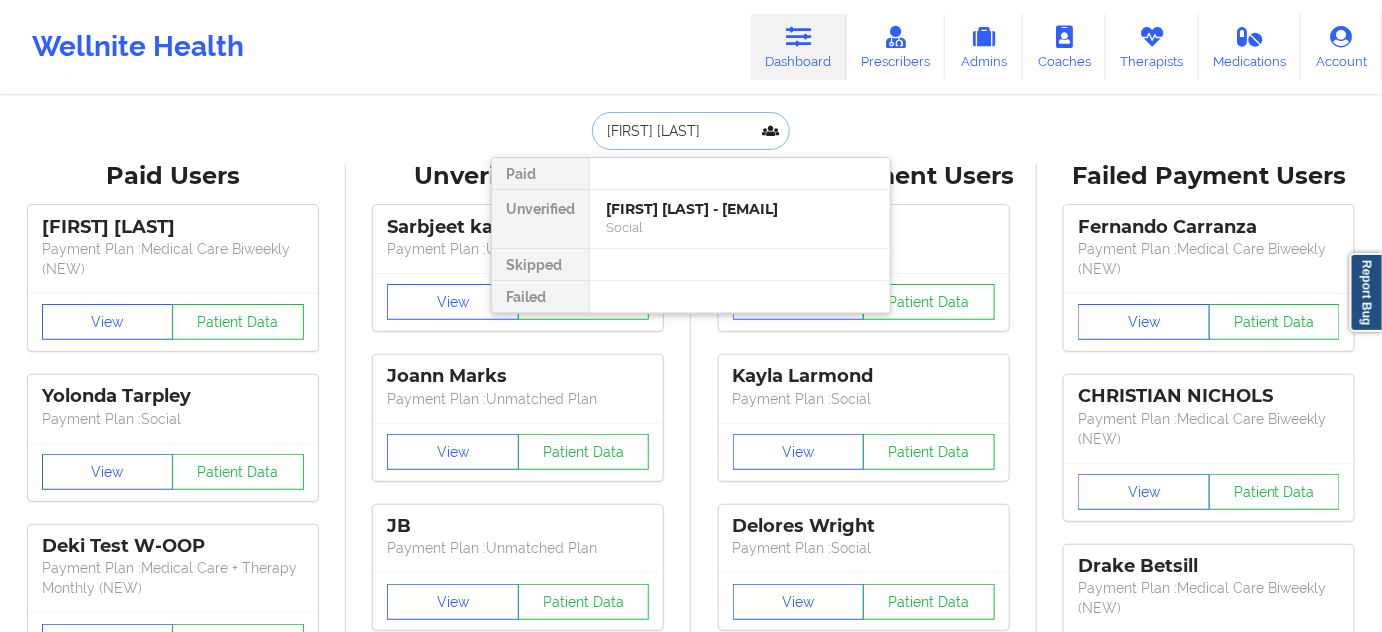 click on "Kelly Cincotta - dkcincotta@verizon.net" at bounding box center [740, 209] 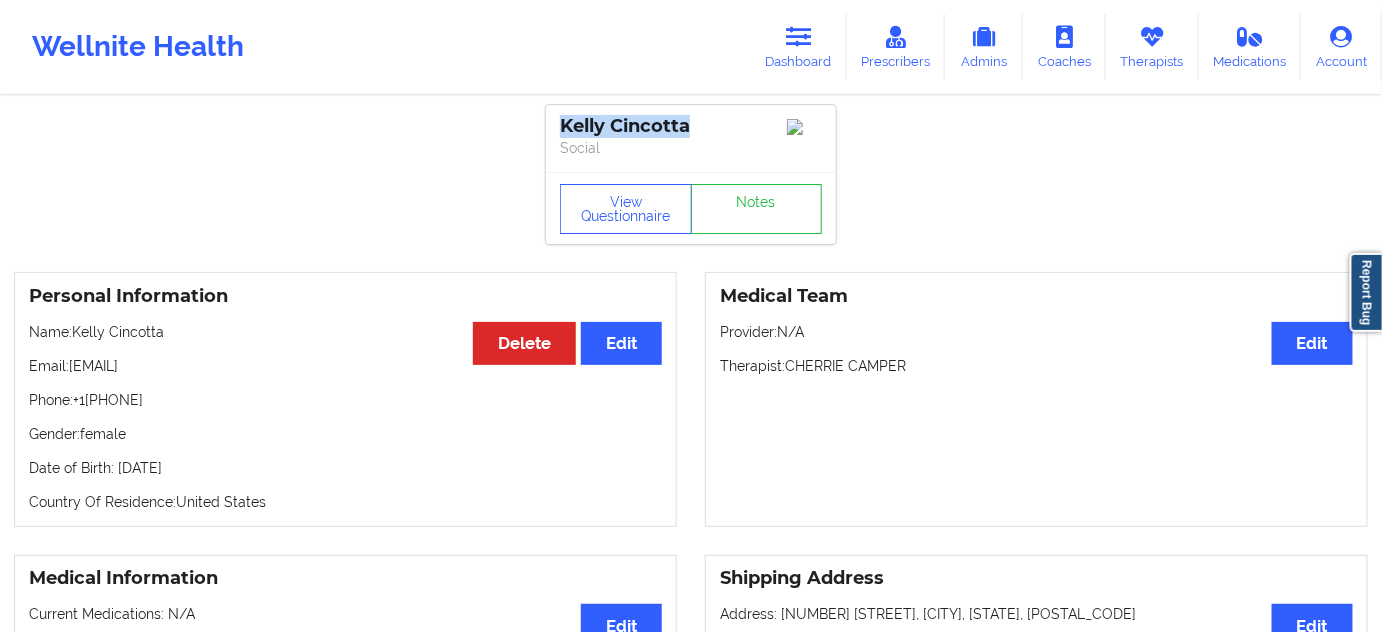 drag, startPoint x: 629, startPoint y: 126, endPoint x: 557, endPoint y: 112, distance: 73.34848 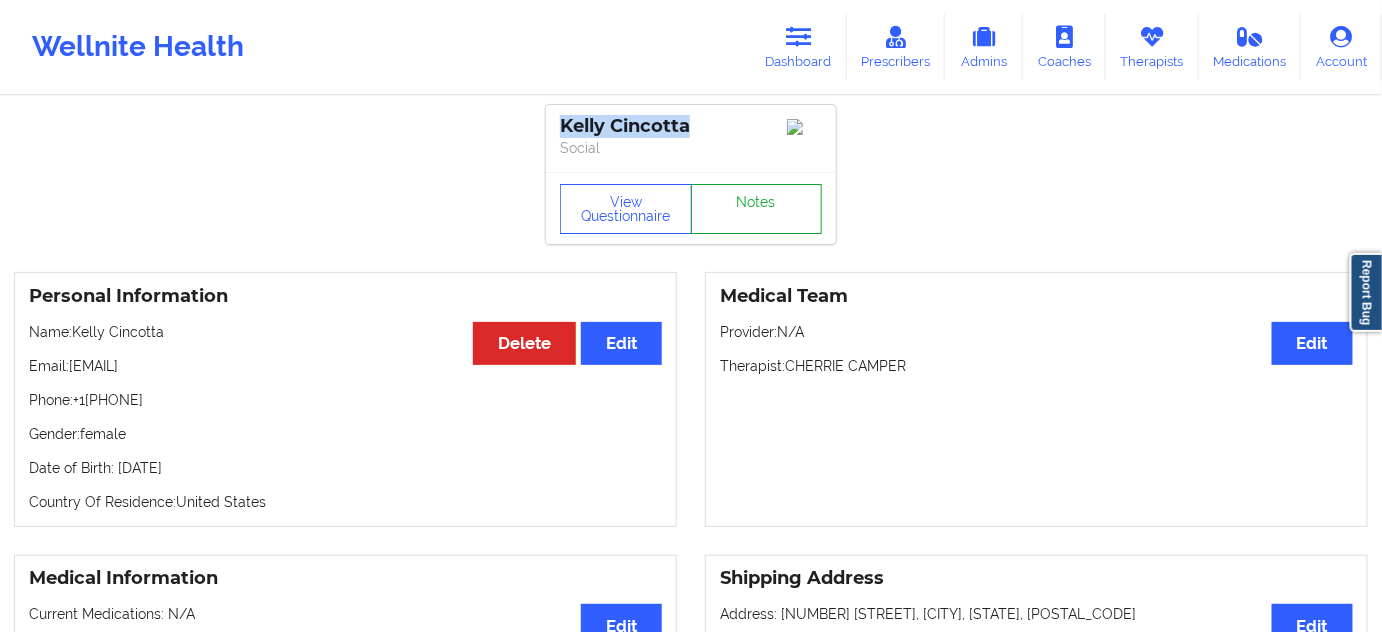 click on "Notes" at bounding box center [757, 209] 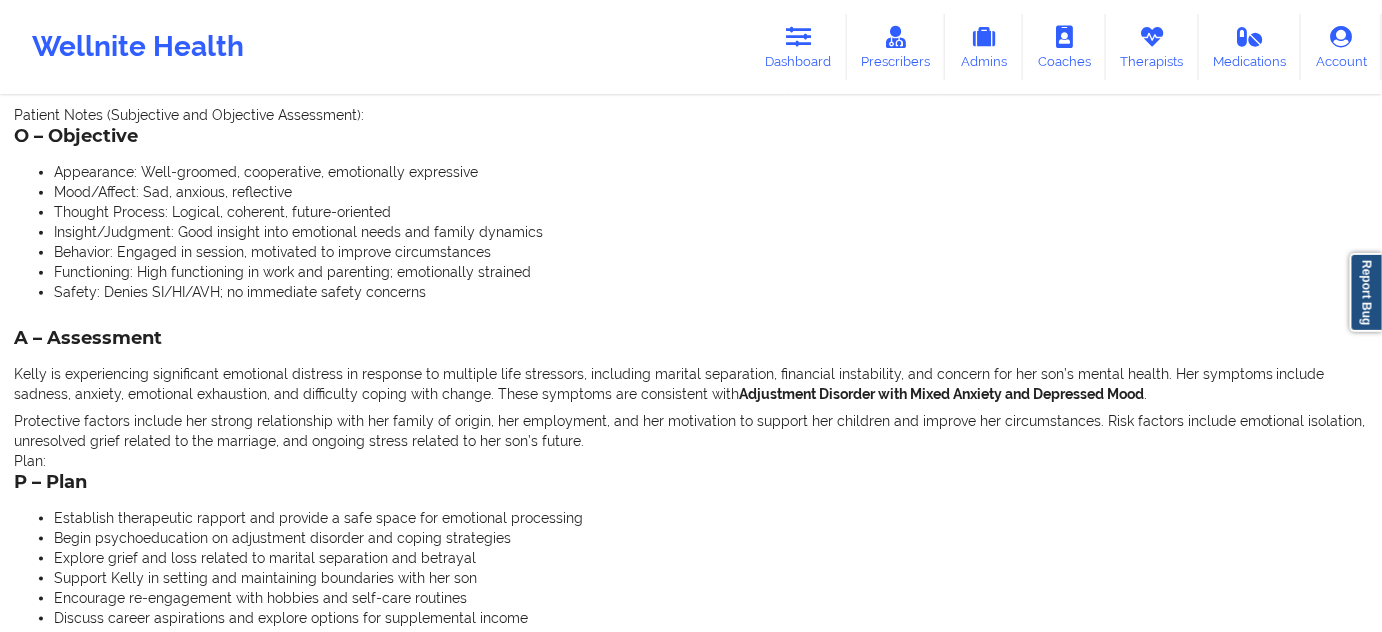 scroll, scrollTop: 970, scrollLeft: 0, axis: vertical 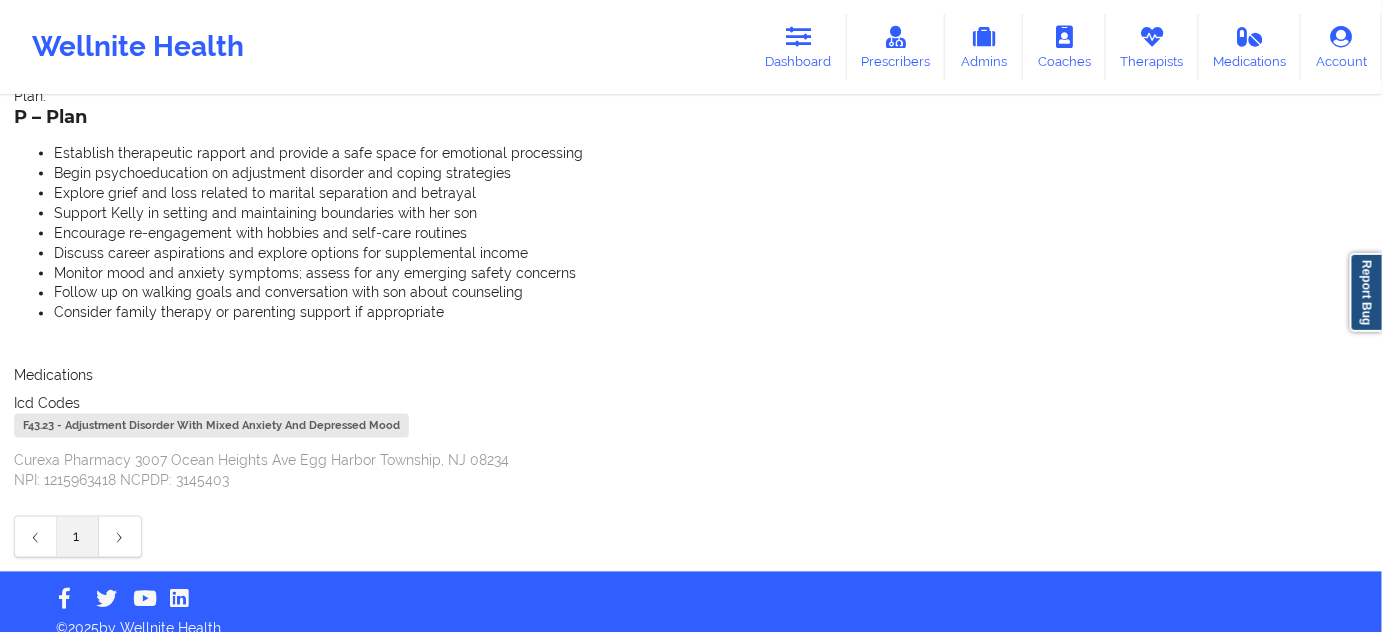 click on "F43.23 - Adjustment Disorder With Mixed Anxiety And Depressed Mood" at bounding box center [211, 426] 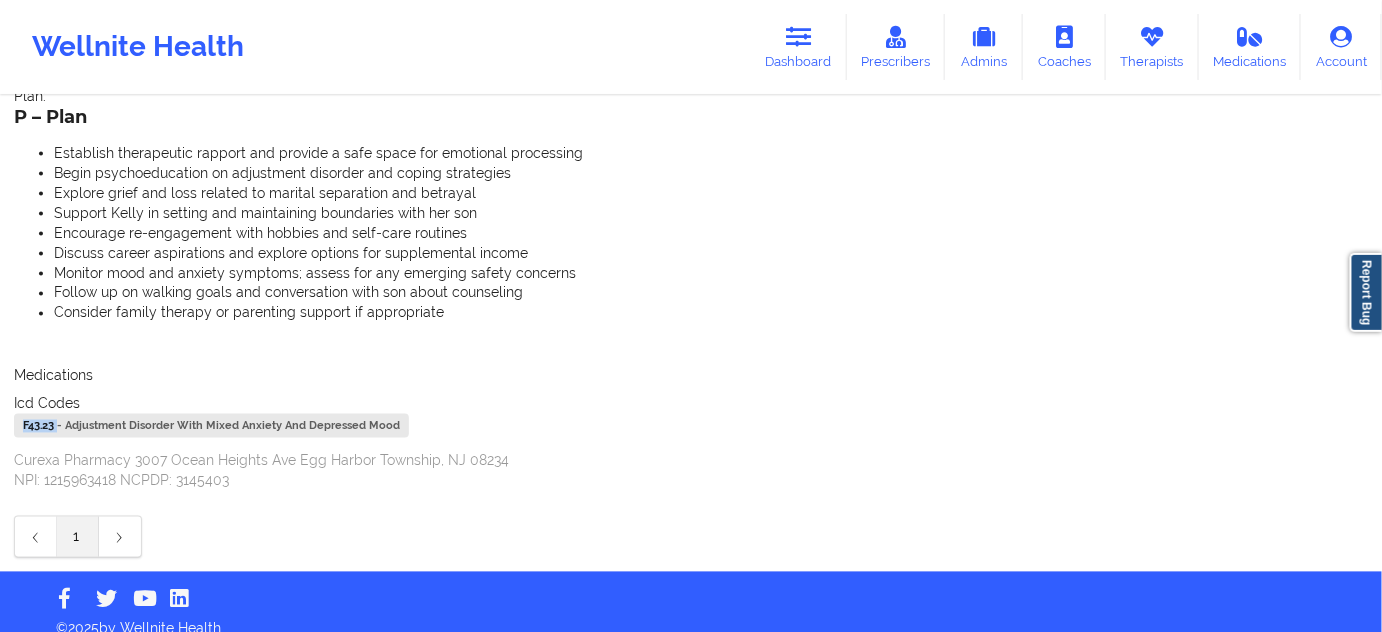 click on "F43.23 - Adjustment Disorder With Mixed Anxiety And Depressed Mood" at bounding box center (211, 426) 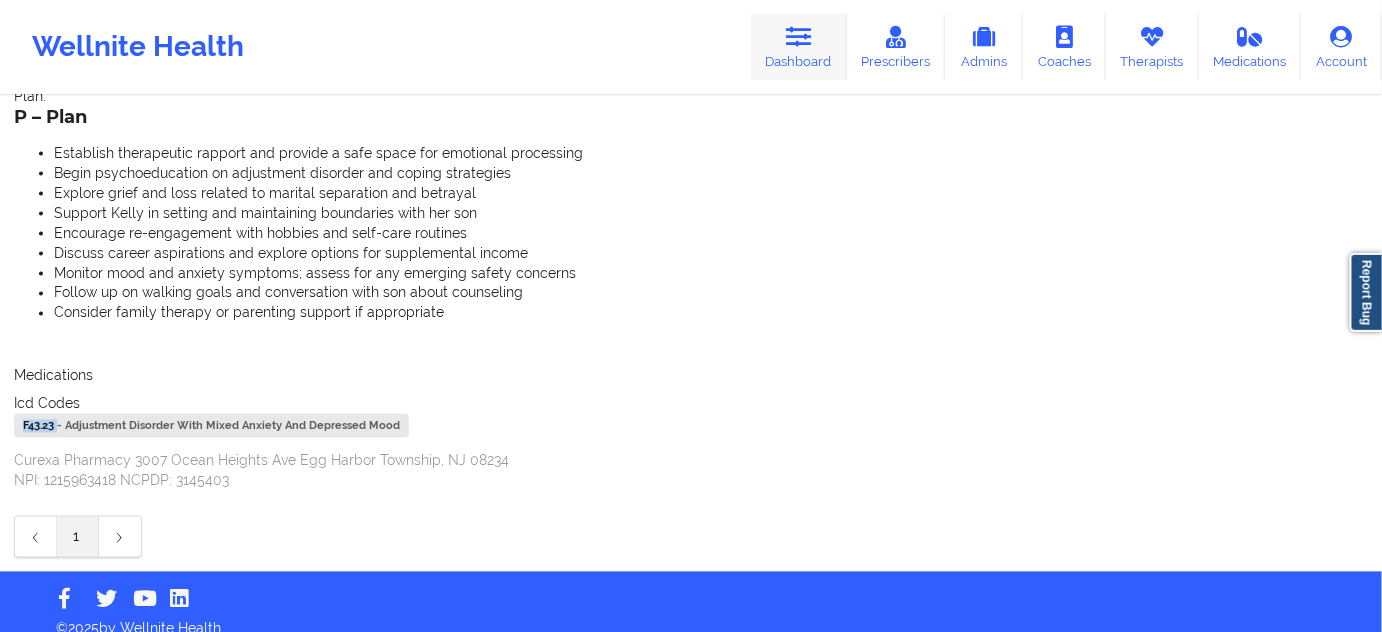click on "Dashboard" at bounding box center (799, 47) 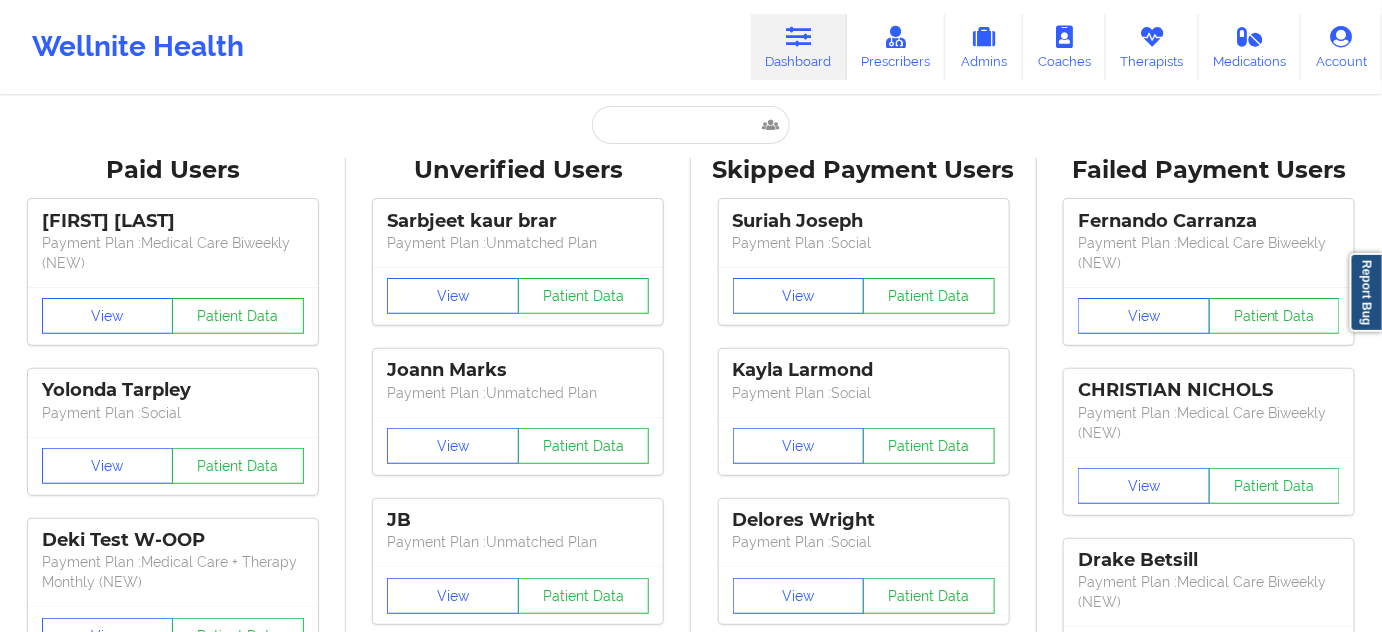 scroll, scrollTop: 1, scrollLeft: 0, axis: vertical 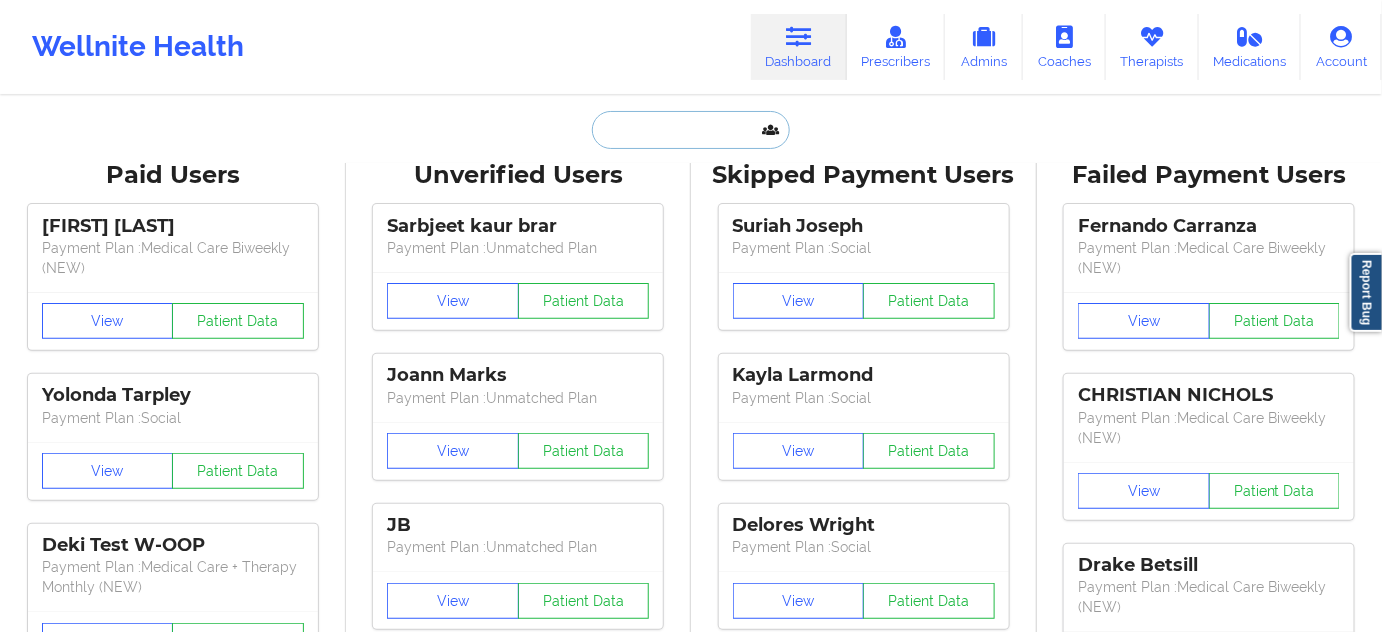 click at bounding box center [691, 130] 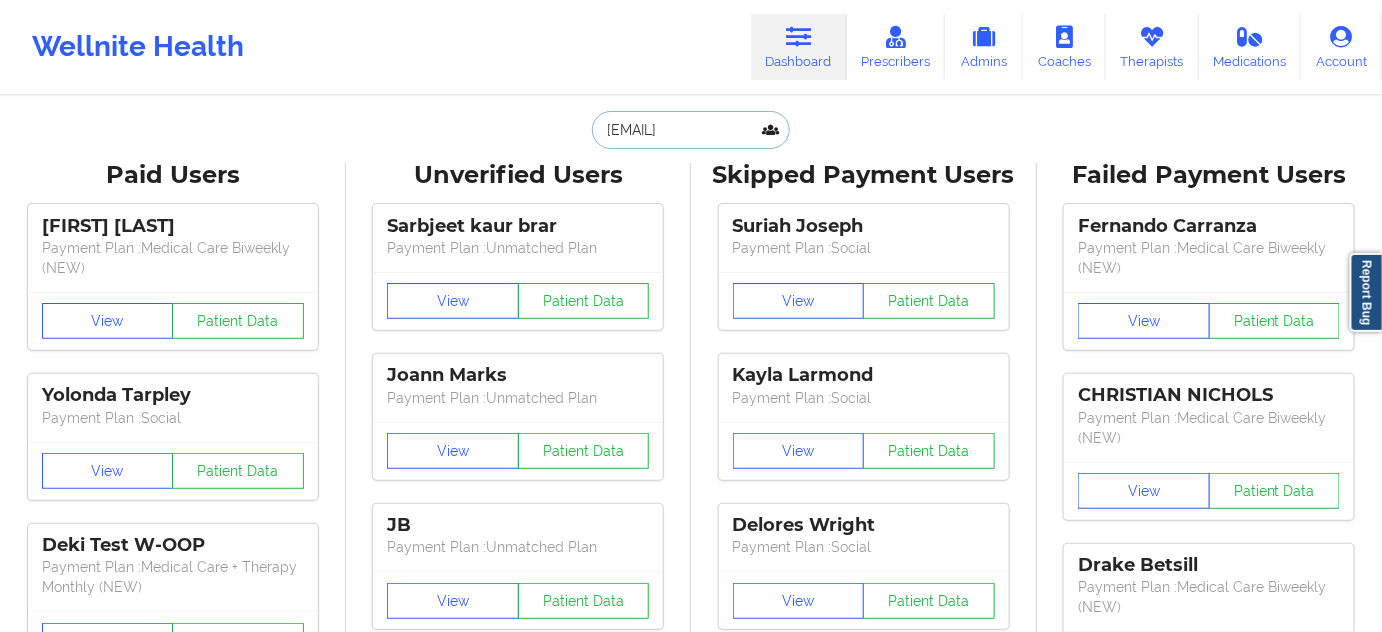 scroll, scrollTop: 0, scrollLeft: 20, axis: horizontal 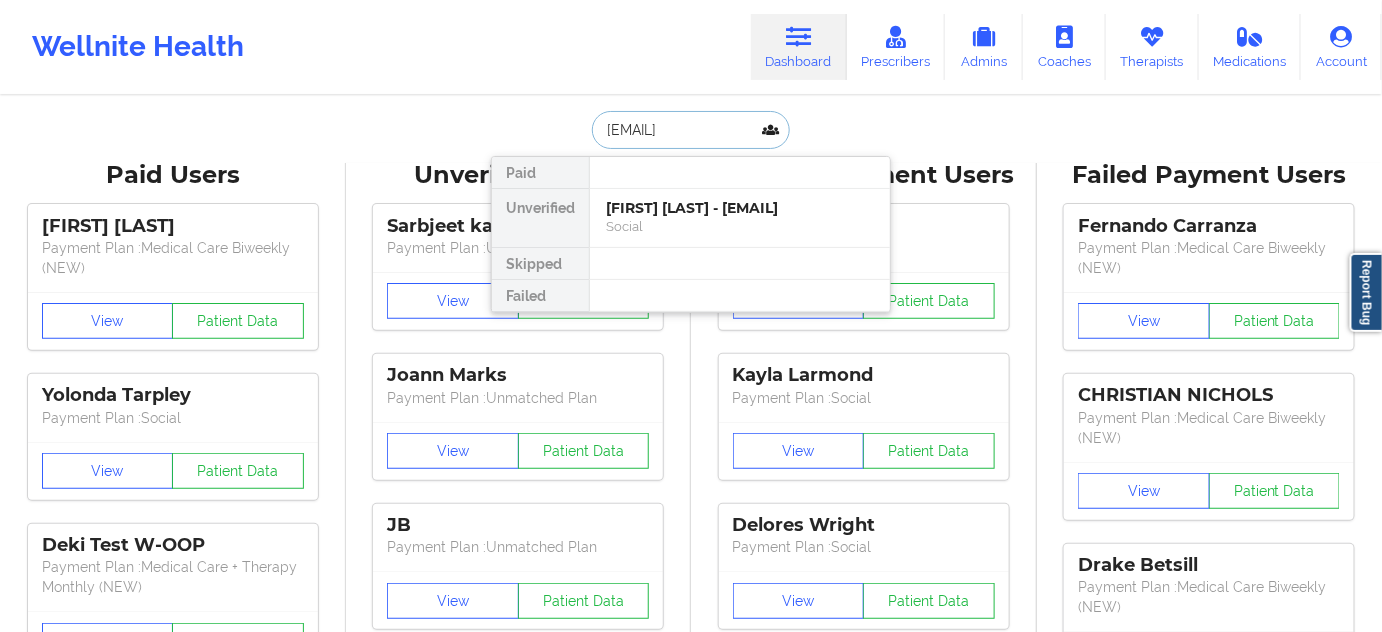 click on "Nicholas A De Leon Lopez - vickiana.hustles@gmail.com" at bounding box center (740, 208) 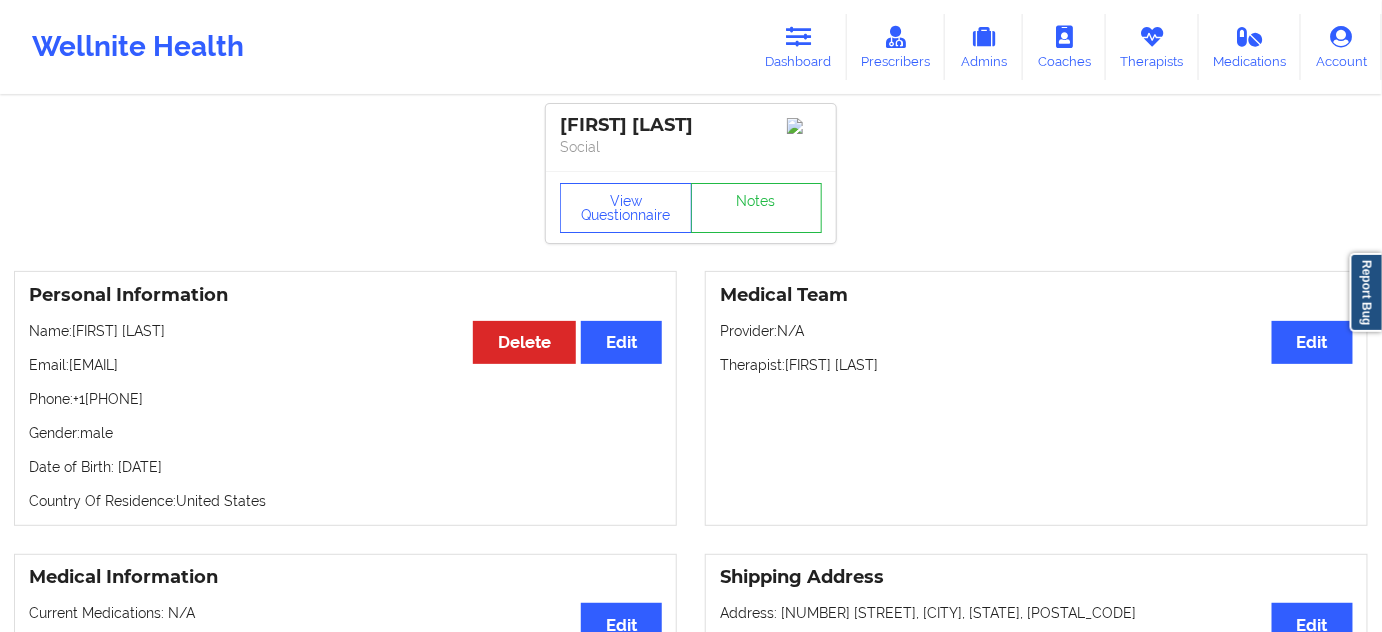drag, startPoint x: 632, startPoint y: 143, endPoint x: 514, endPoint y: 109, distance: 122.80065 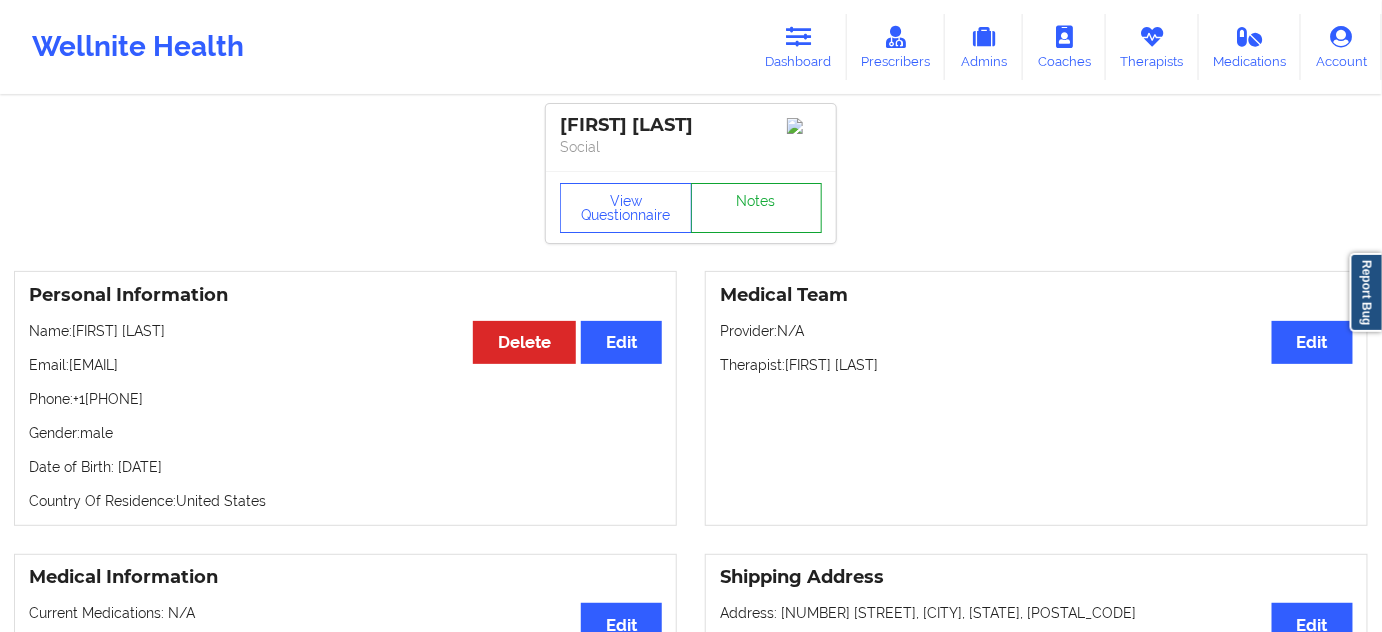 click on "Notes" at bounding box center (757, 208) 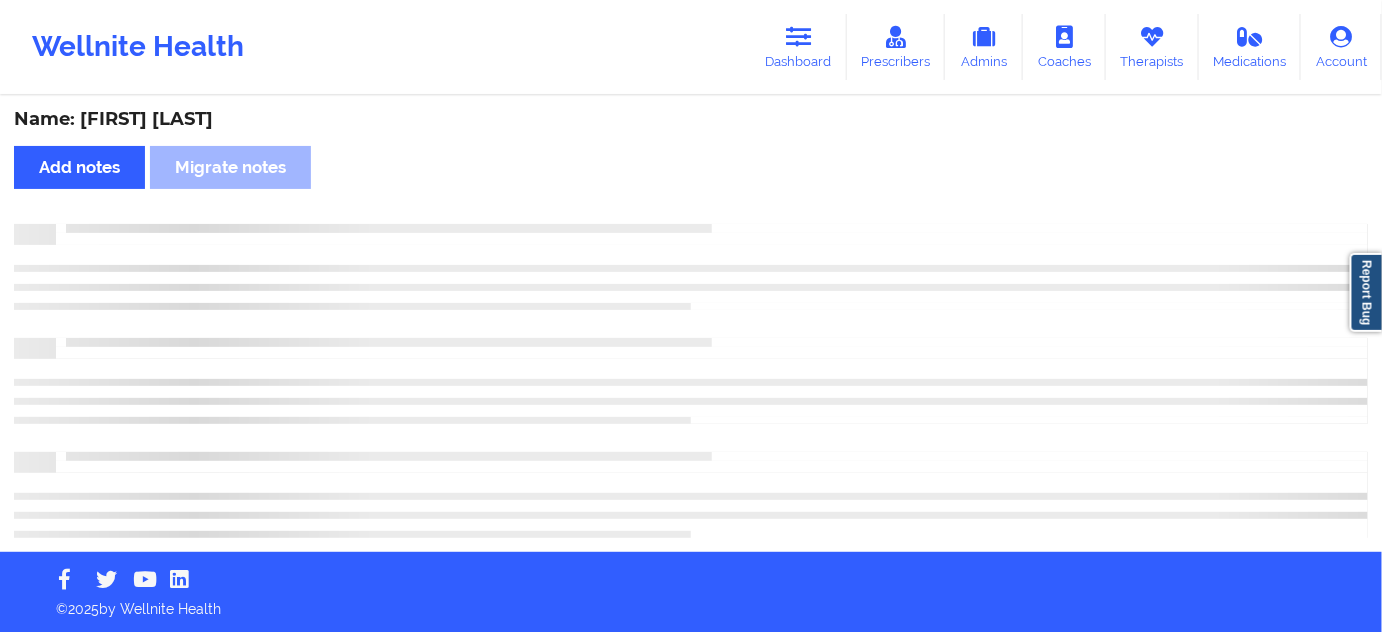 scroll, scrollTop: 0, scrollLeft: 0, axis: both 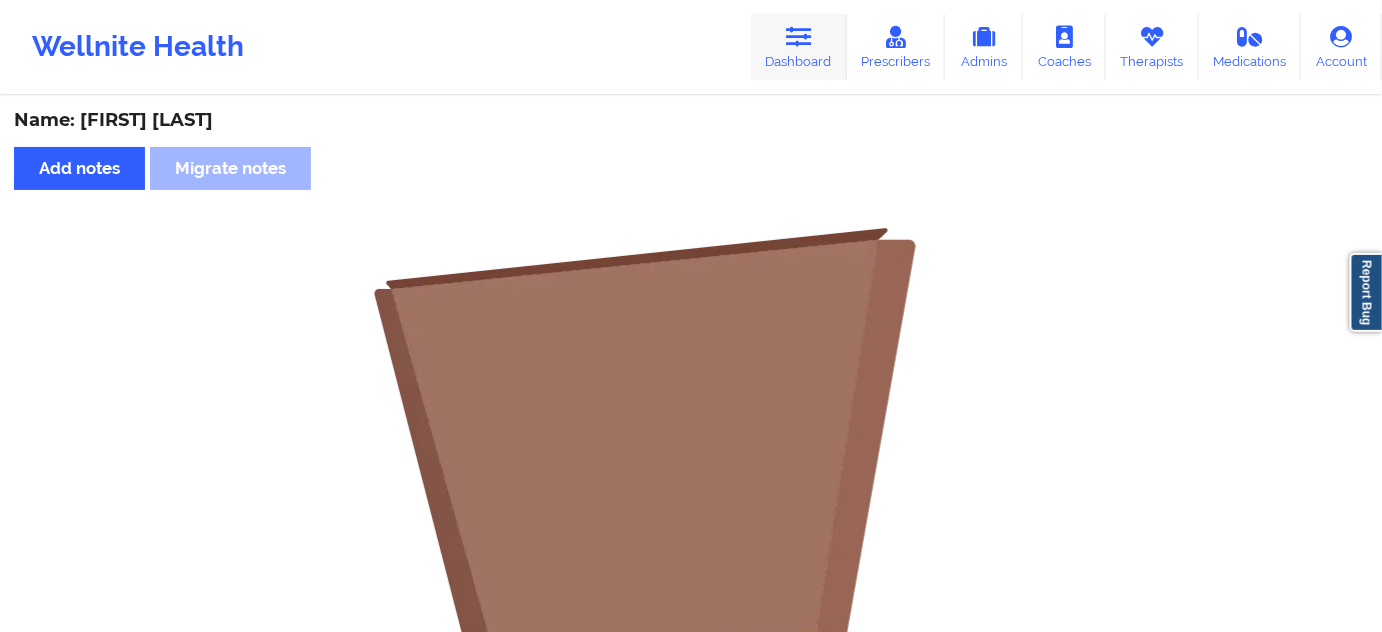 click at bounding box center [799, 37] 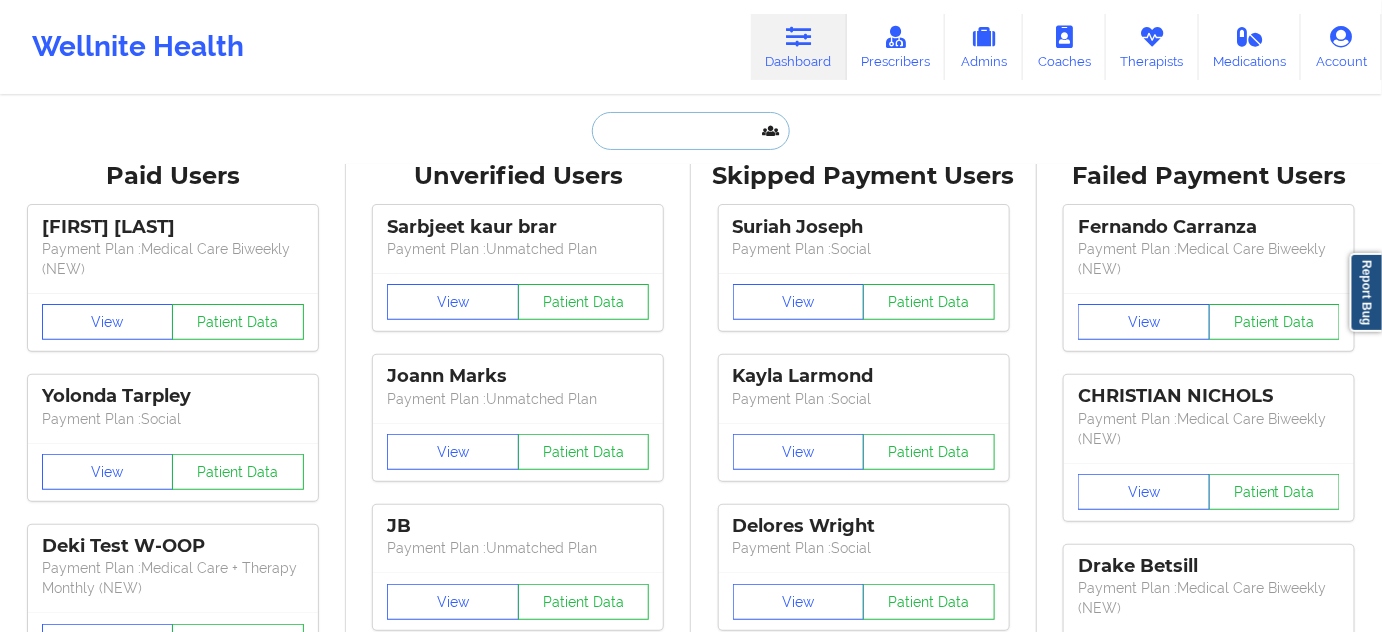 click at bounding box center [691, 131] 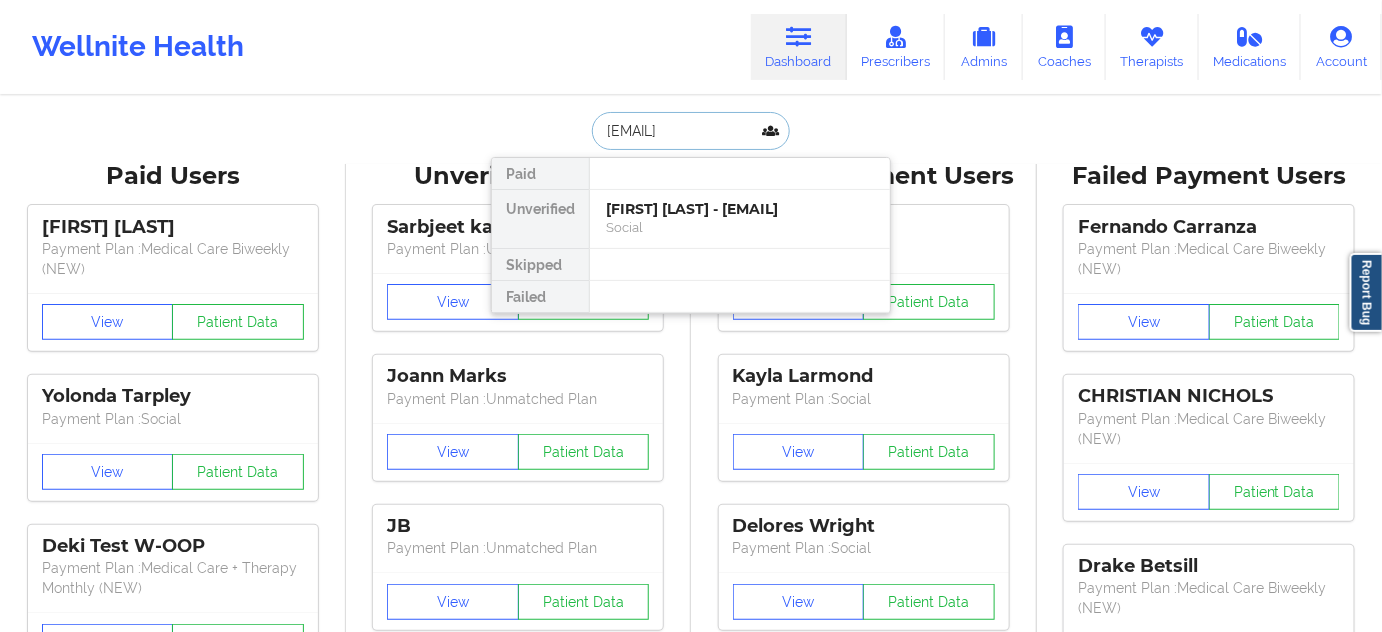 click on "Gina LaRocca - gina.larocca@aol.com" at bounding box center [740, 209] 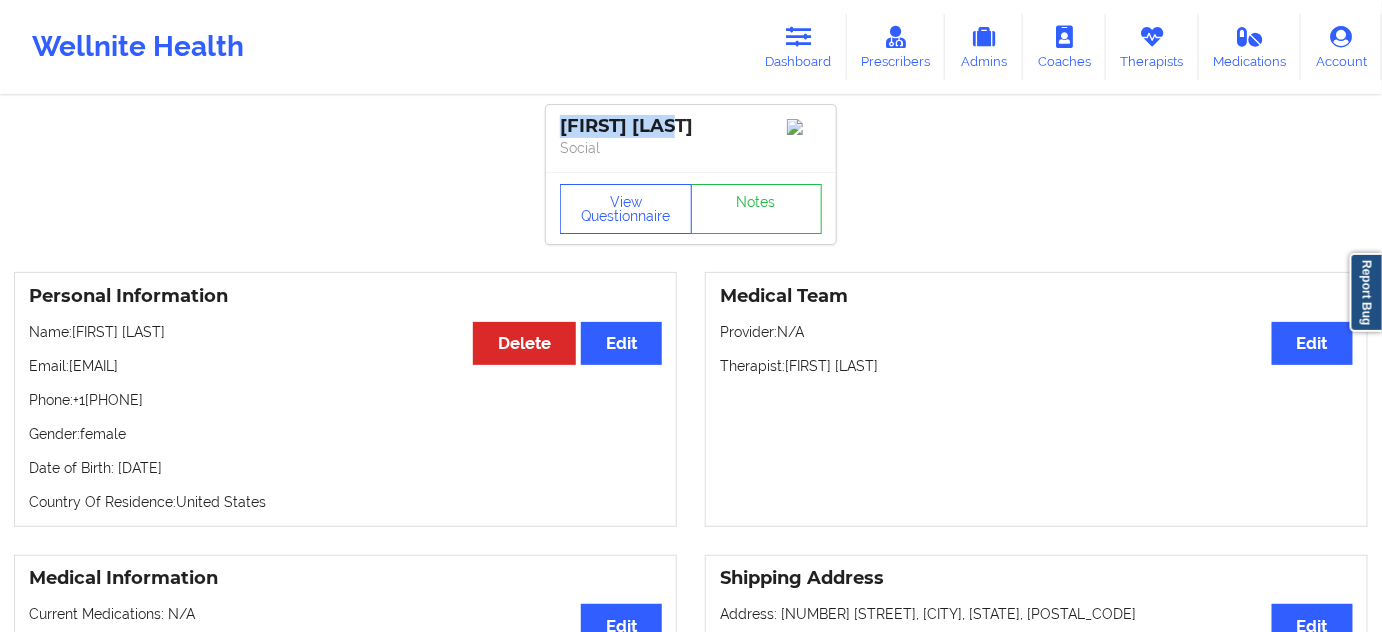 drag, startPoint x: 632, startPoint y: 128, endPoint x: 556, endPoint y: 122, distance: 76.23647 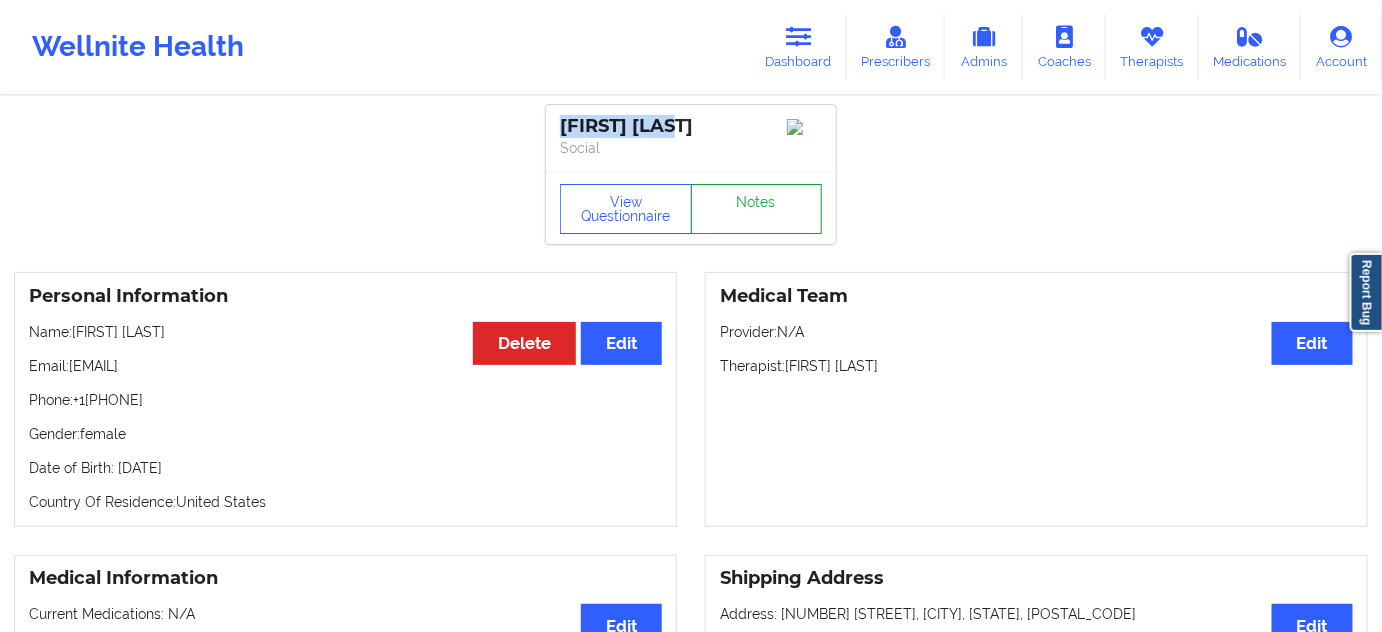 click on "Notes" at bounding box center (757, 209) 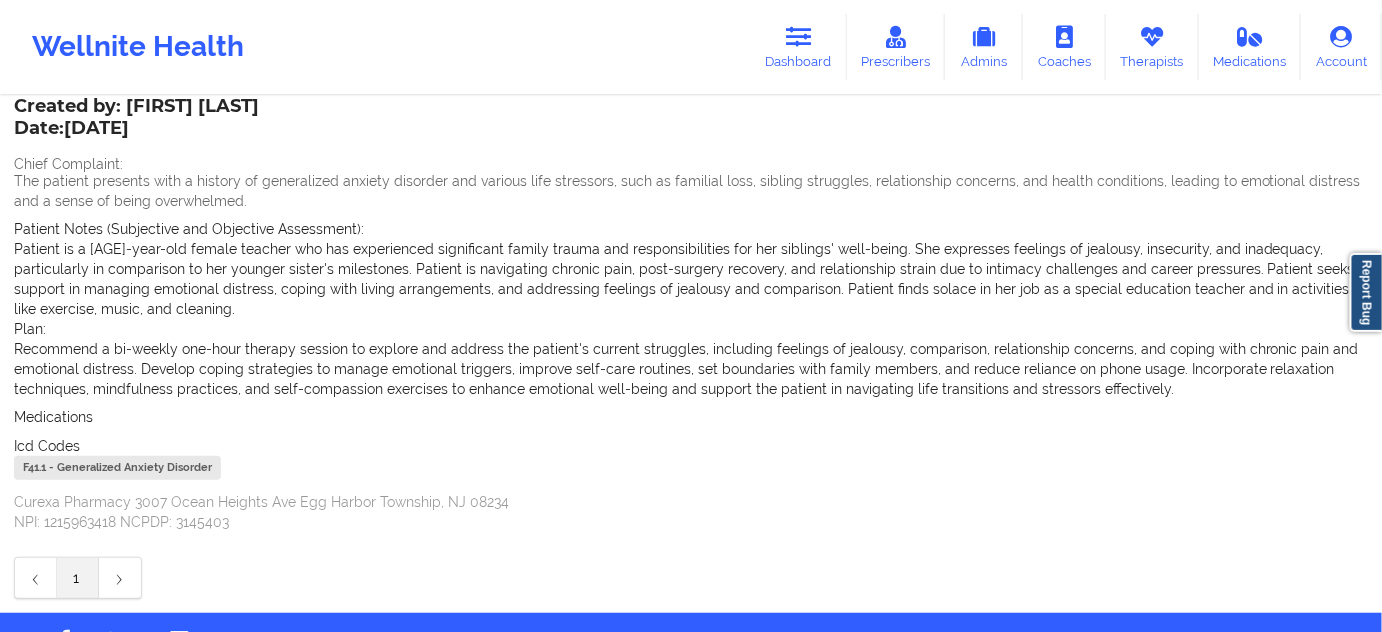 scroll, scrollTop: 187, scrollLeft: 0, axis: vertical 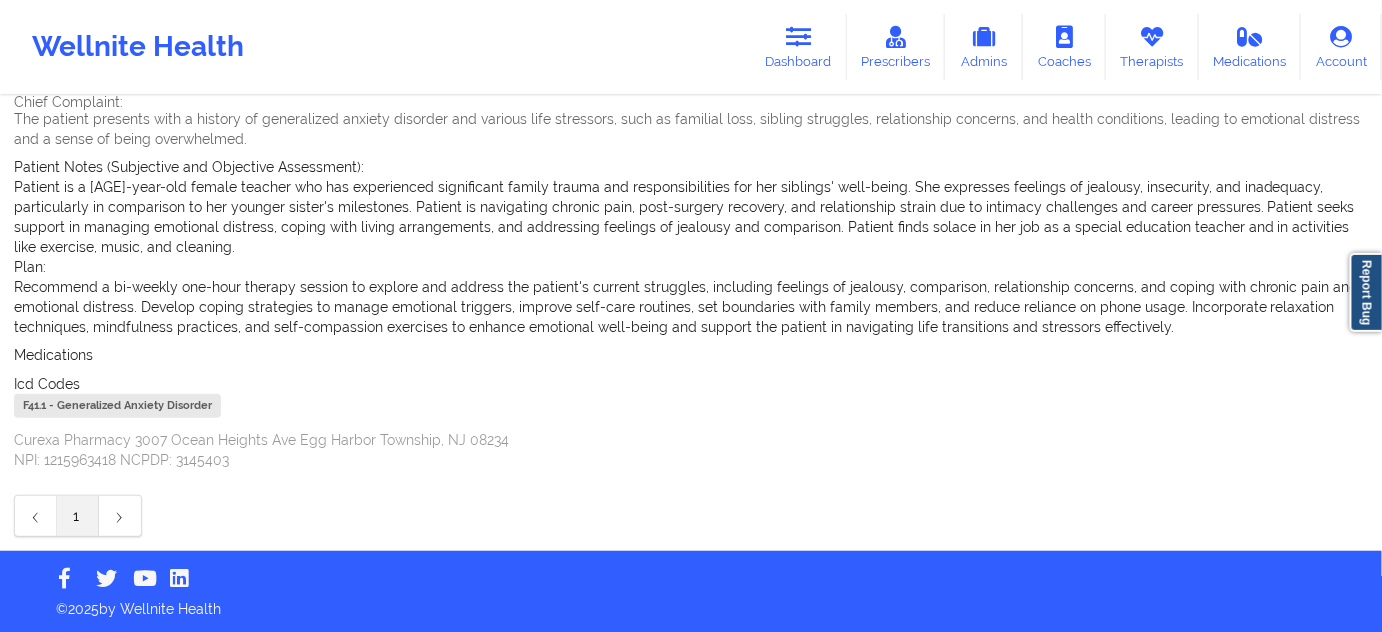click on "F41.1 - Generalized Anxiety Disorder" at bounding box center [117, 406] 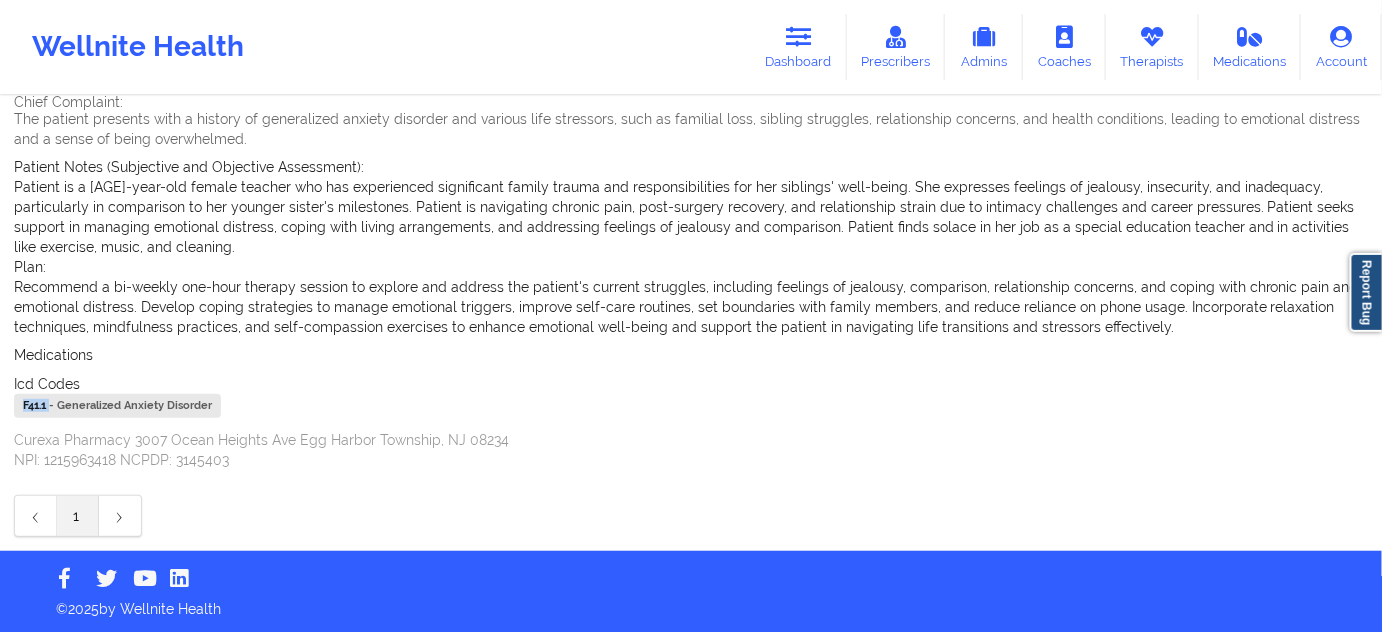 click on "F41.1 - Generalized Anxiety Disorder" at bounding box center (117, 406) 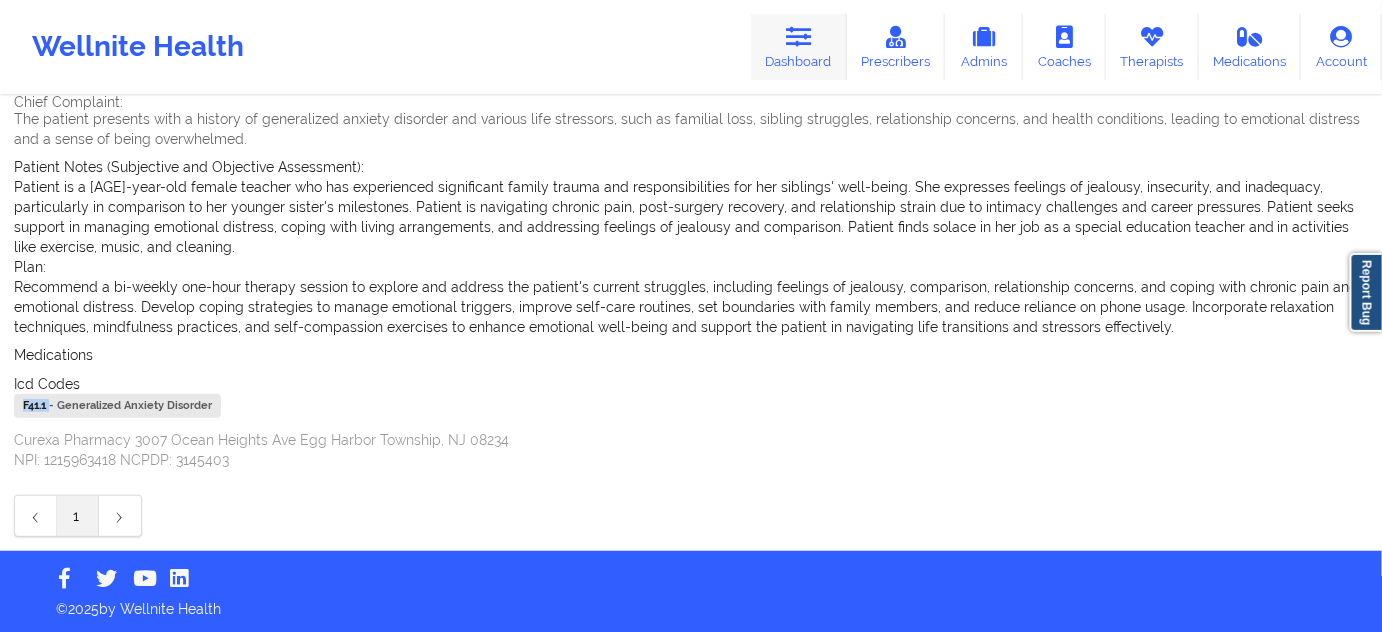 click at bounding box center [799, 37] 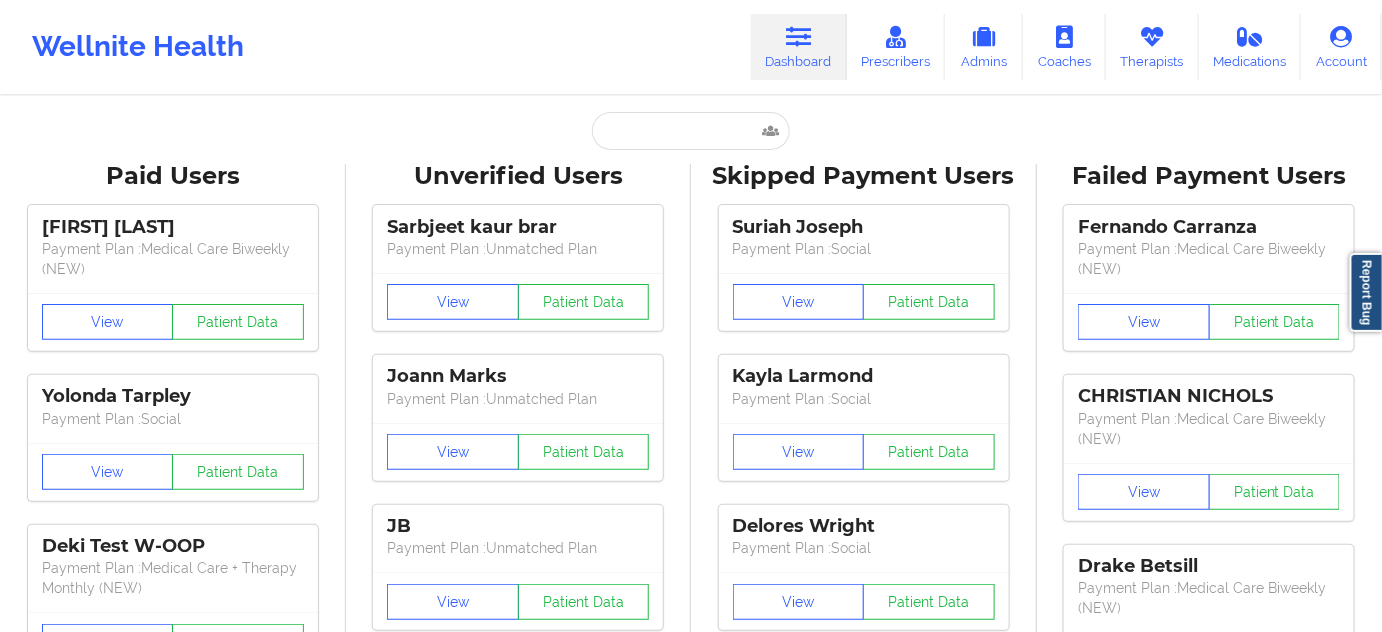 scroll, scrollTop: 0, scrollLeft: 0, axis: both 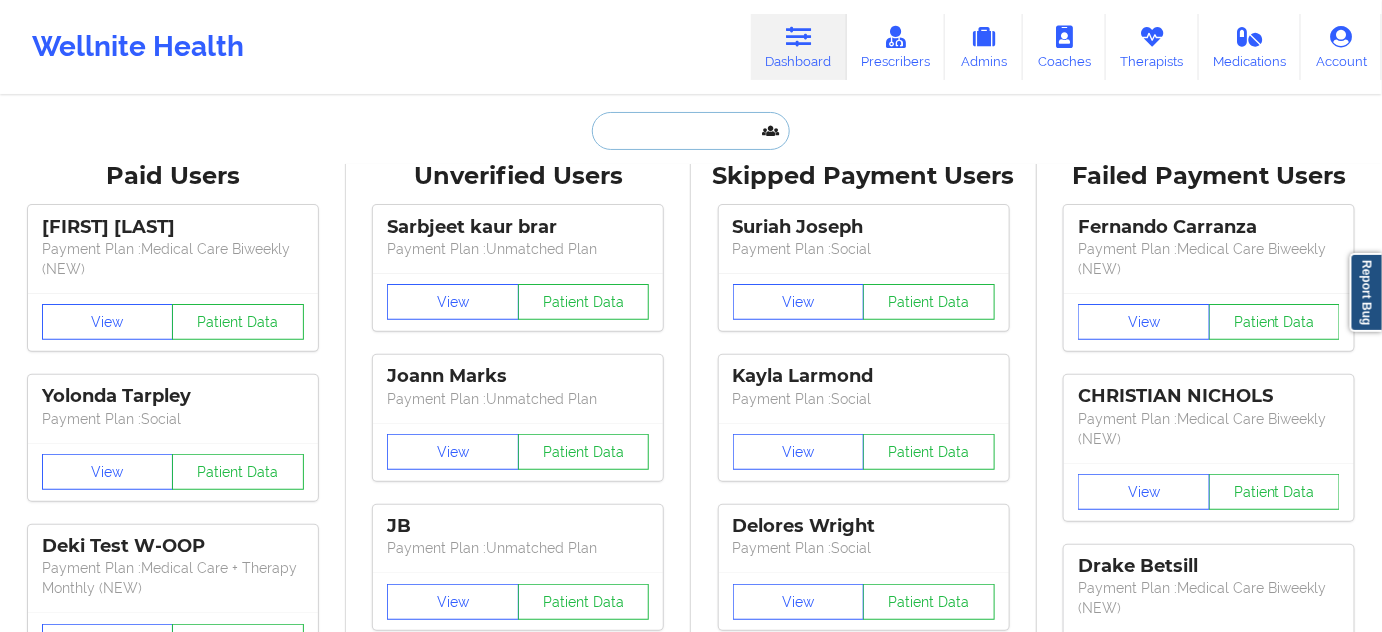 click at bounding box center [691, 131] 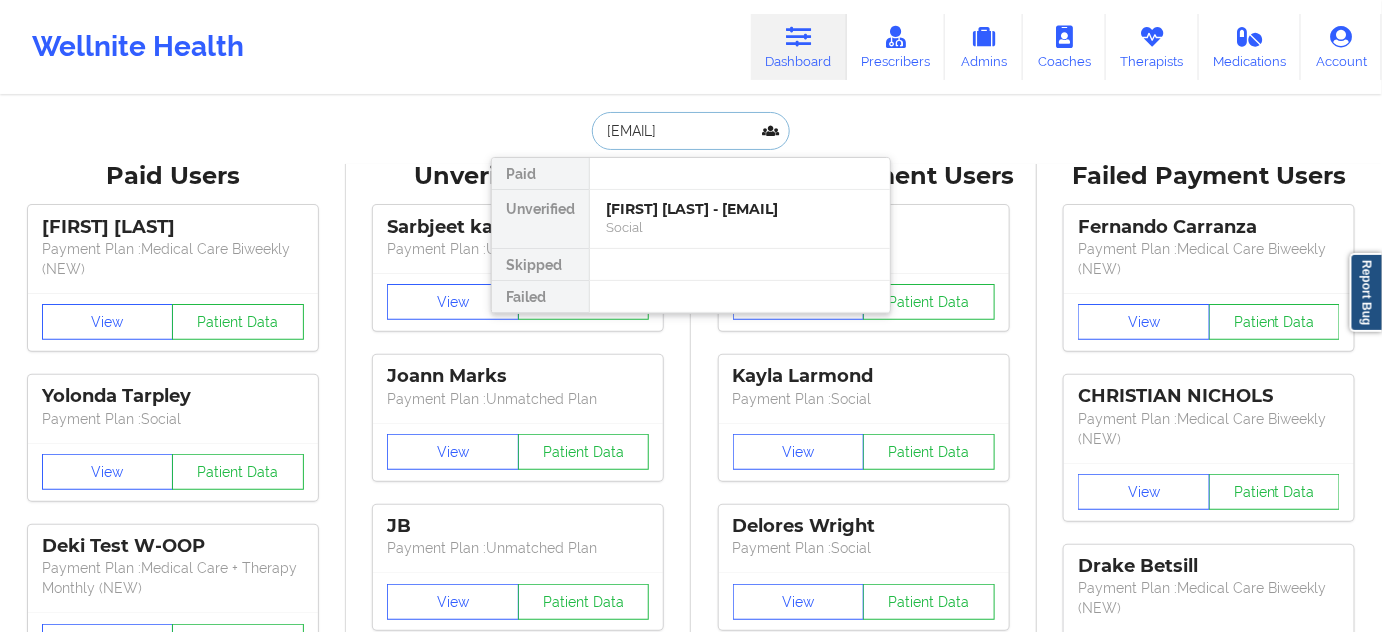 click on "Alexandria Howard - ahoward814@gmail.com" at bounding box center [740, 209] 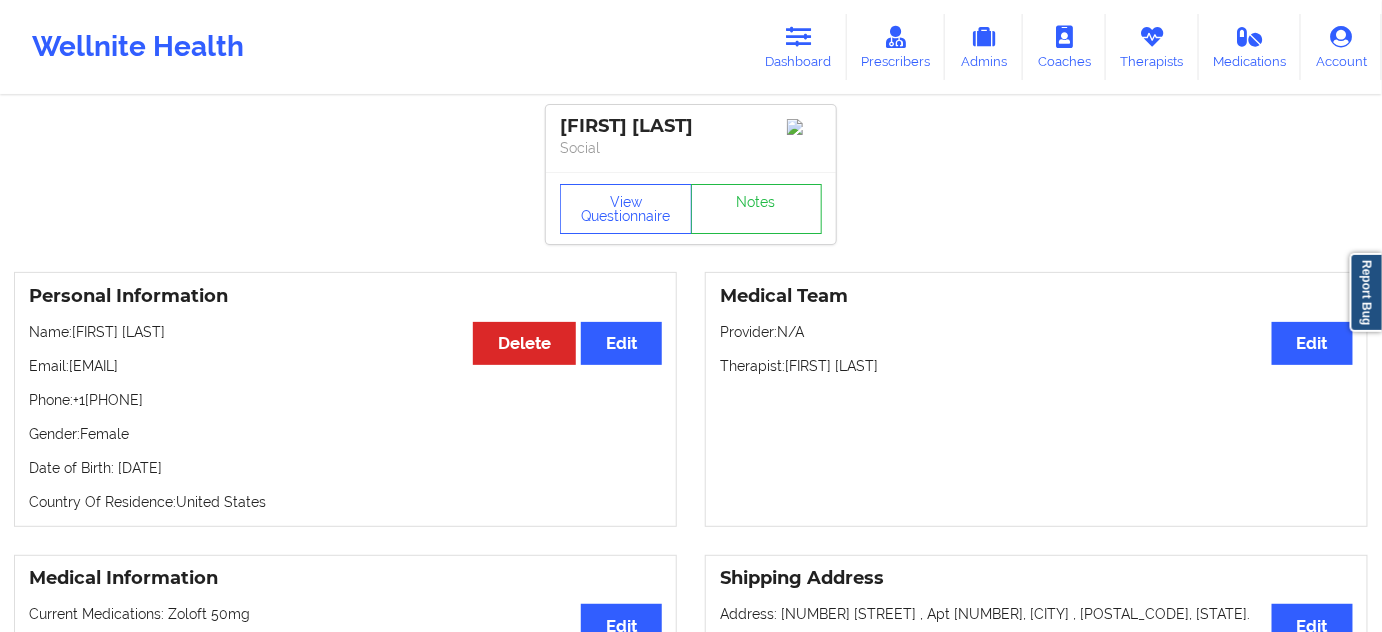drag, startPoint x: 739, startPoint y: 123, endPoint x: 538, endPoint y: 122, distance: 201.00249 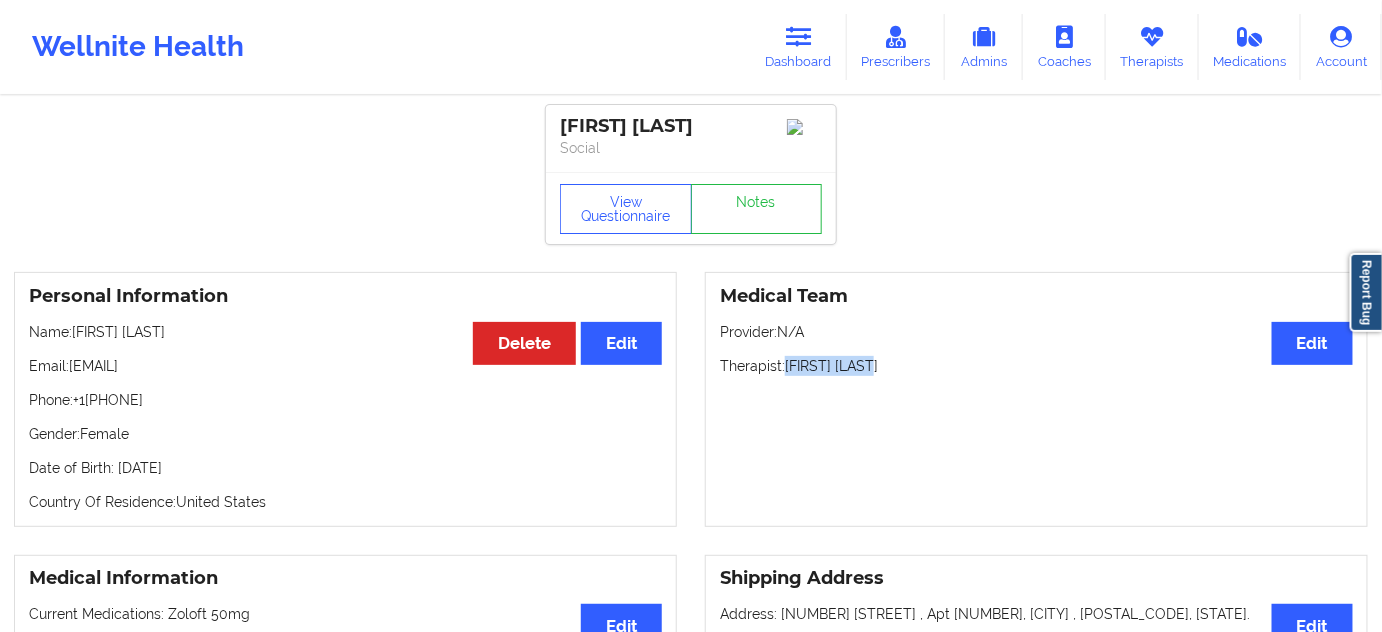 drag, startPoint x: 788, startPoint y: 378, endPoint x: 909, endPoint y: 376, distance: 121.016525 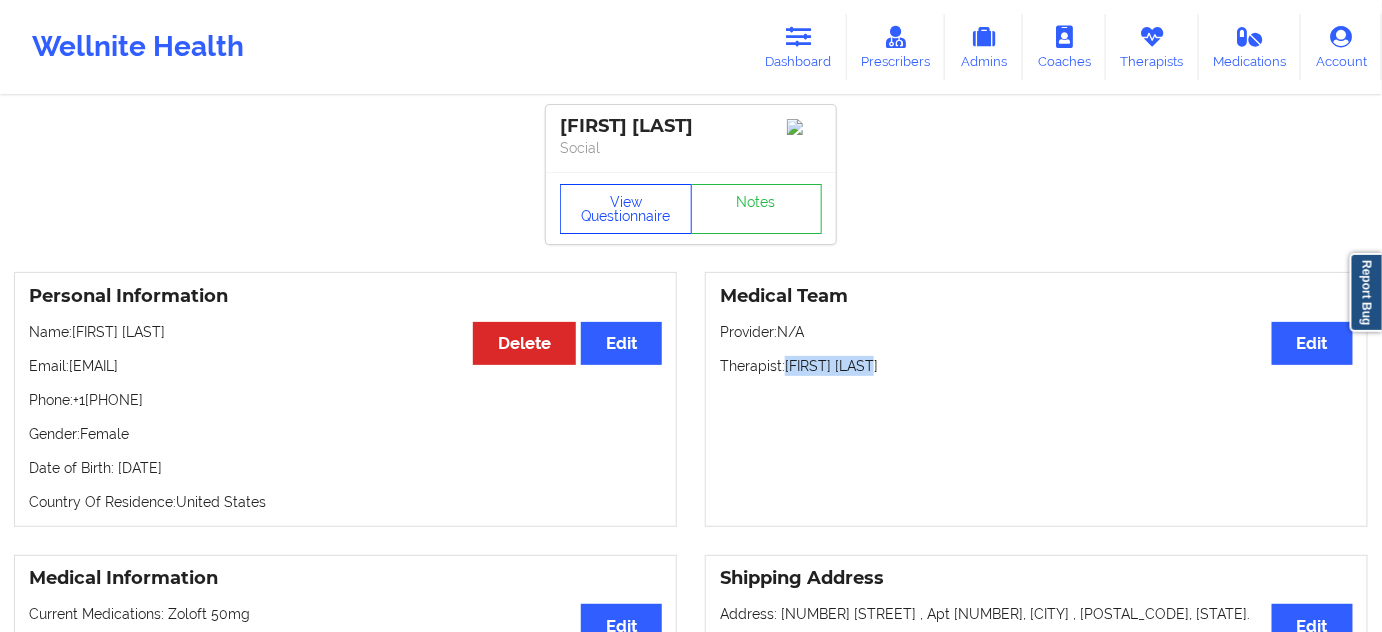 click on "View Questionnaire" at bounding box center [626, 209] 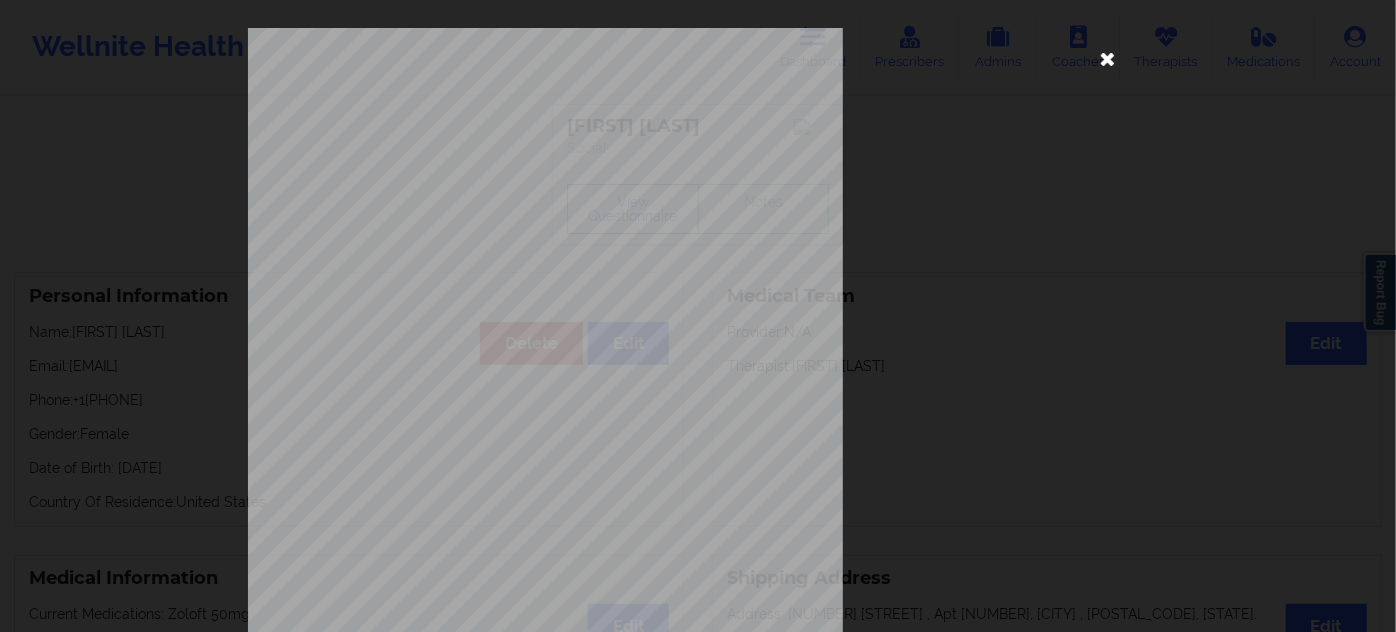 click at bounding box center [1108, 58] 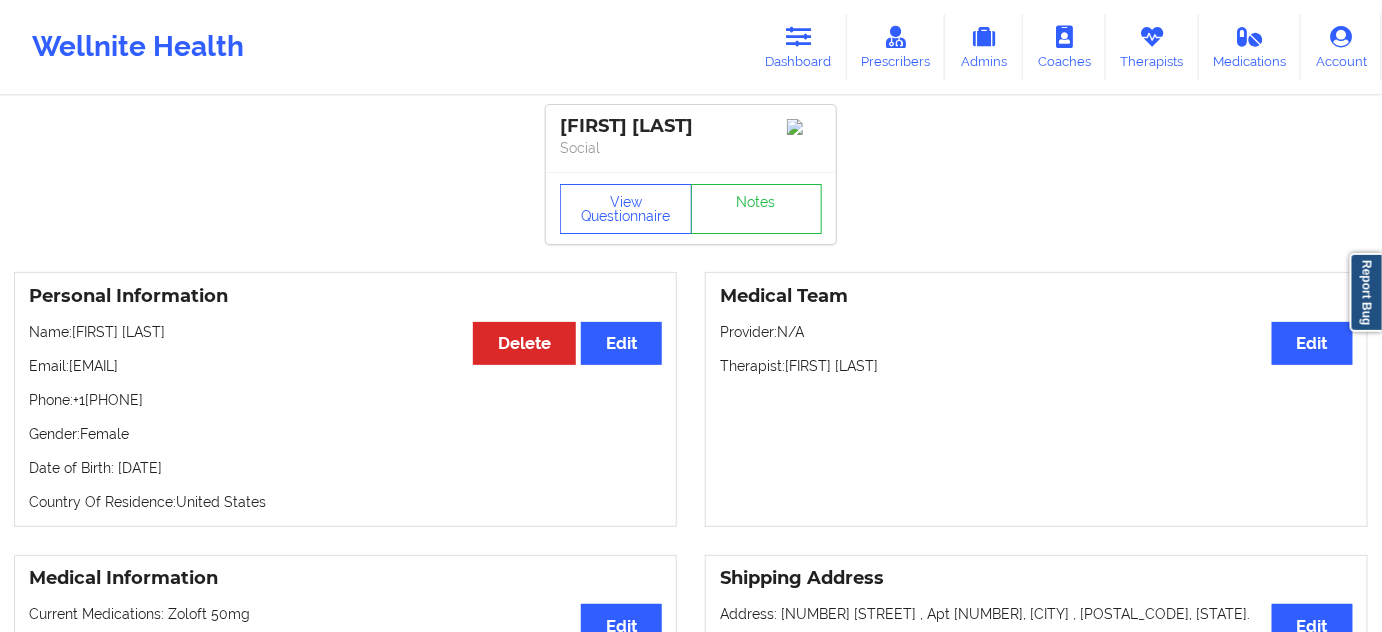 click on "Alexandria Howard" at bounding box center [691, 126] 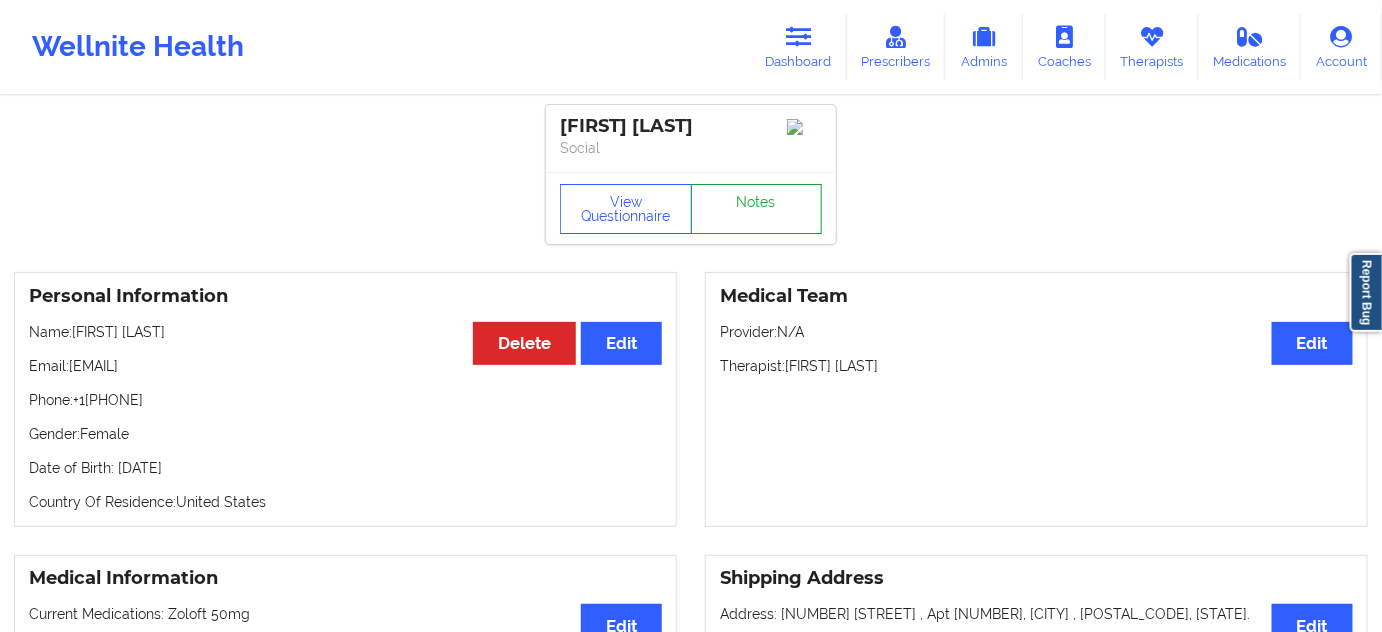 click on "Notes" at bounding box center [757, 209] 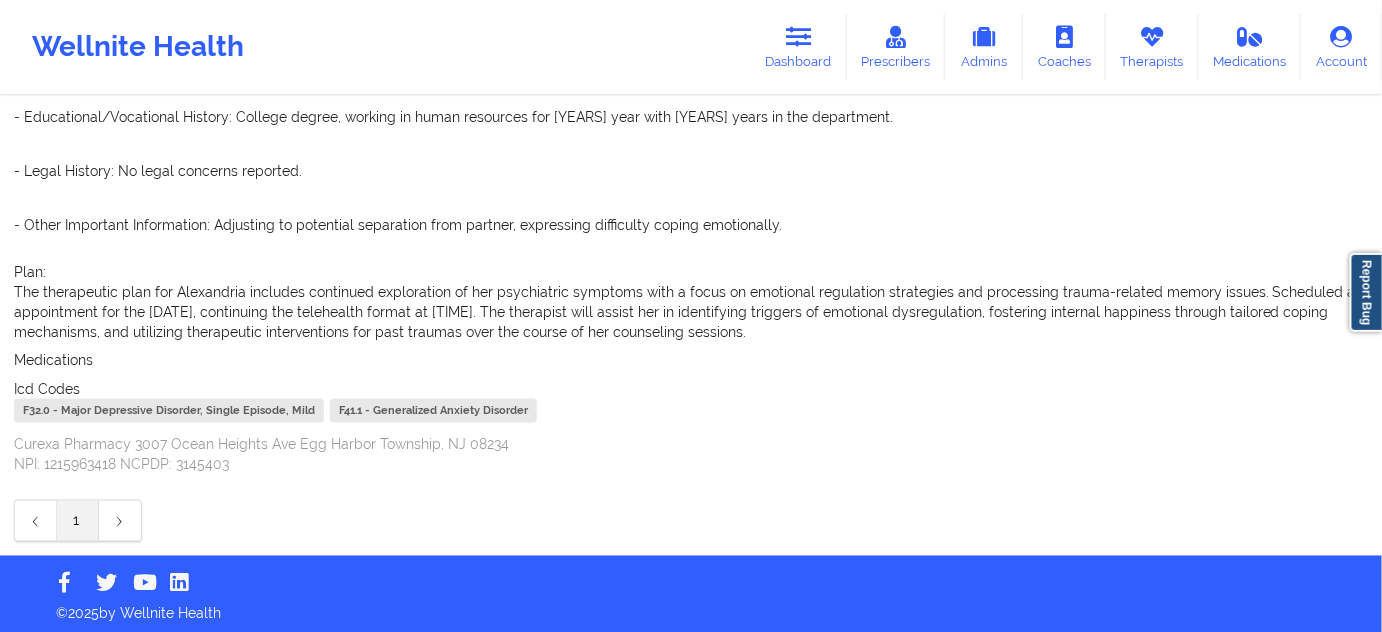 scroll, scrollTop: 842, scrollLeft: 0, axis: vertical 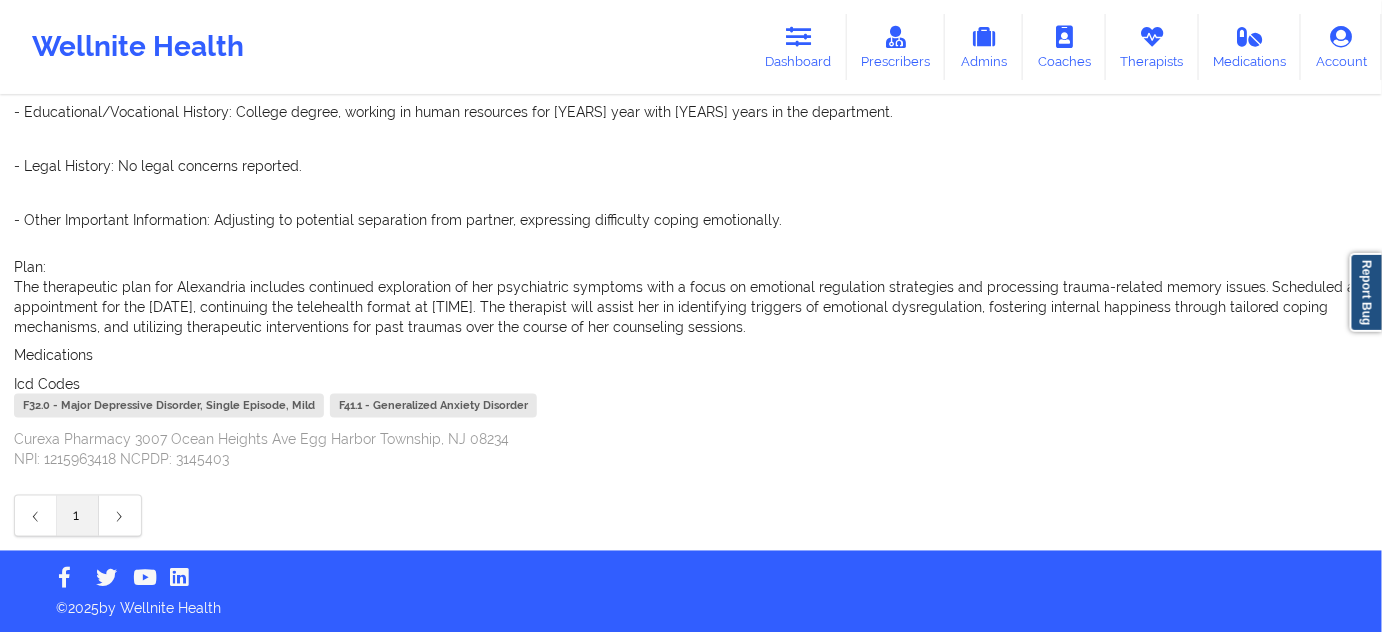 click on "F32.0 - Major Depressive Disorder, Single Episode, Mild" at bounding box center (169, 406) 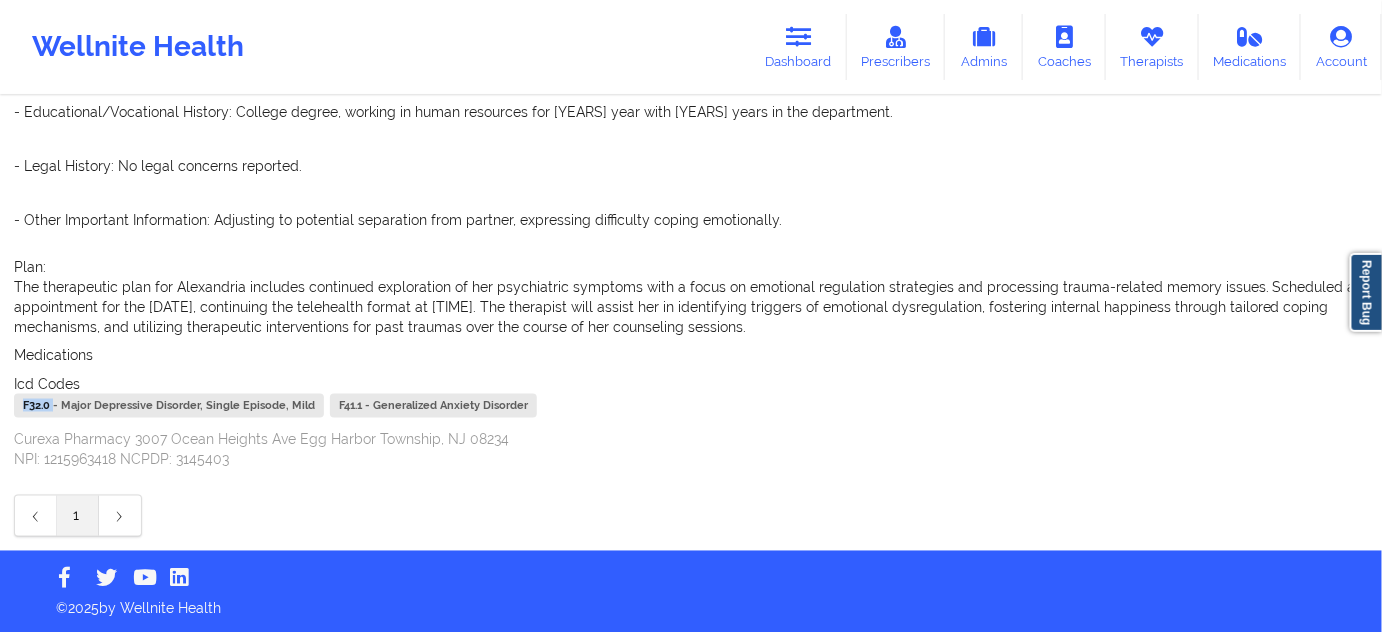 click on "F32.0 - Major Depressive Disorder, Single Episode, Mild" at bounding box center (169, 406) 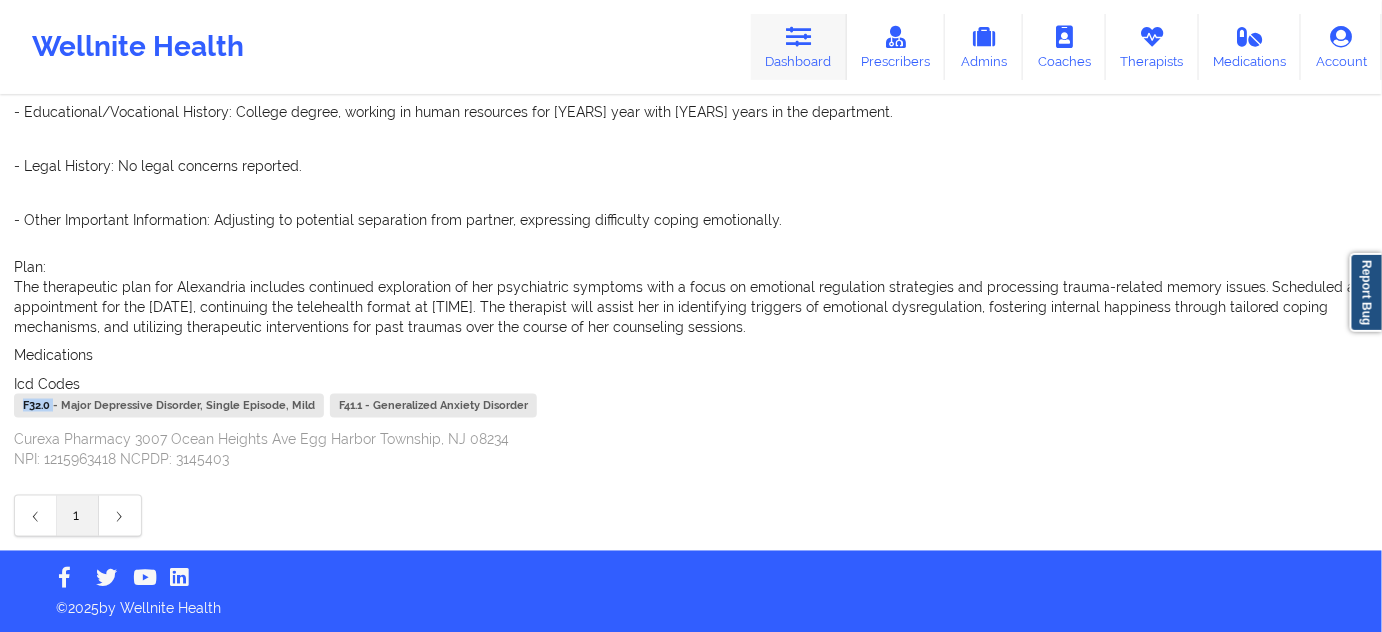 click on "Dashboard" at bounding box center (799, 47) 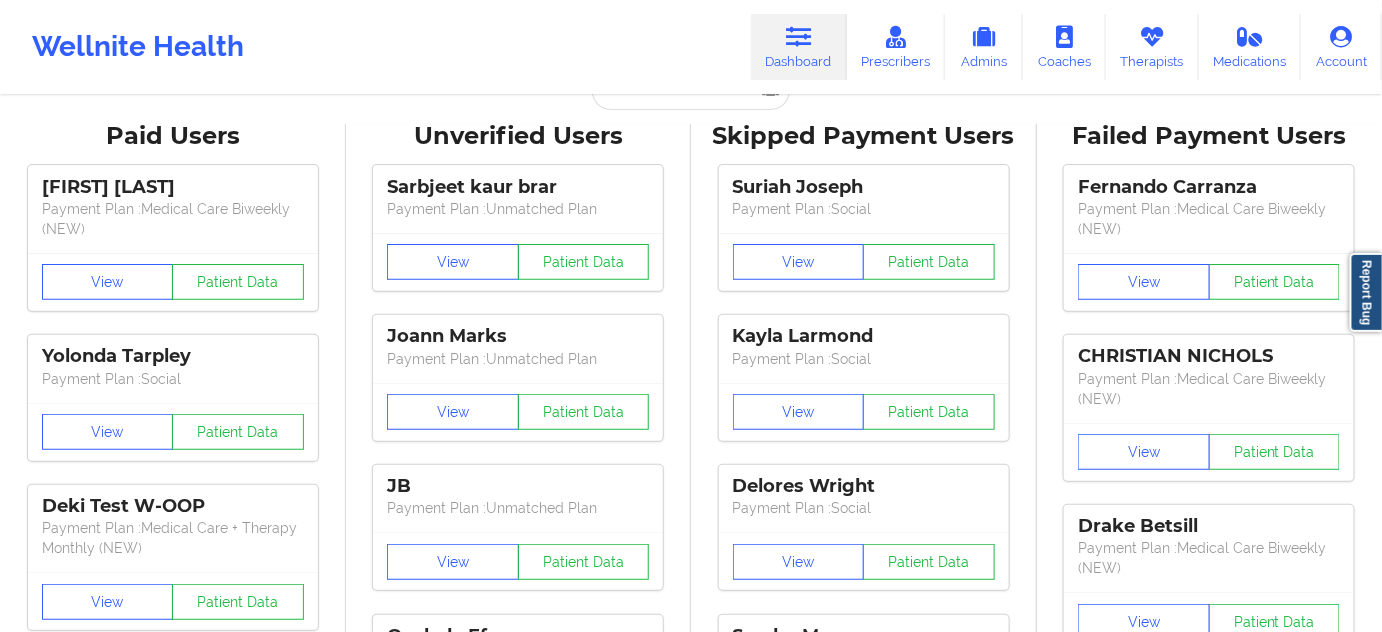 scroll, scrollTop: 0, scrollLeft: 0, axis: both 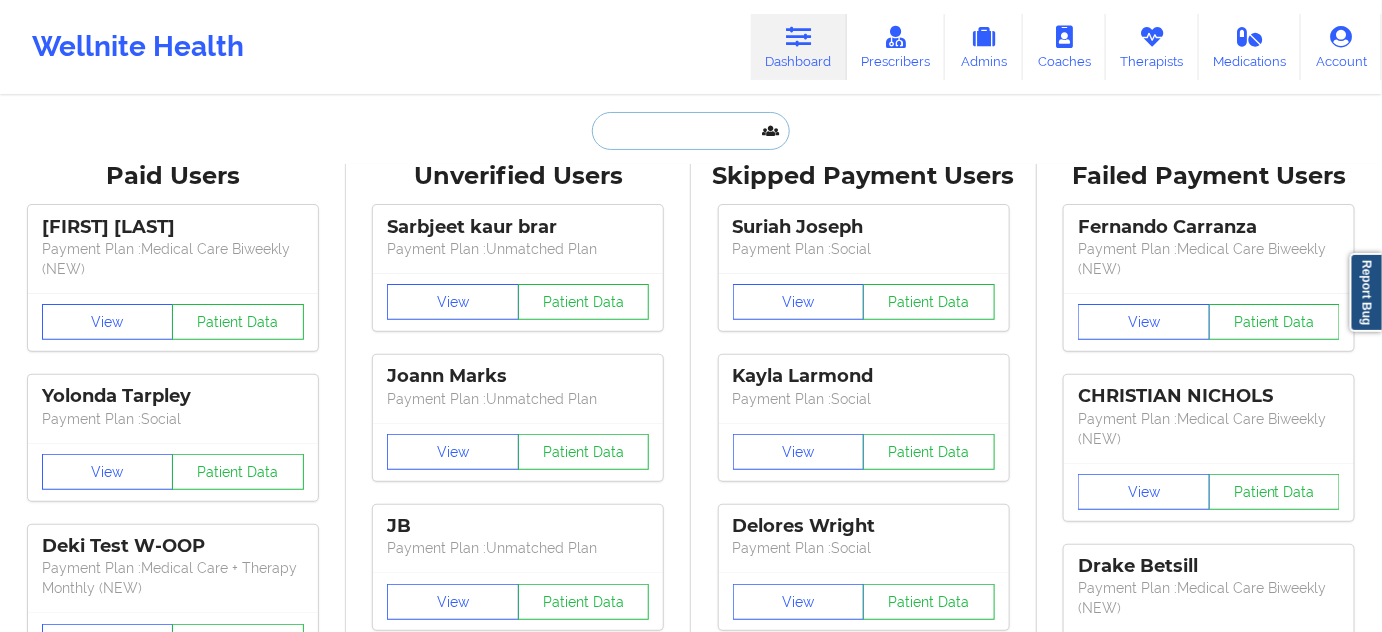 click at bounding box center [691, 131] 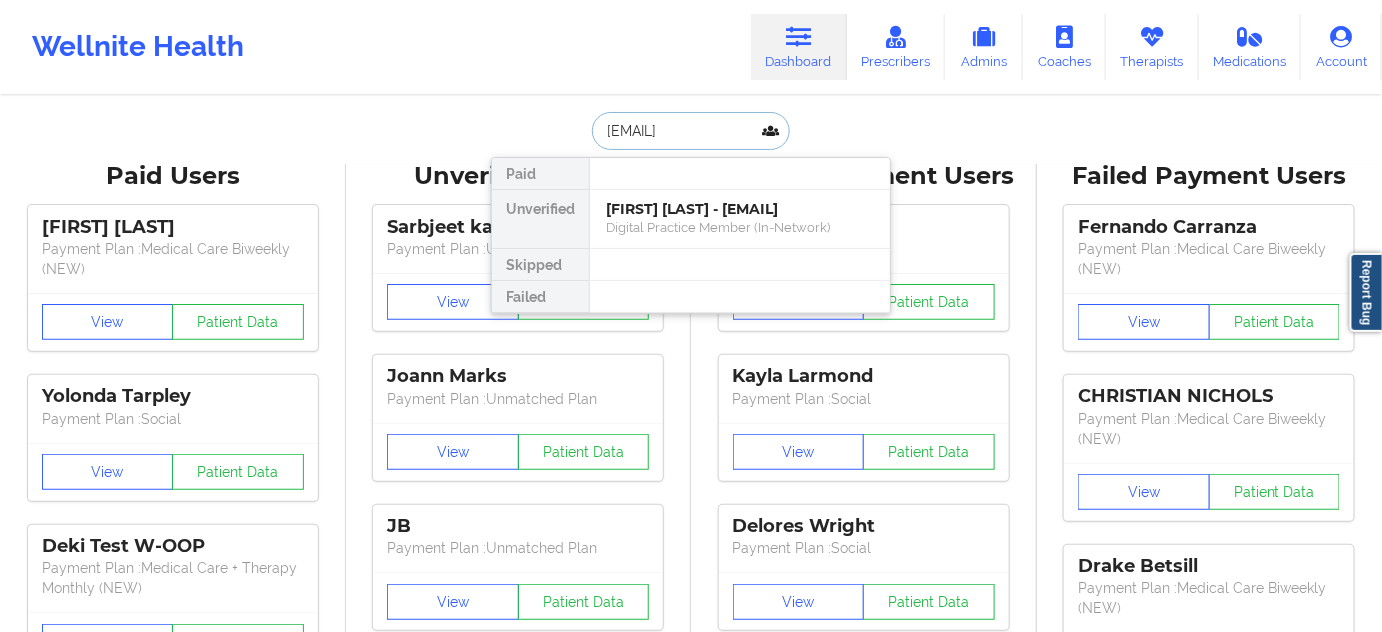 click on "Ciera Alonso - calon7719@gmail.com" at bounding box center [740, 209] 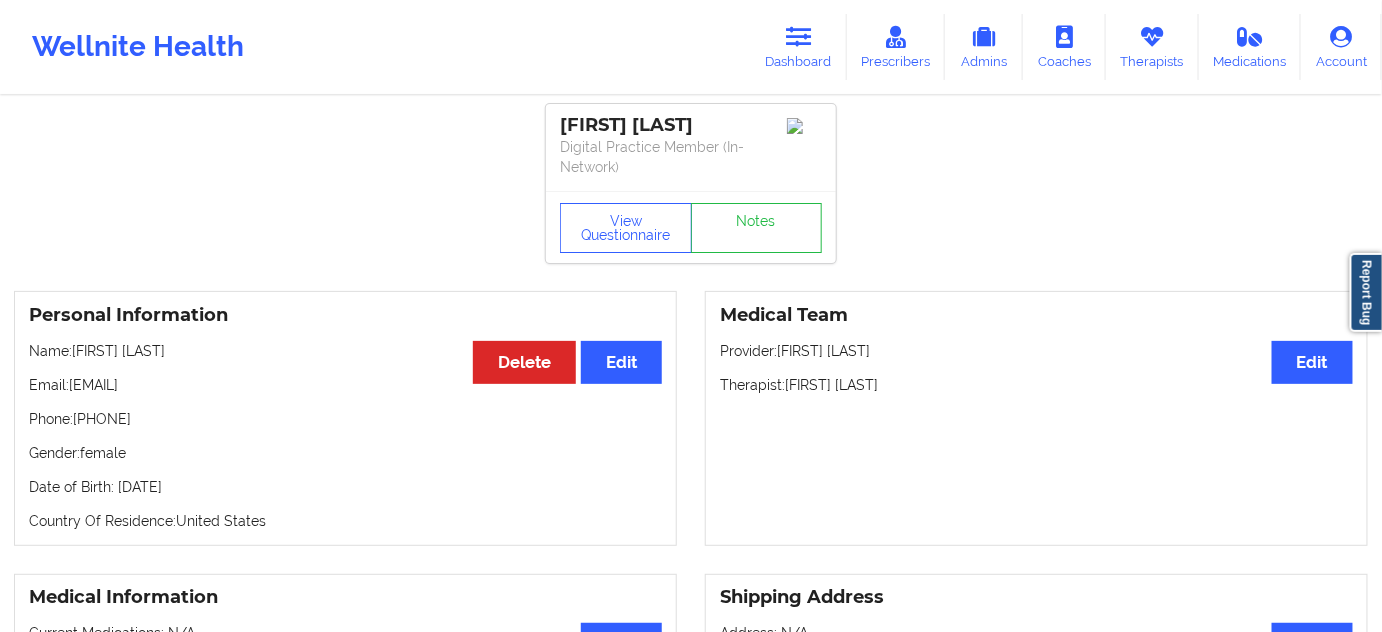 scroll, scrollTop: 0, scrollLeft: 0, axis: both 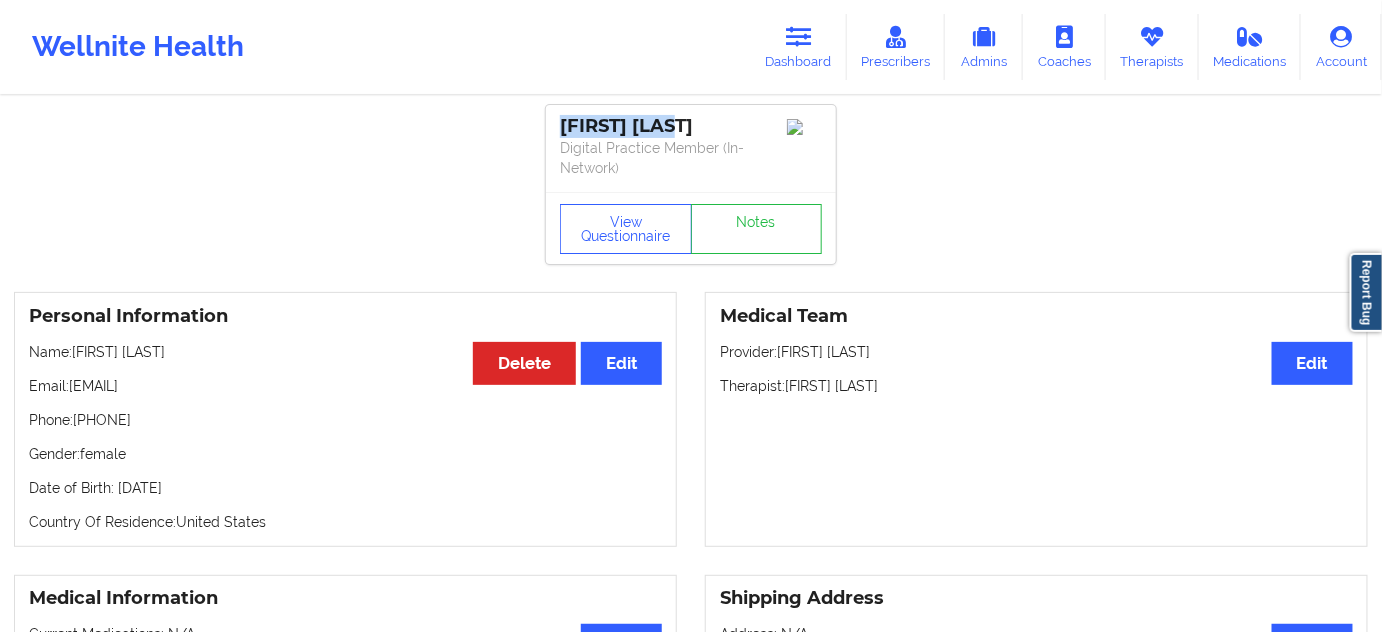 drag, startPoint x: 686, startPoint y: 120, endPoint x: 559, endPoint y: 131, distance: 127.47549 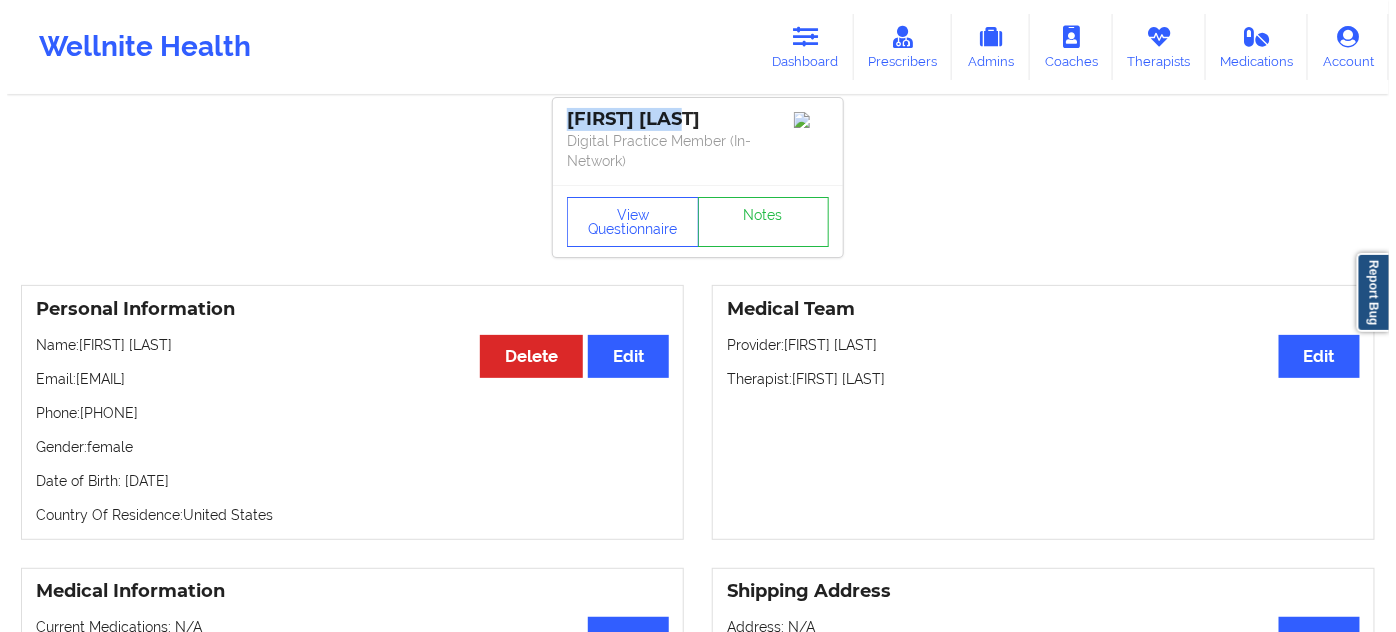 scroll, scrollTop: 0, scrollLeft: 0, axis: both 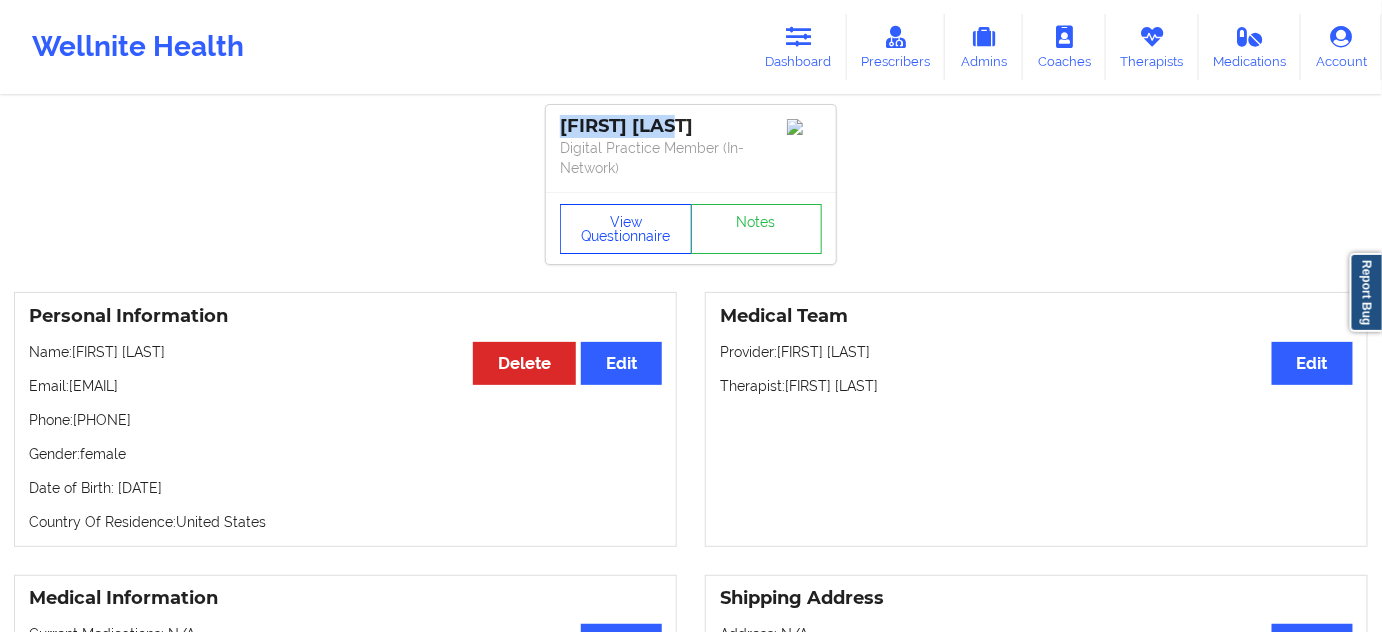 click on "View Questionnaire" at bounding box center (626, 229) 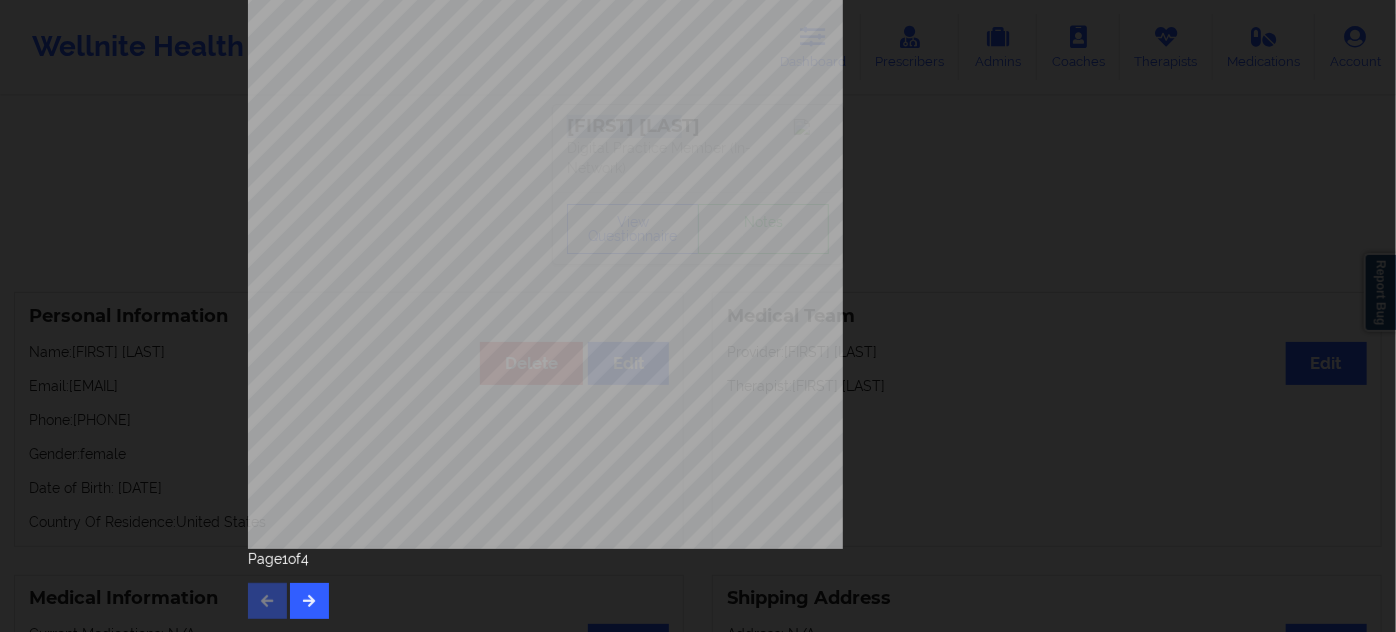 scroll, scrollTop: 322, scrollLeft: 0, axis: vertical 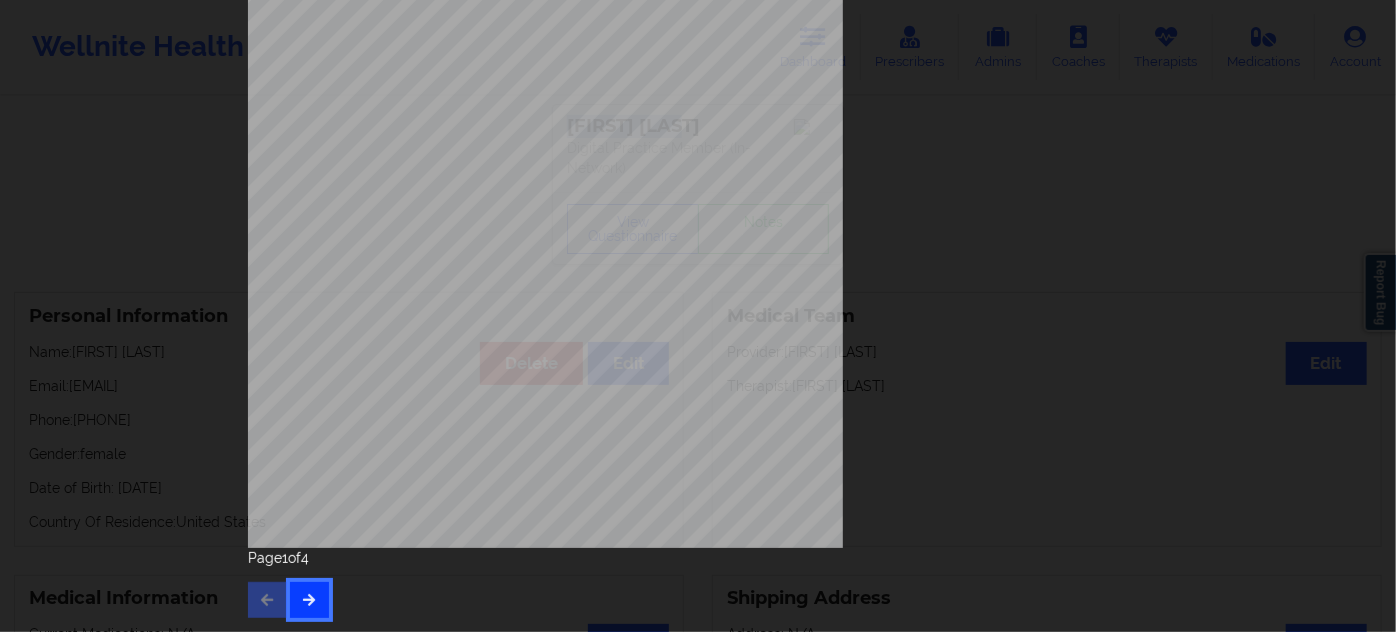 click at bounding box center (309, 600) 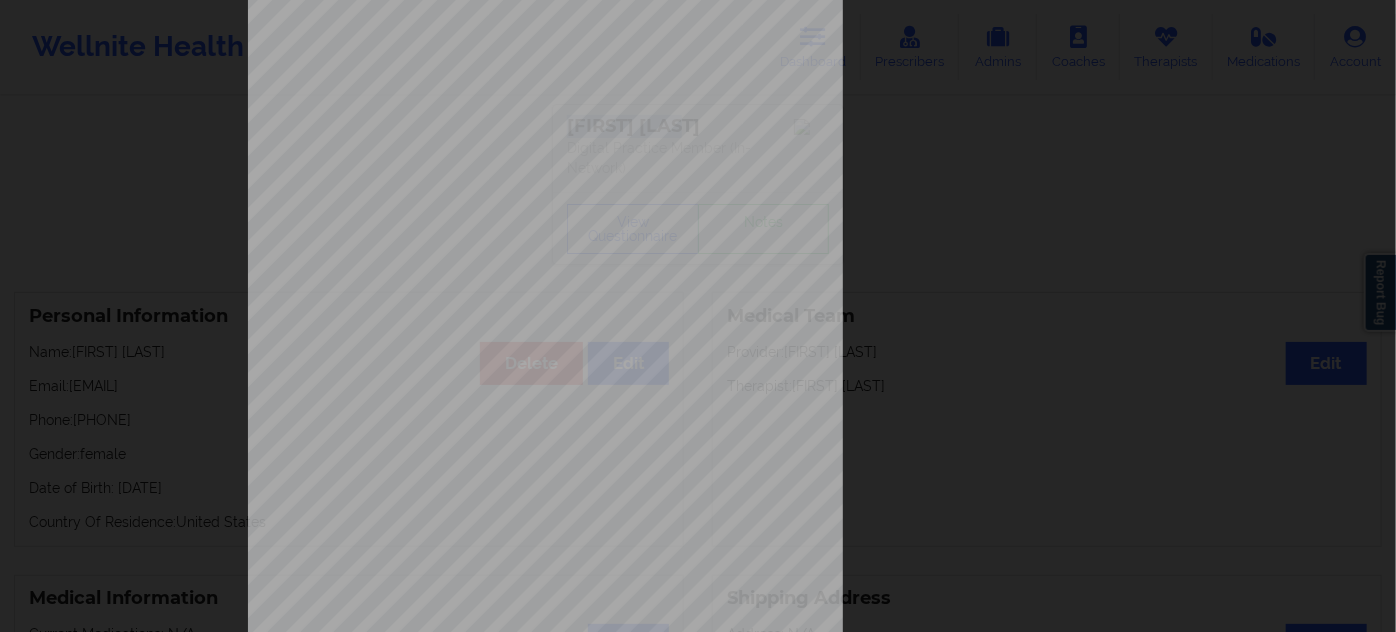 scroll, scrollTop: 322, scrollLeft: 0, axis: vertical 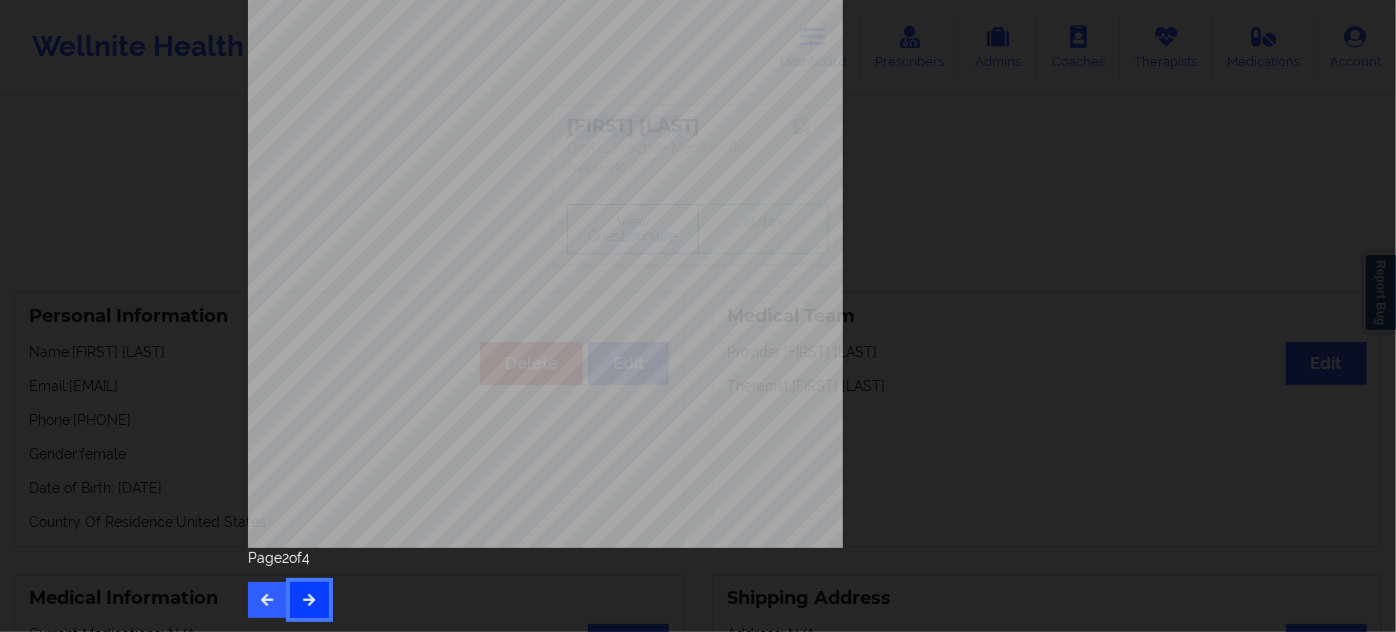 click at bounding box center [309, 600] 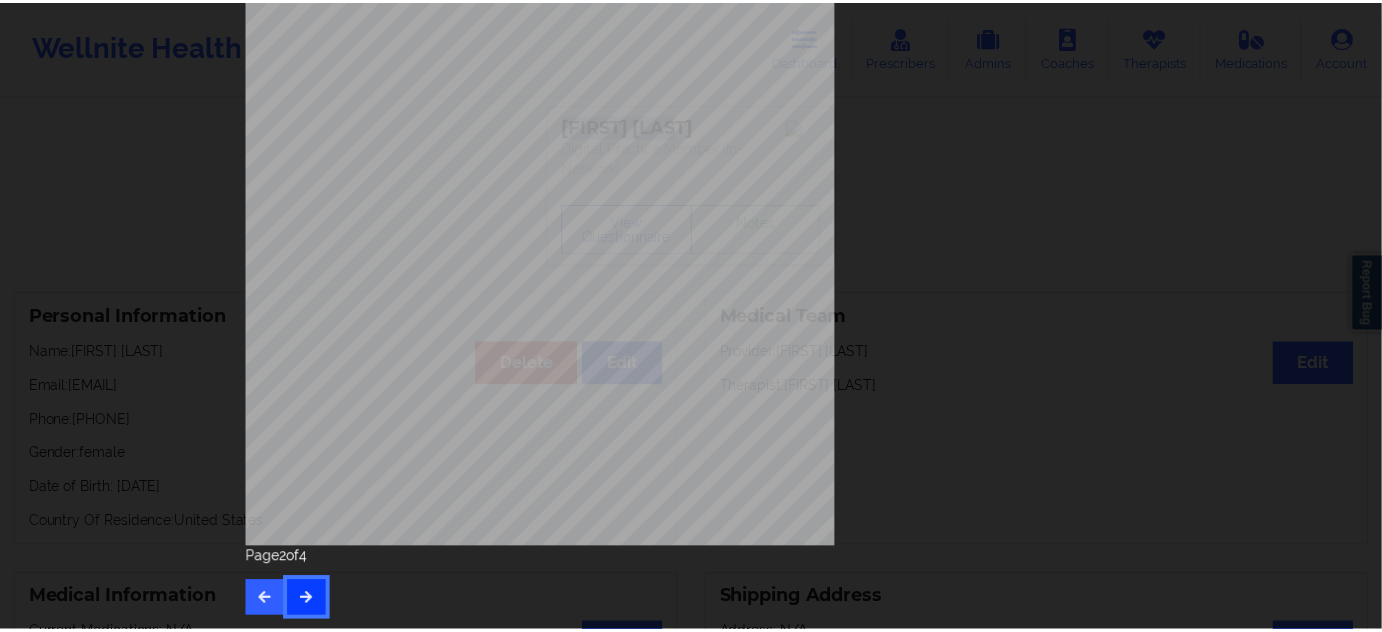scroll, scrollTop: 0, scrollLeft: 0, axis: both 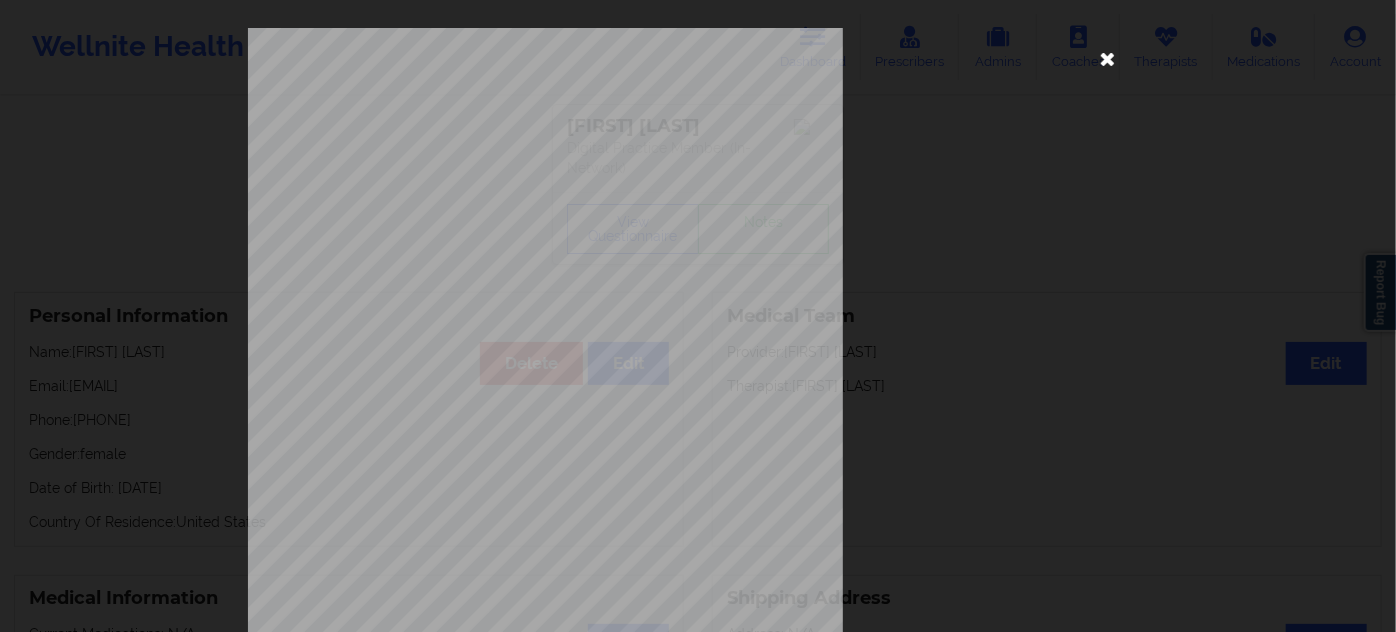 click at bounding box center (1108, 58) 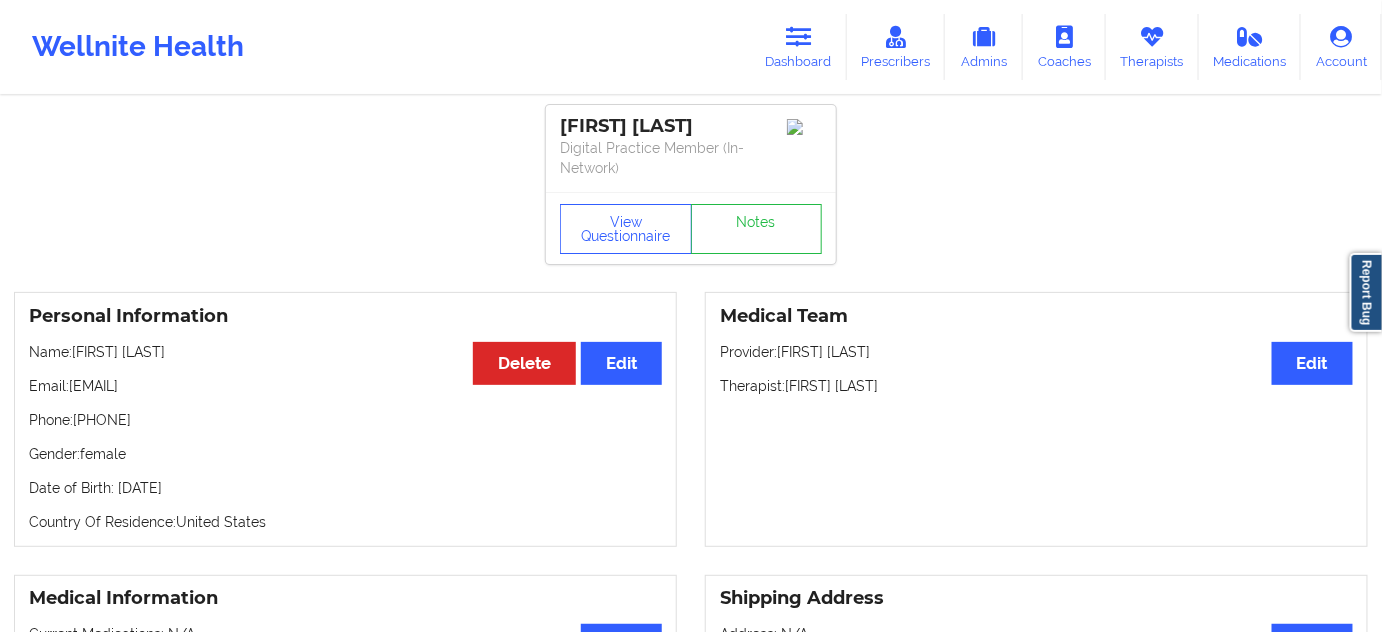 drag, startPoint x: 72, startPoint y: 380, endPoint x: 229, endPoint y: 387, distance: 157.15598 